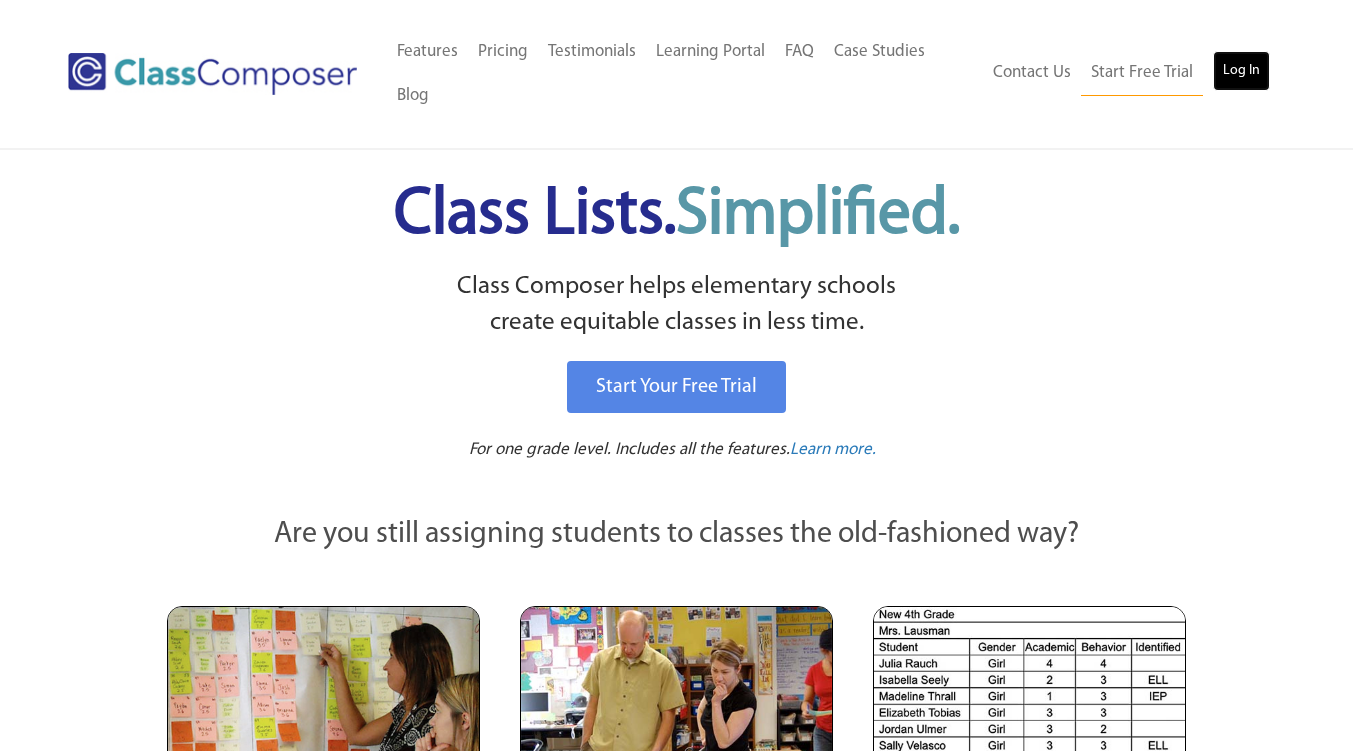 click on "Log In" at bounding box center [1241, 71] 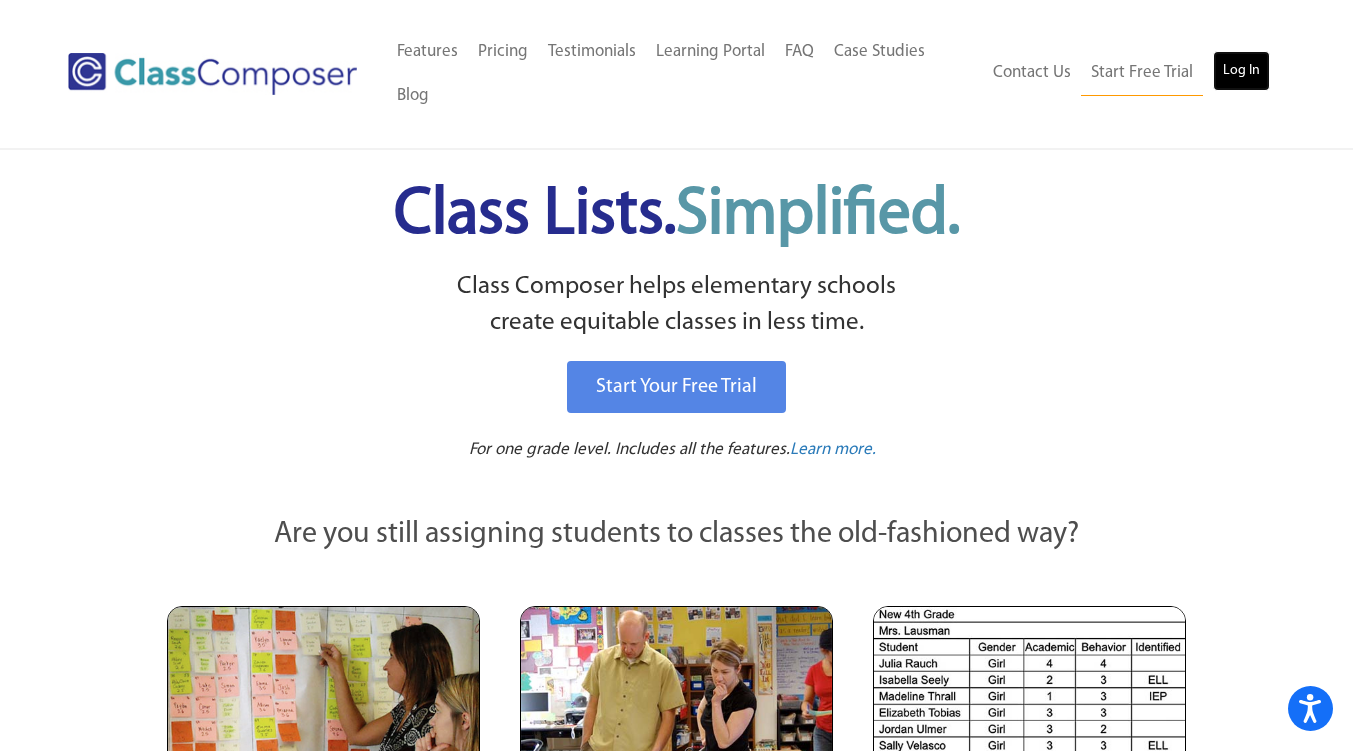 scroll, scrollTop: 0, scrollLeft: 0, axis: both 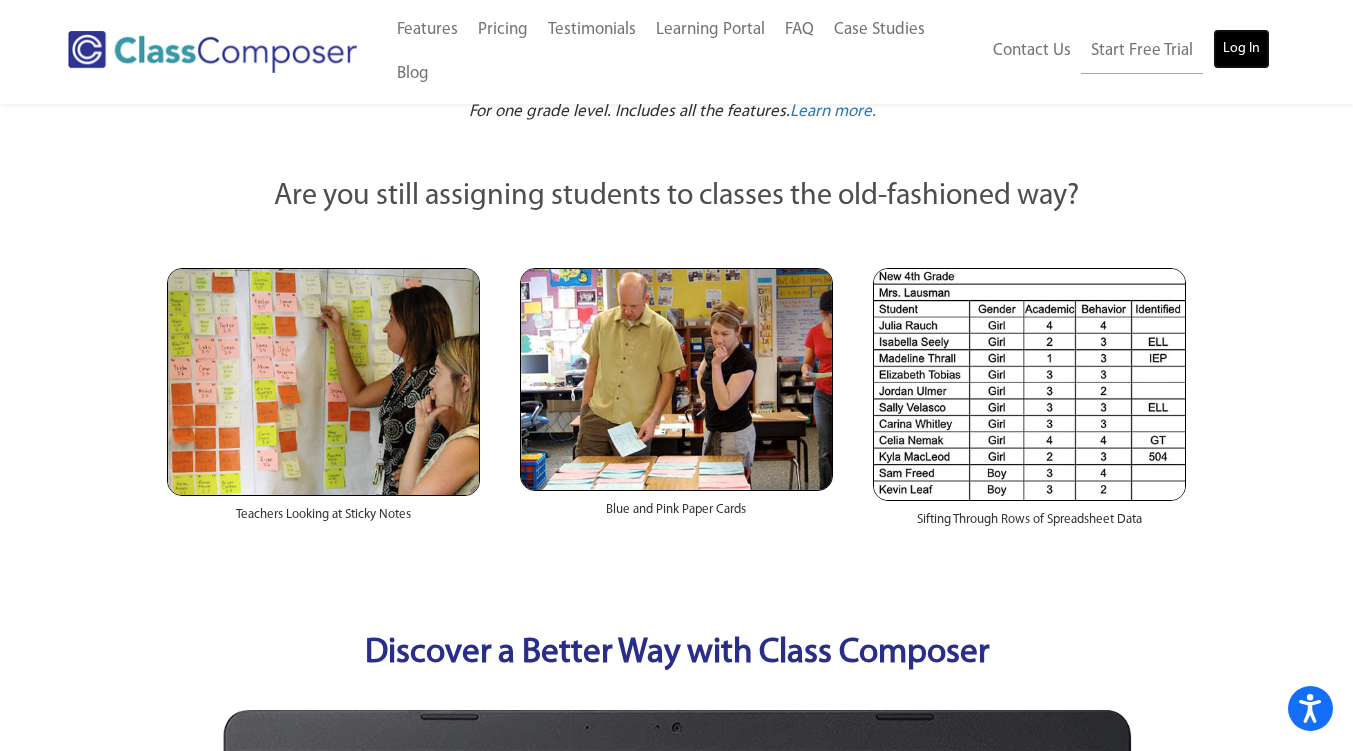 click on "Log In" at bounding box center [1241, 49] 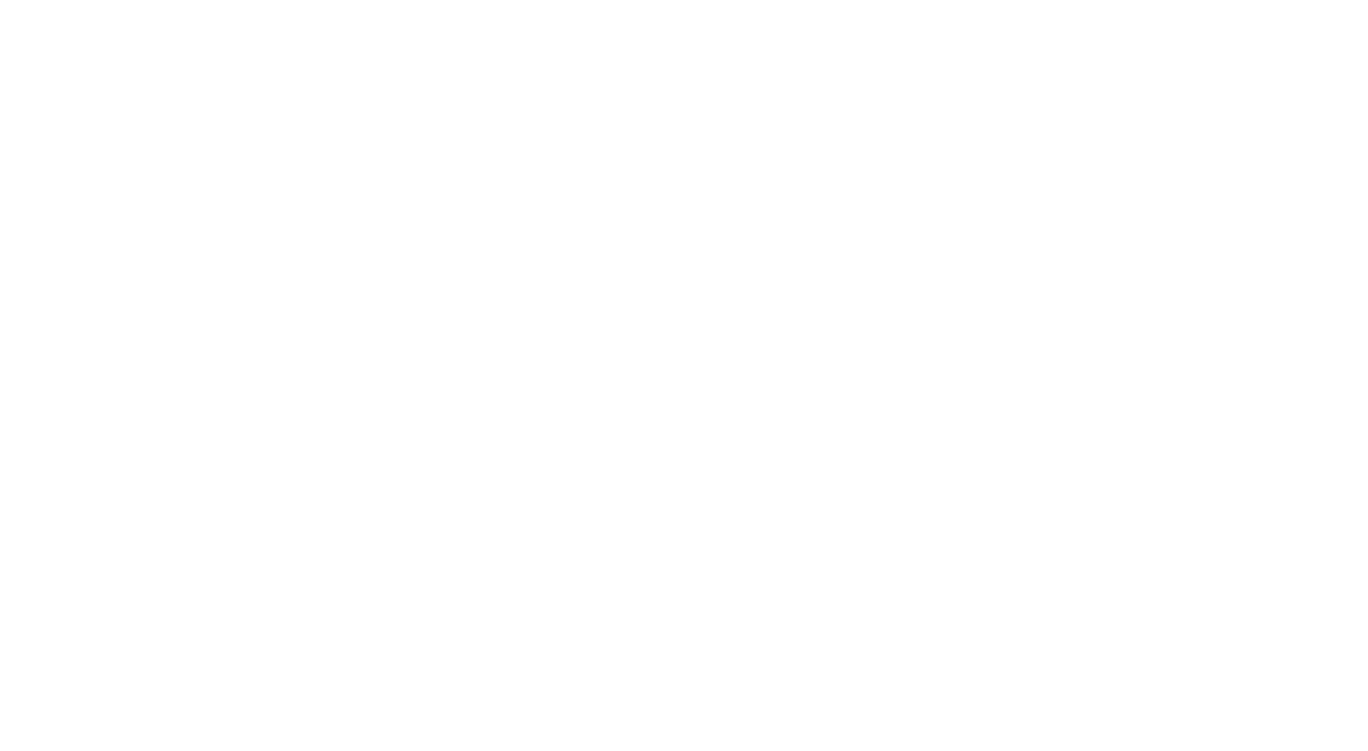 scroll, scrollTop: 0, scrollLeft: 0, axis: both 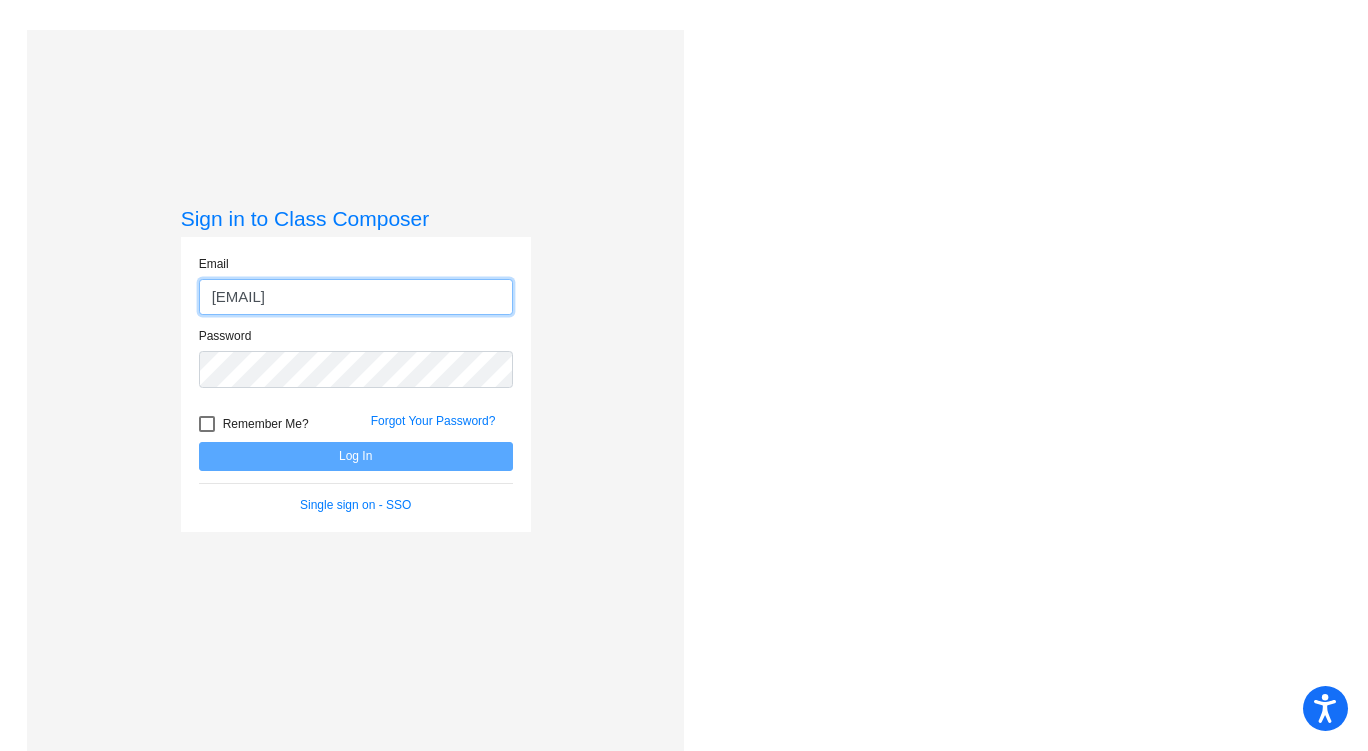 type on "sgonzalez@sdisd.us" 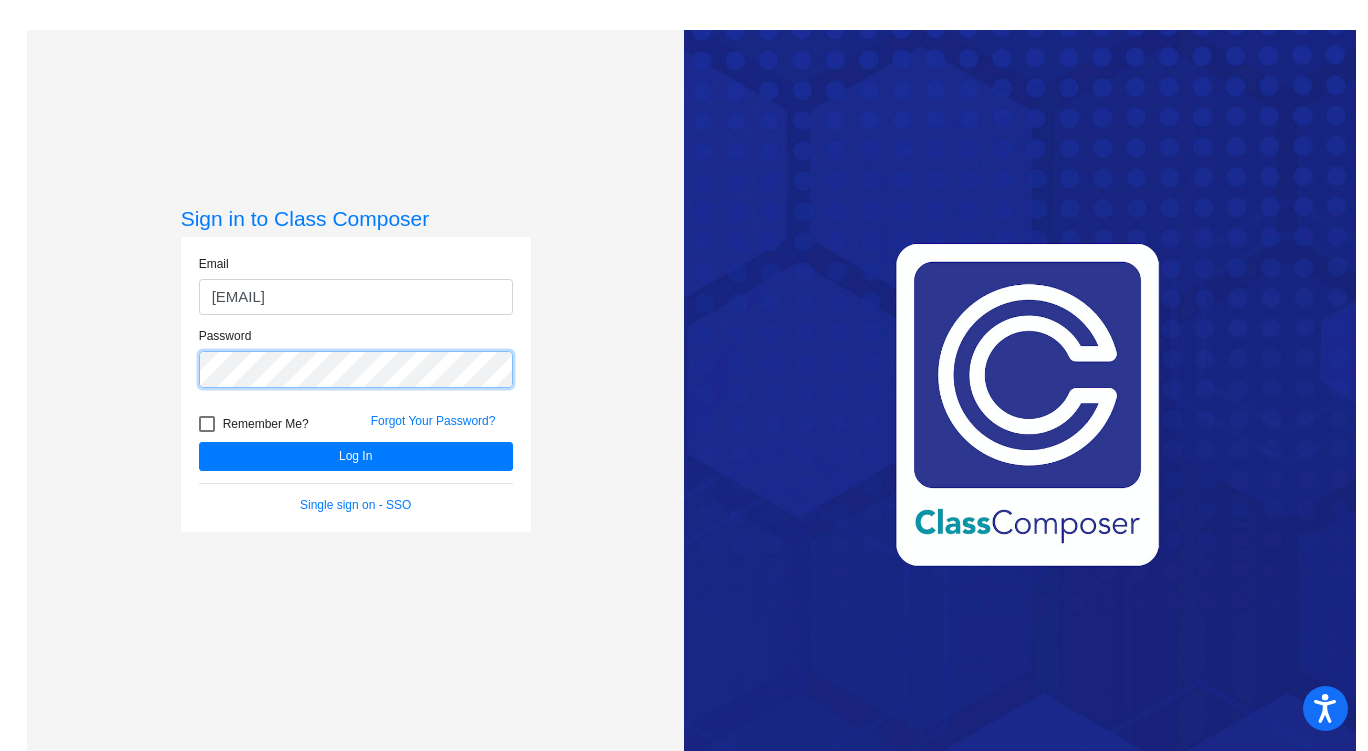 click on "Log In" 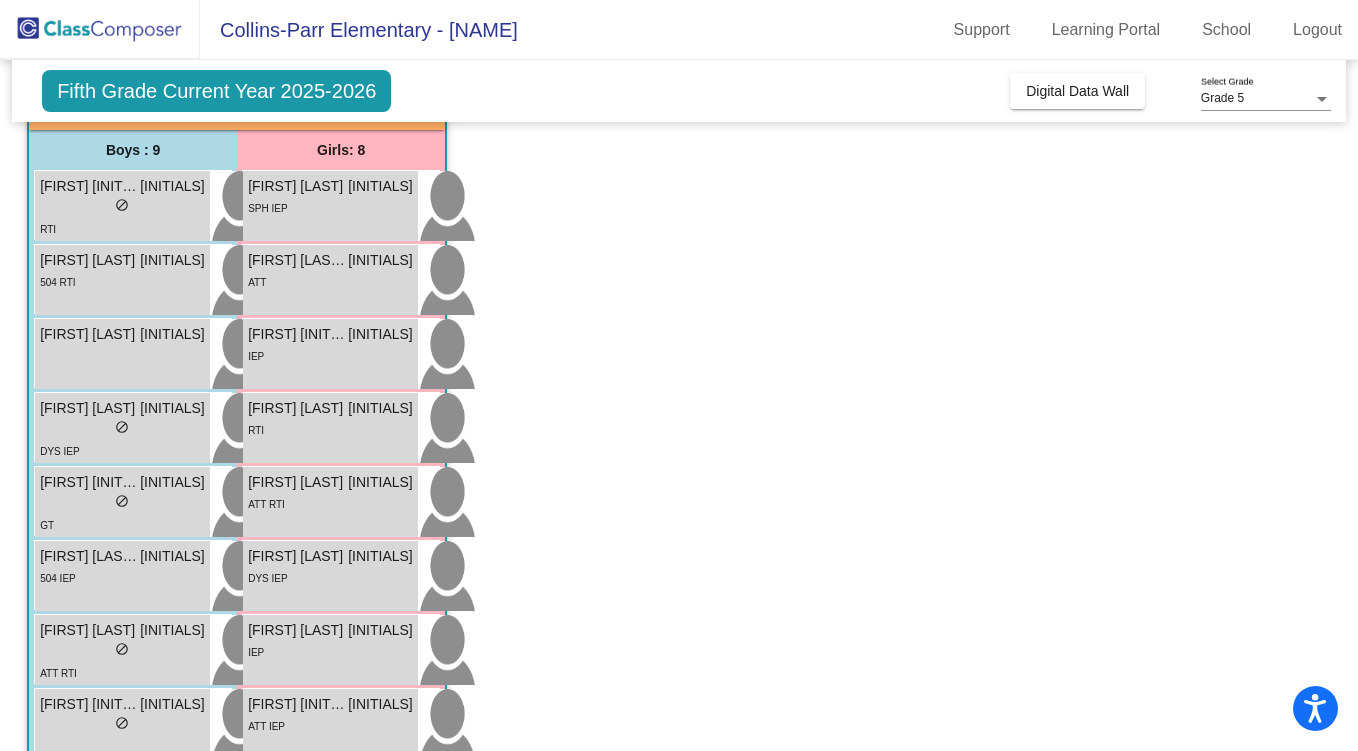scroll, scrollTop: 0, scrollLeft: 0, axis: both 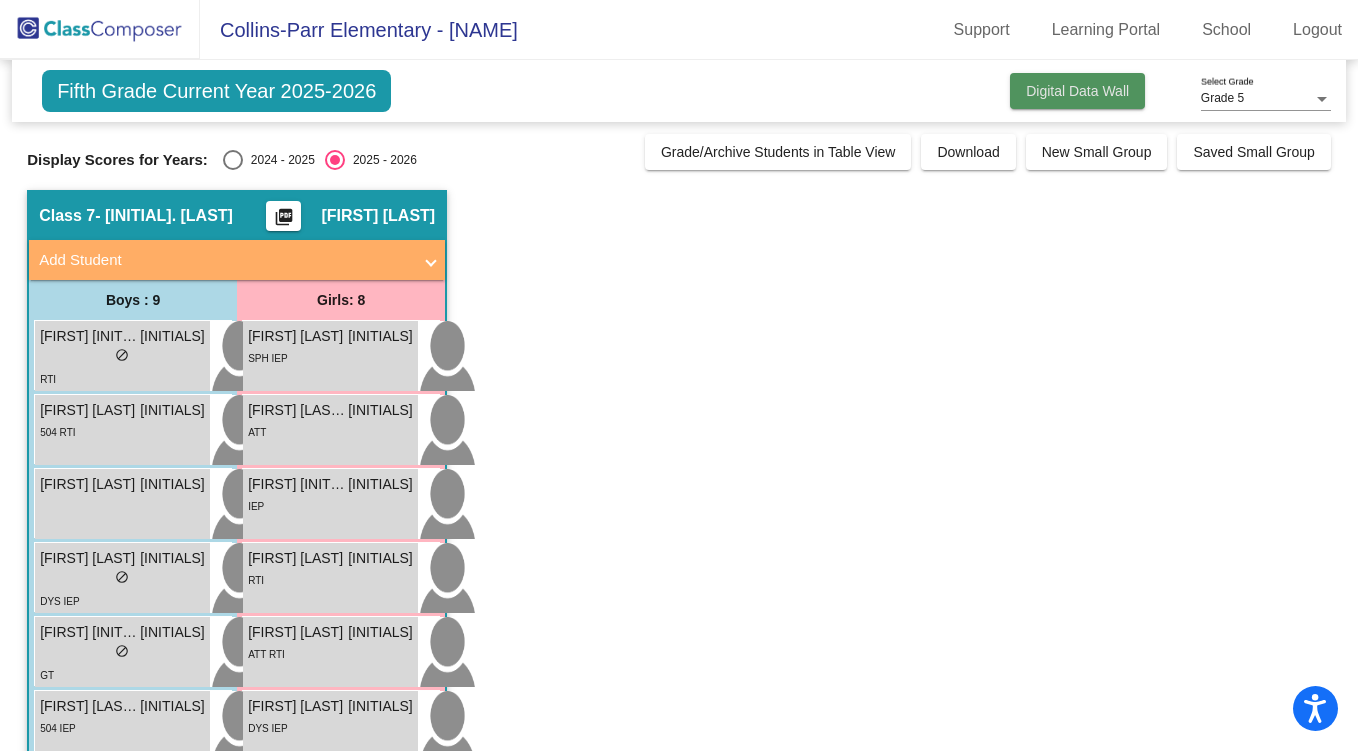 click on "Digital Data Wall" 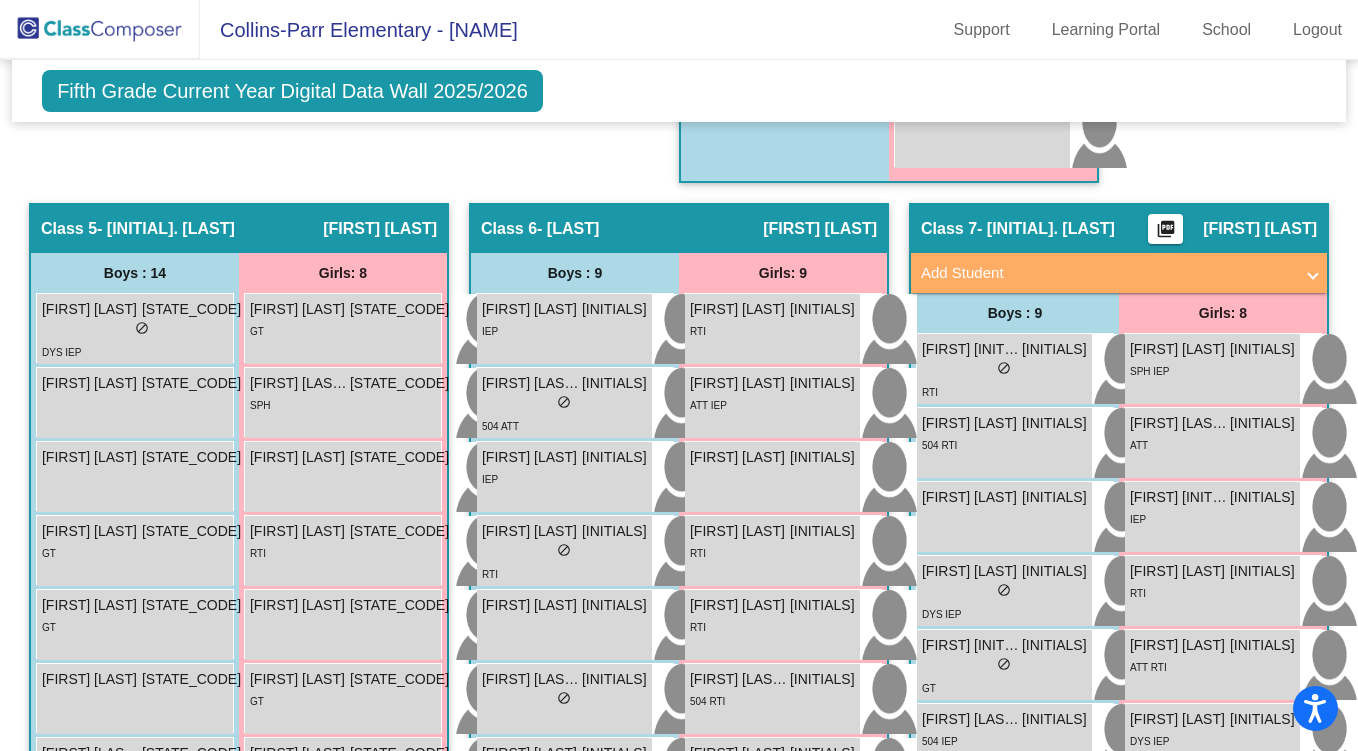 scroll, scrollTop: 2250, scrollLeft: 0, axis: vertical 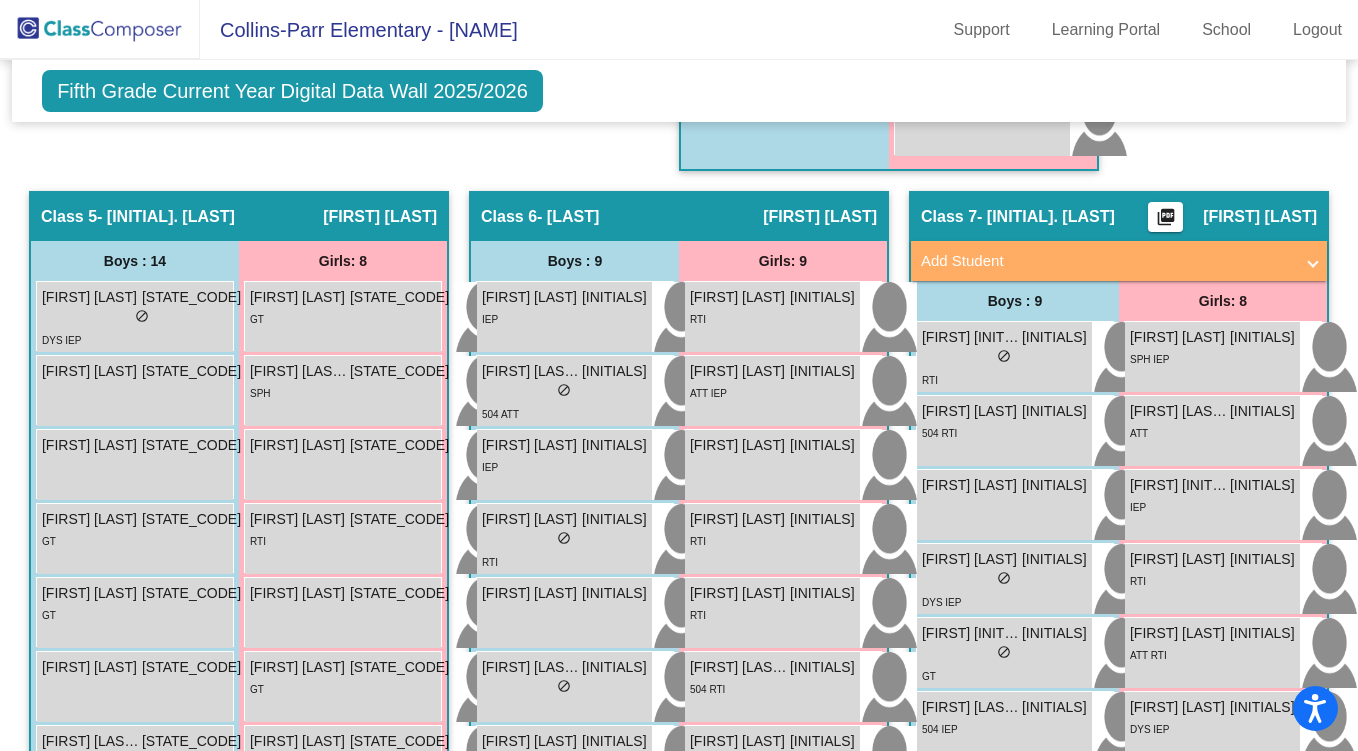 click on "Hallway   - Hallway Class  picture_as_pdf  Add Student  First Name Last Name Student Id  (Recommended)   Boy   Girl   Non Binary Add Close  Boys : 0    No Students   Girls: 0   No Students   Class 1   - C. Ruvalcaba  picture_as_pdf  Add Student  First Name Last Name Student Id  (Recommended)   Boy   Girl   Non Binary Add Close  Boys : 1  Josiah Martinez lock do_not_disturb_alt ATT SPH IEP LSK Girls: 0   No Students   Class 2   - K. Garcia  picture_as_pdf Kimberly Garcia  Add Student  First Name Last Name Student Id  (Recommended)   Boy   Girl   Non Binary Add Close  Boys : 9  Ayden J. Everett KG lock do_not_disturb_alt SPH IEP Davyn Cortez KG lock do_not_disturb_alt RET ATT RTI Felipe Gallegos KG lock do_not_disturb_alt SPH IEP Gabriel Ibanez KG lock do_not_disturb_alt RTI Jacob Rubio KG lock do_not_disturb_alt Juan Pineda KG lock do_not_disturb_alt SPH IEP Kage Israel Molina KG lock do_not_disturb_alt ATT Kane Israel Molina KG lock do_not_disturb_alt ATT Rogelio Trevino KG lock do_not_disturb_alt KG" 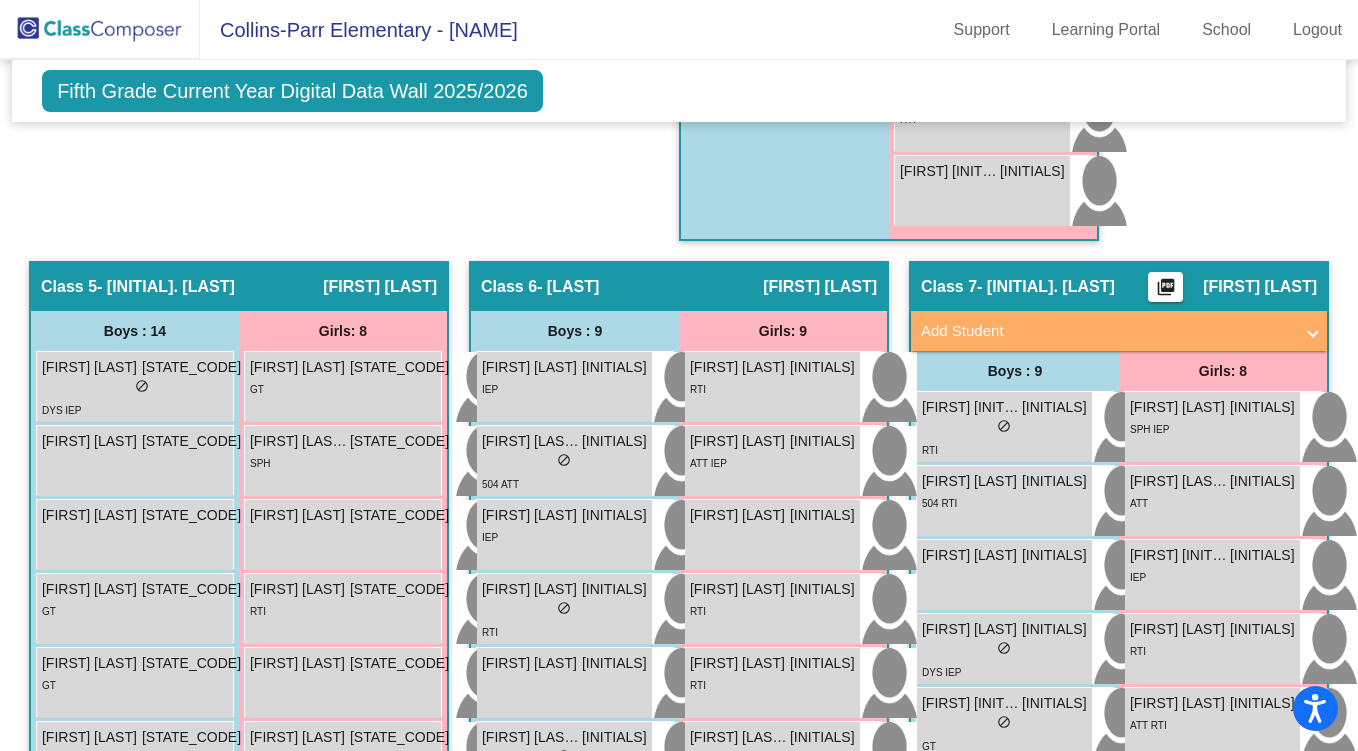scroll, scrollTop: 2181, scrollLeft: 0, axis: vertical 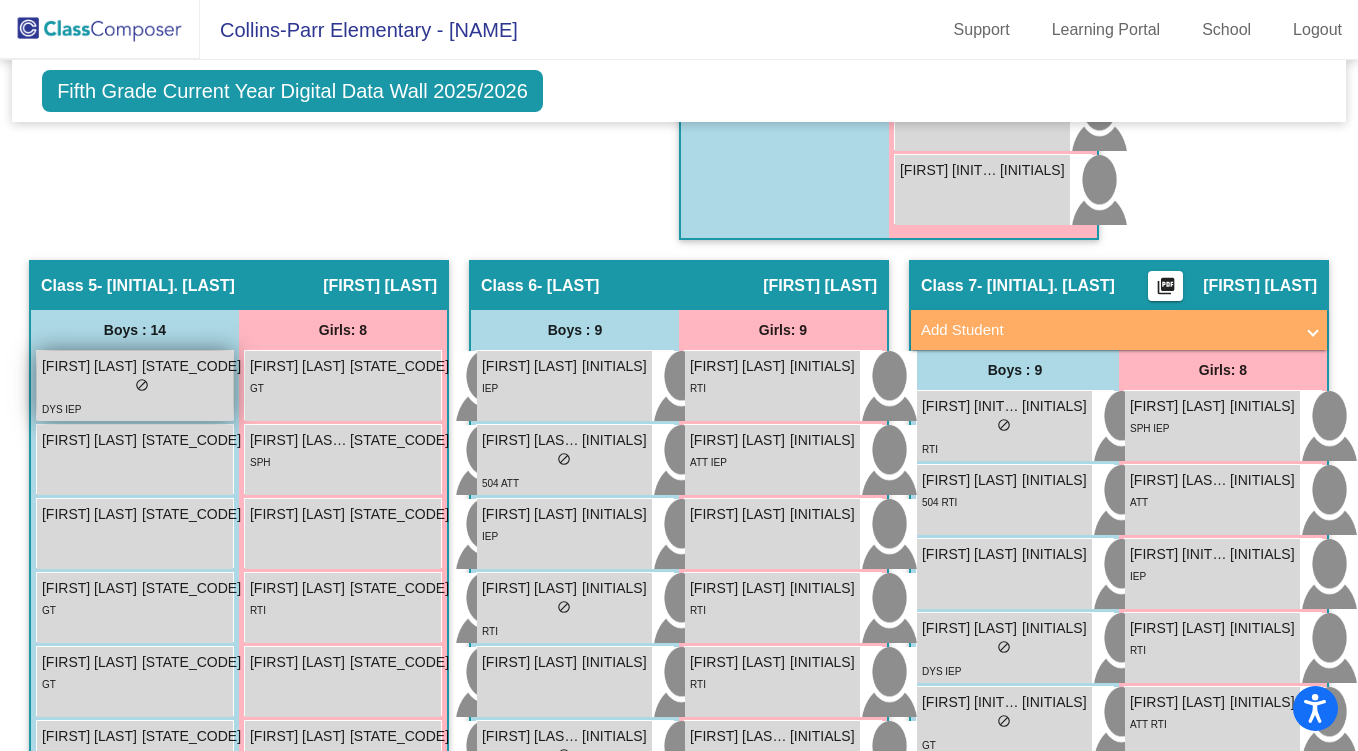 click on "do_not_disturb_alt" at bounding box center (142, 385) 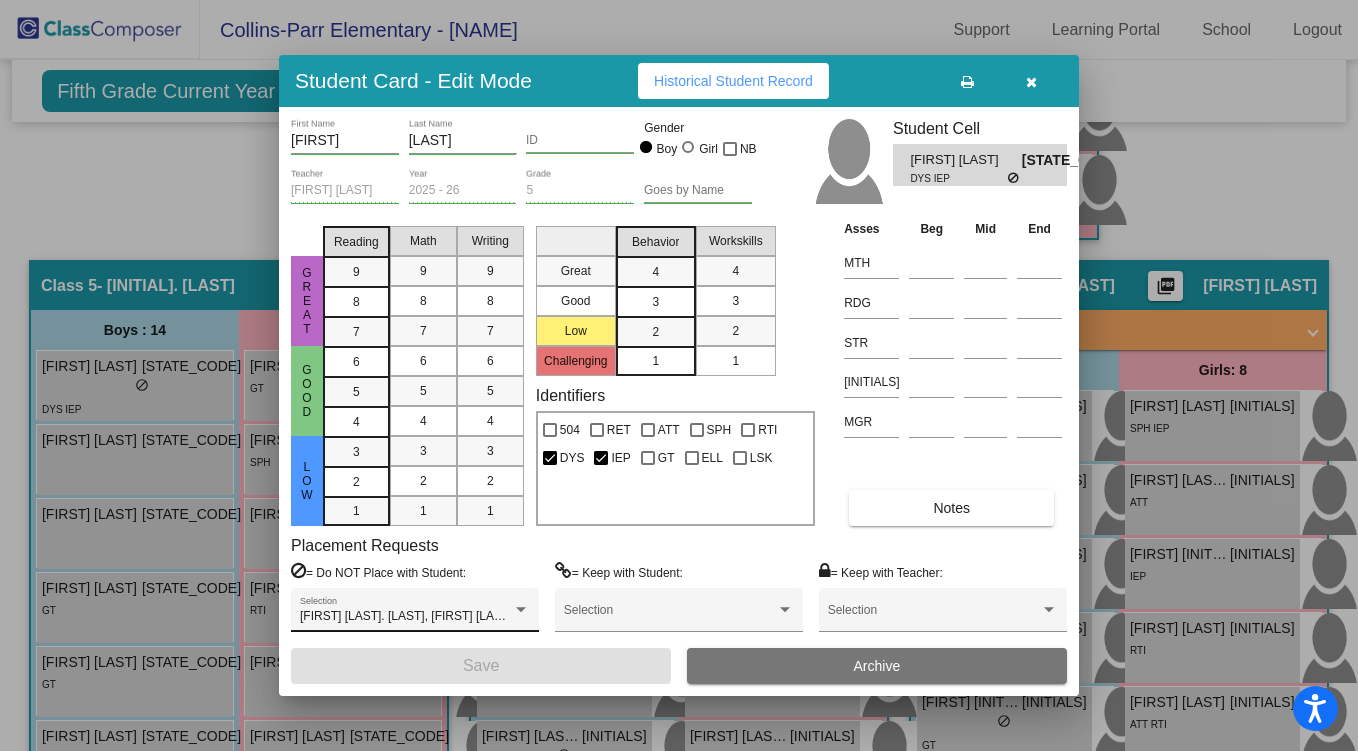 click at bounding box center [521, 610] 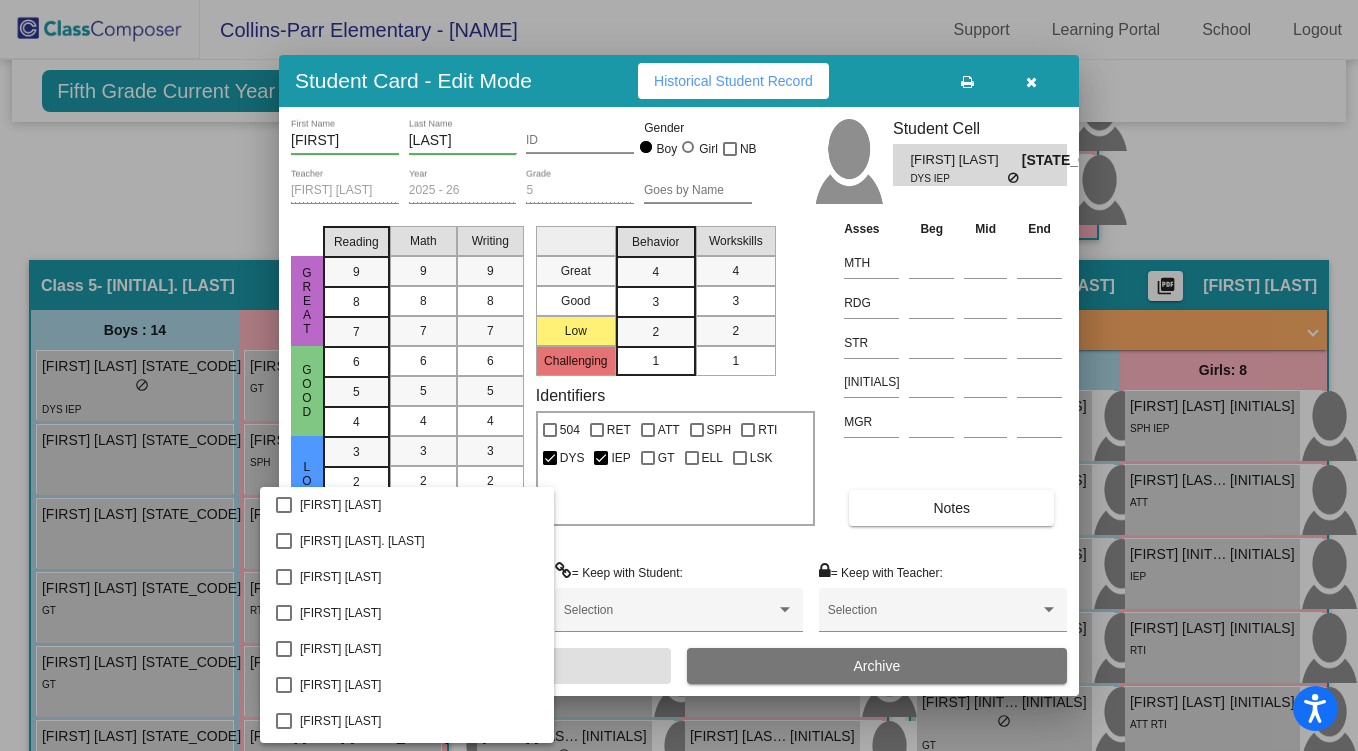 scroll, scrollTop: 1436, scrollLeft: 0, axis: vertical 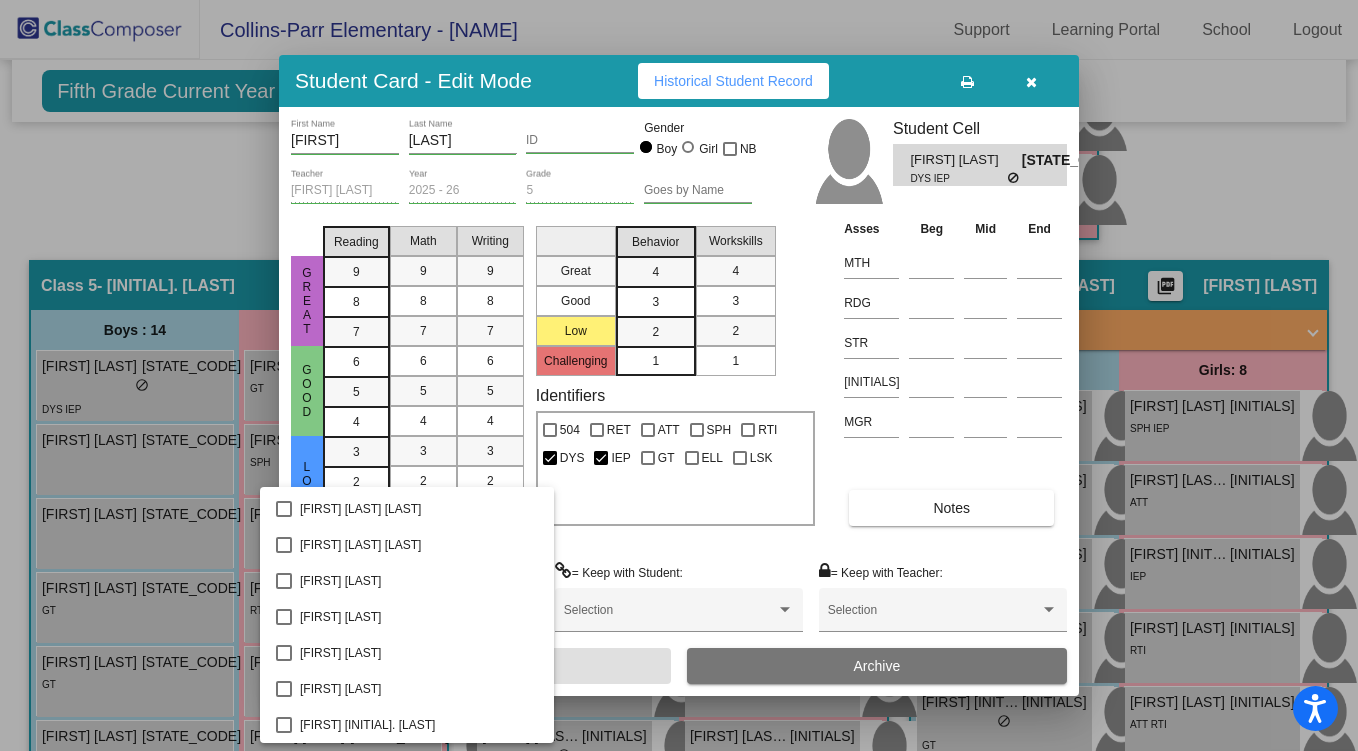 click at bounding box center (679, 375) 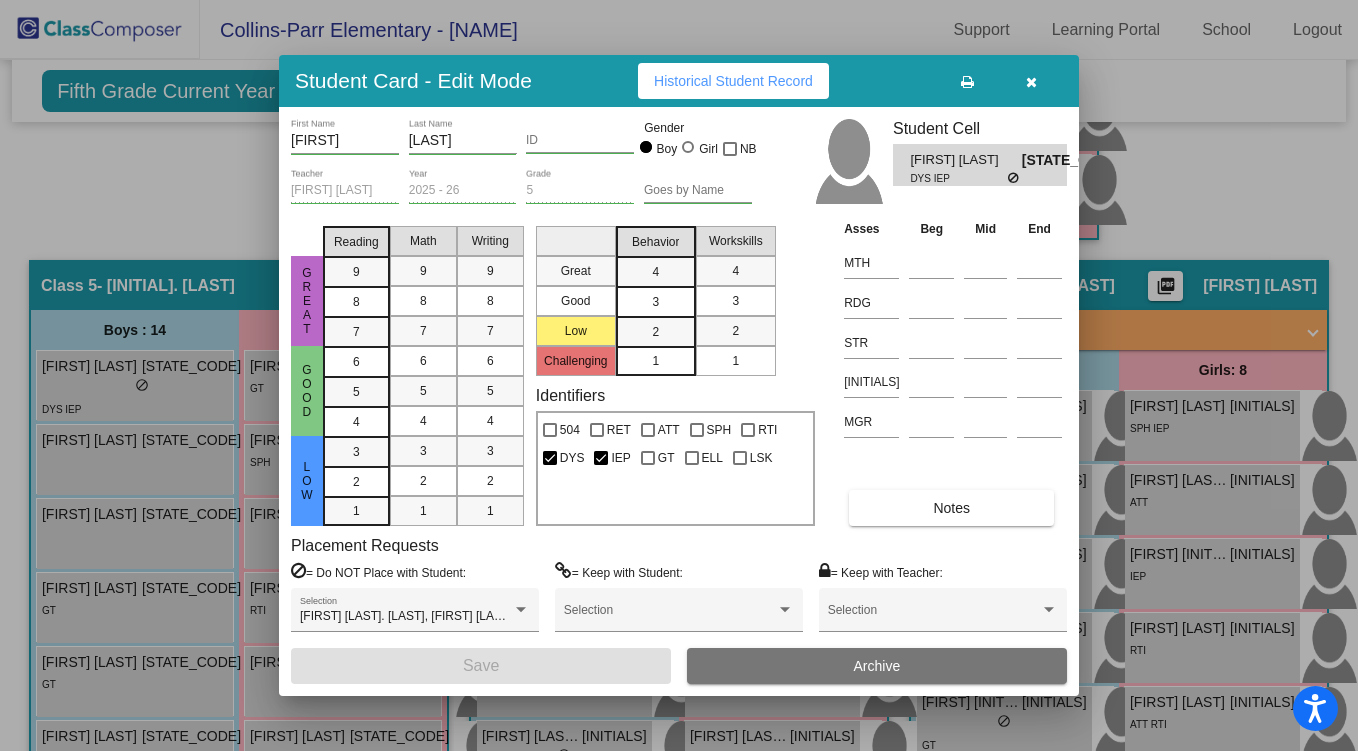 click at bounding box center [1031, 81] 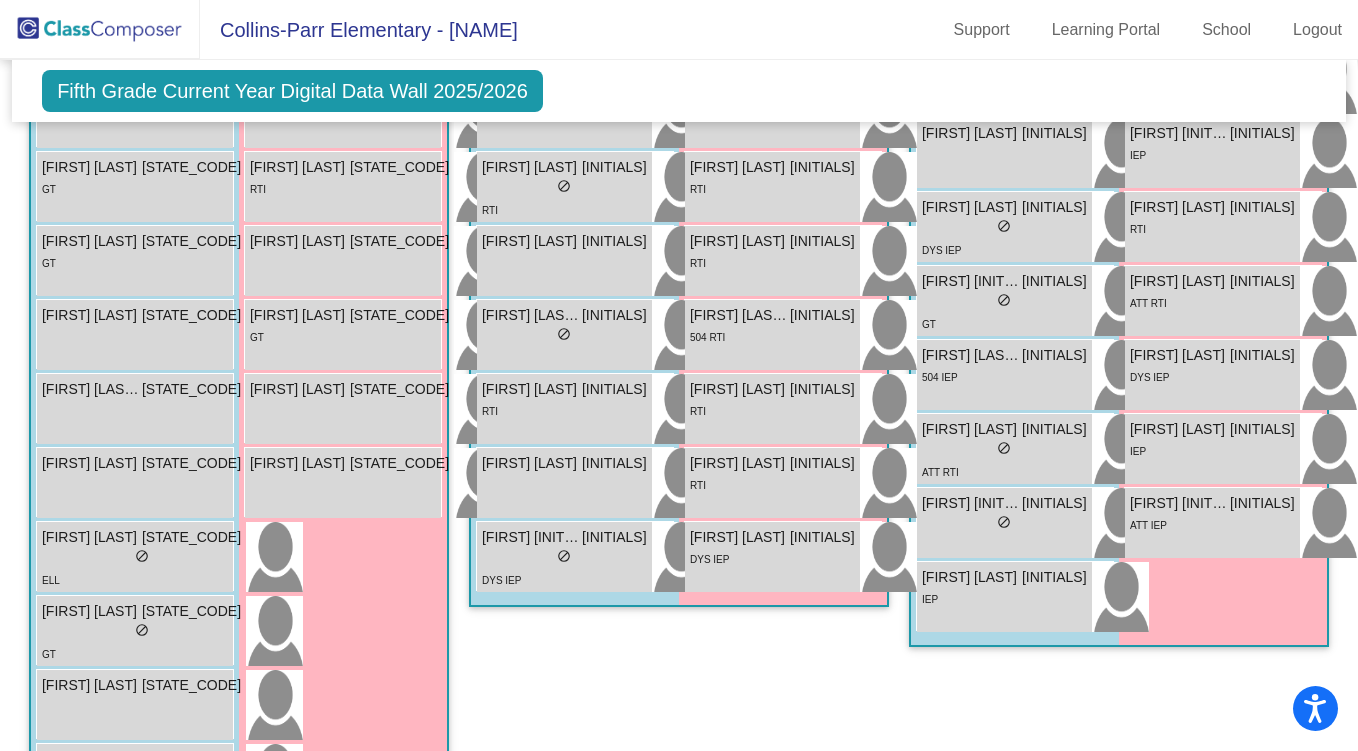 scroll, scrollTop: 2604, scrollLeft: 0, axis: vertical 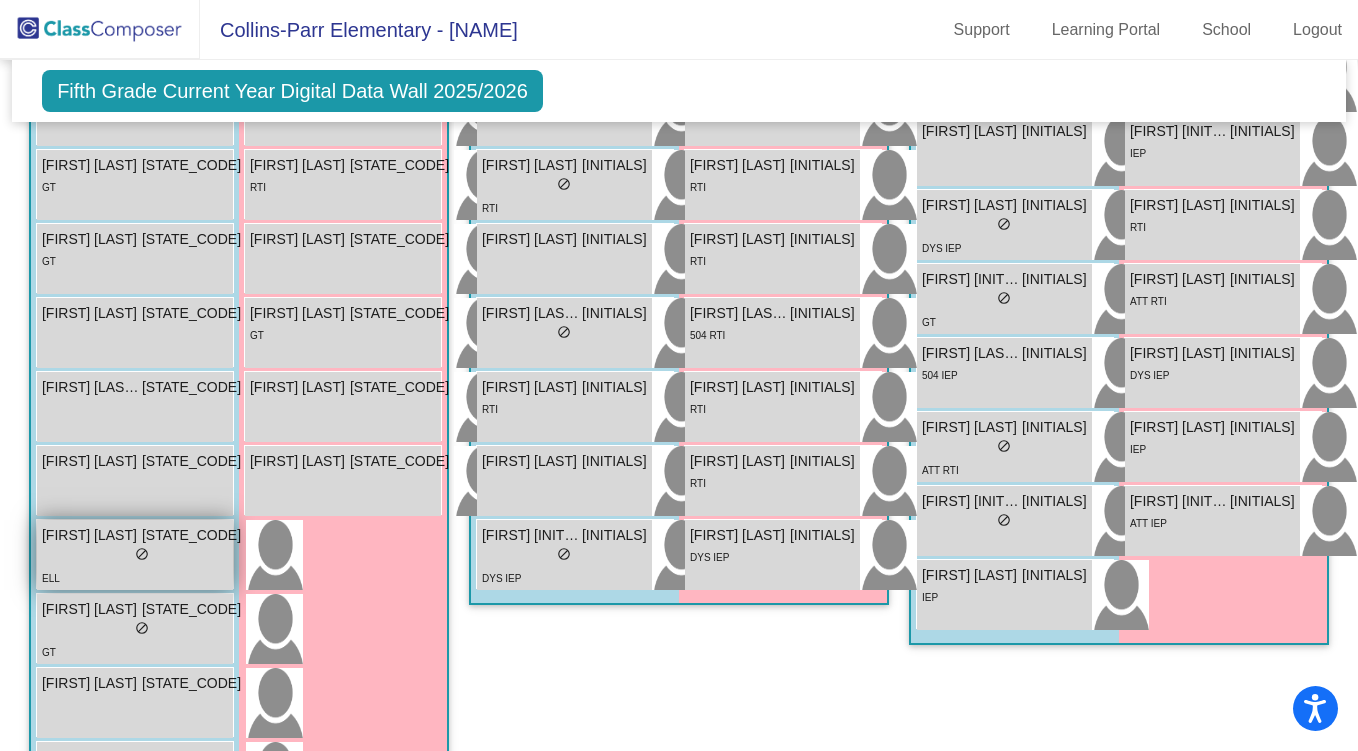 click on "do_not_disturb_alt" at bounding box center (142, 554) 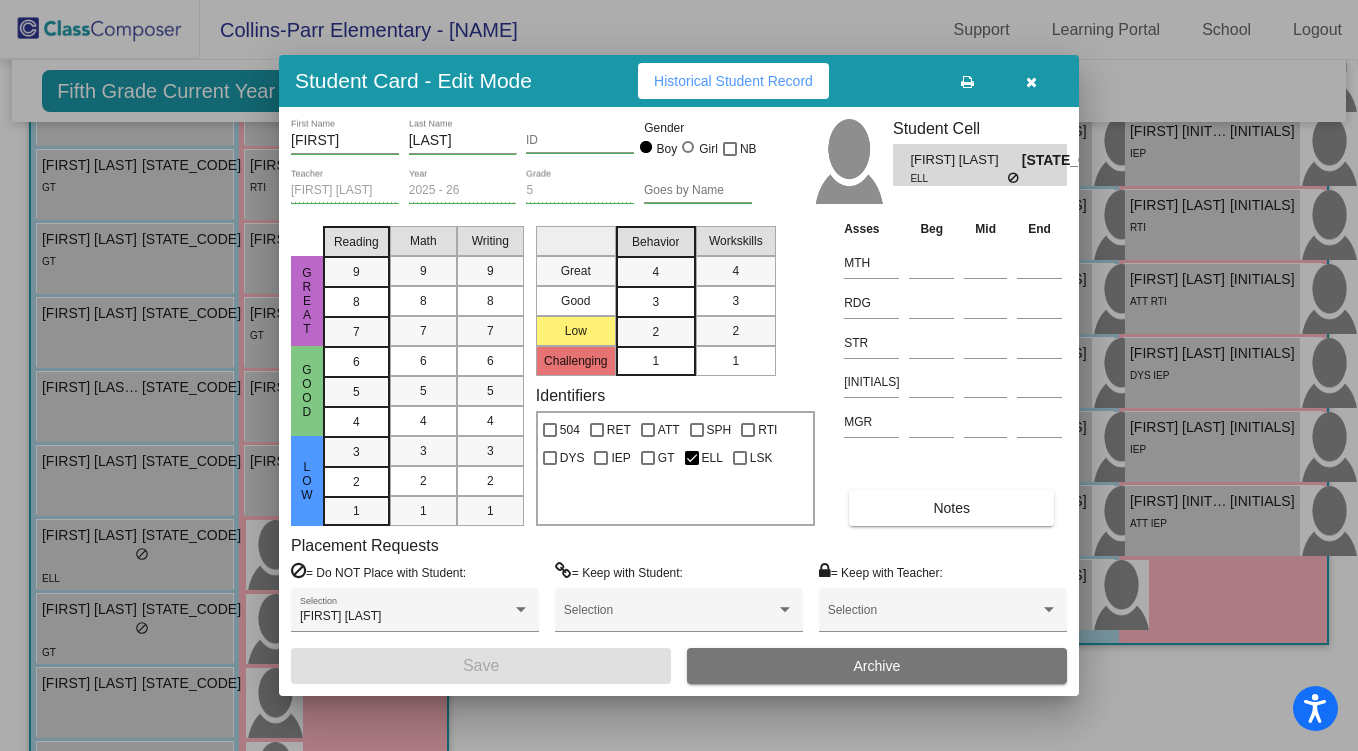 click at bounding box center [679, 375] 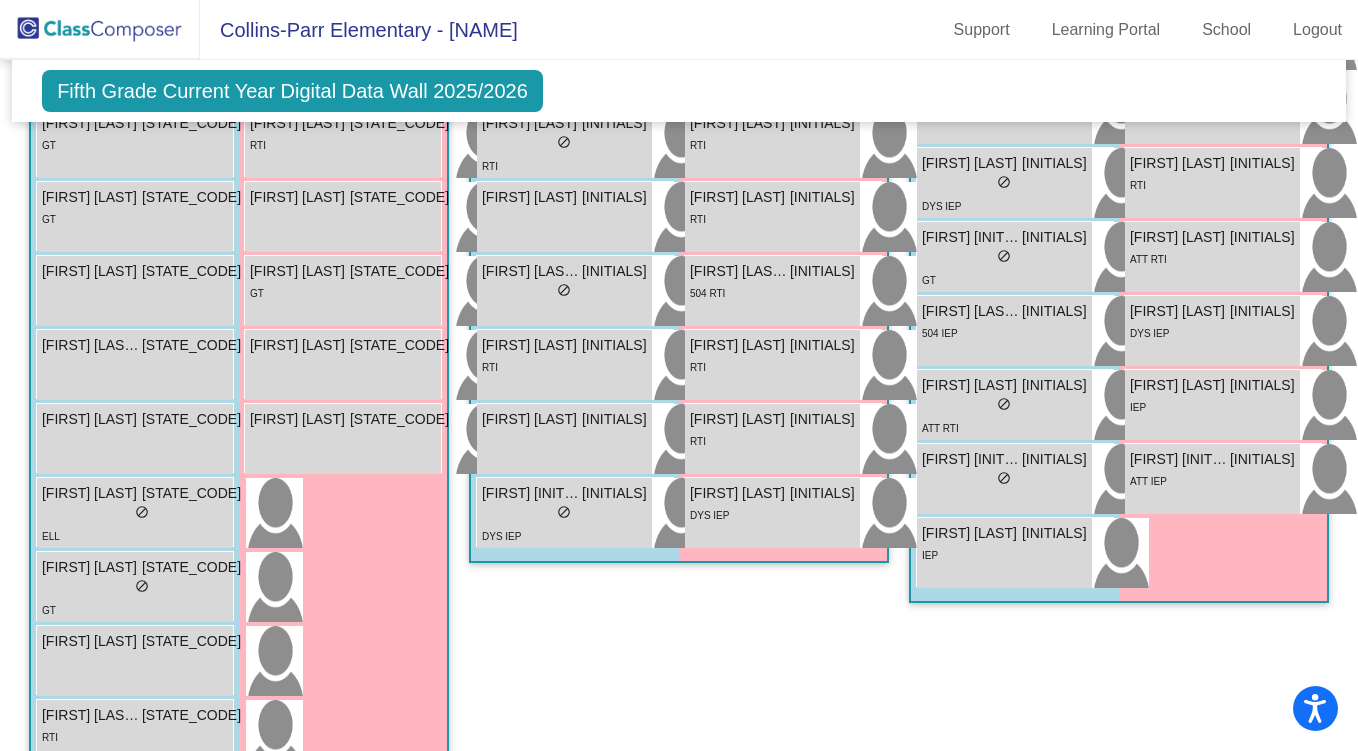 scroll, scrollTop: 2645, scrollLeft: 0, axis: vertical 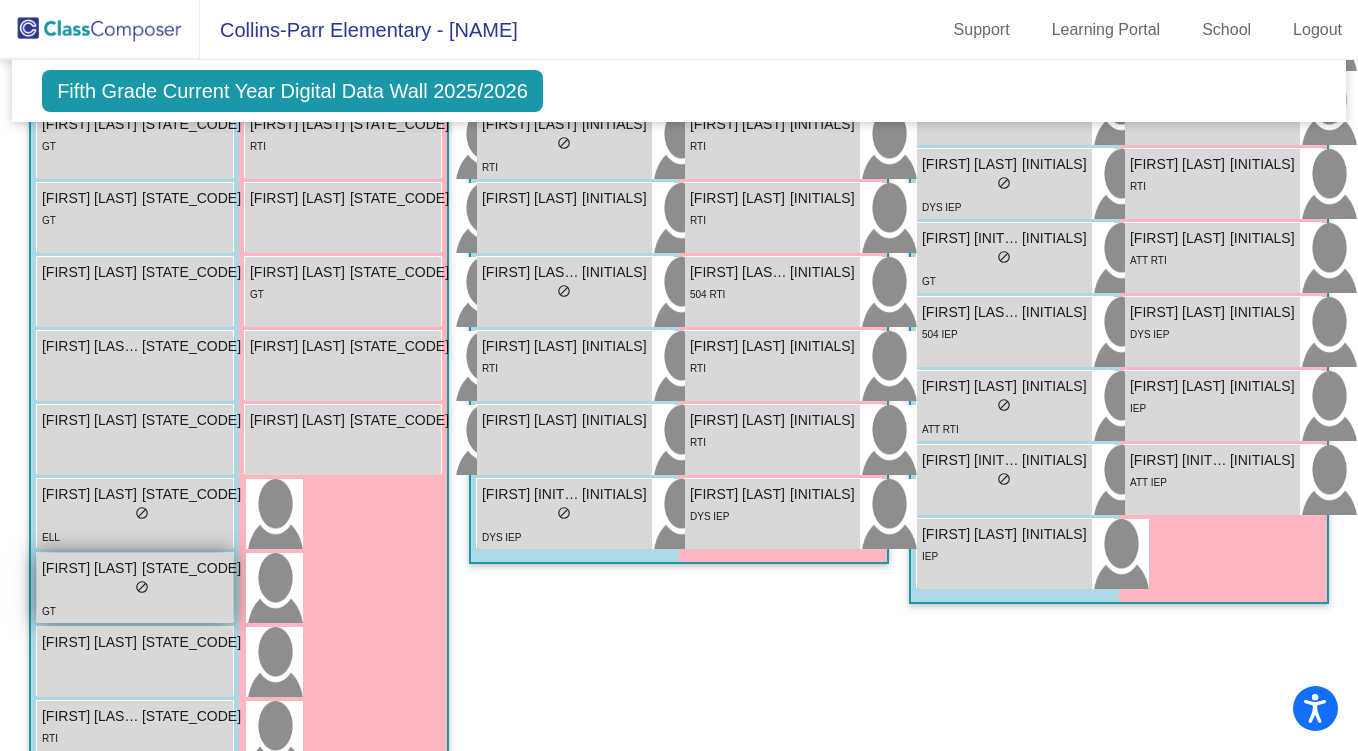 click on "GT" at bounding box center [141, 610] 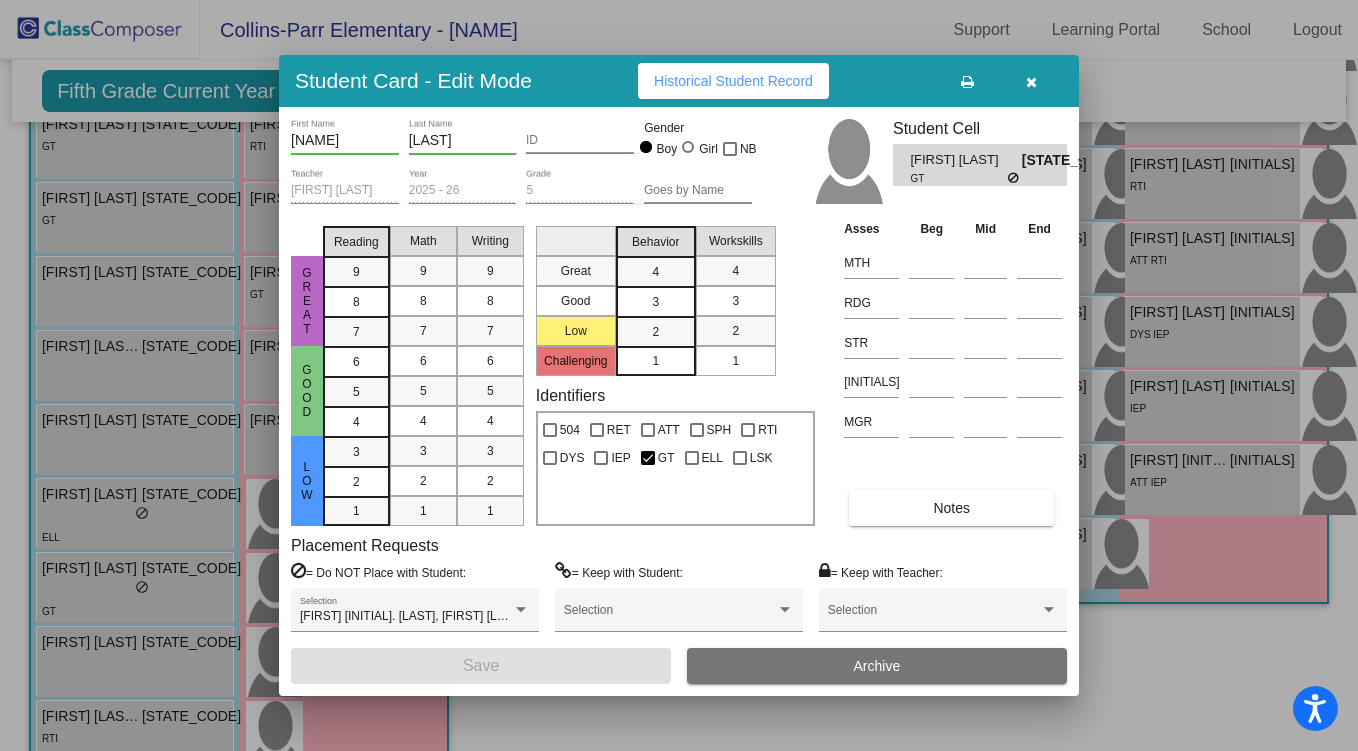 click at bounding box center [679, 375] 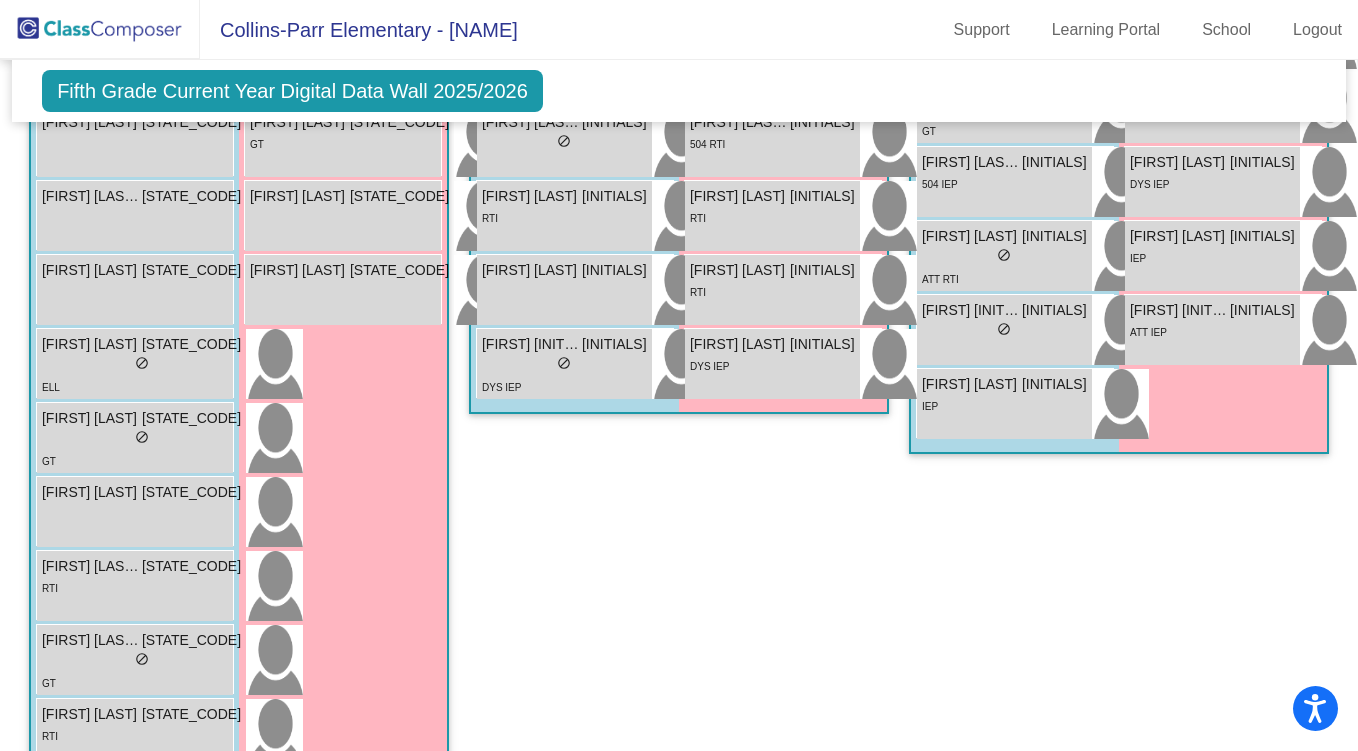 scroll, scrollTop: 2794, scrollLeft: 0, axis: vertical 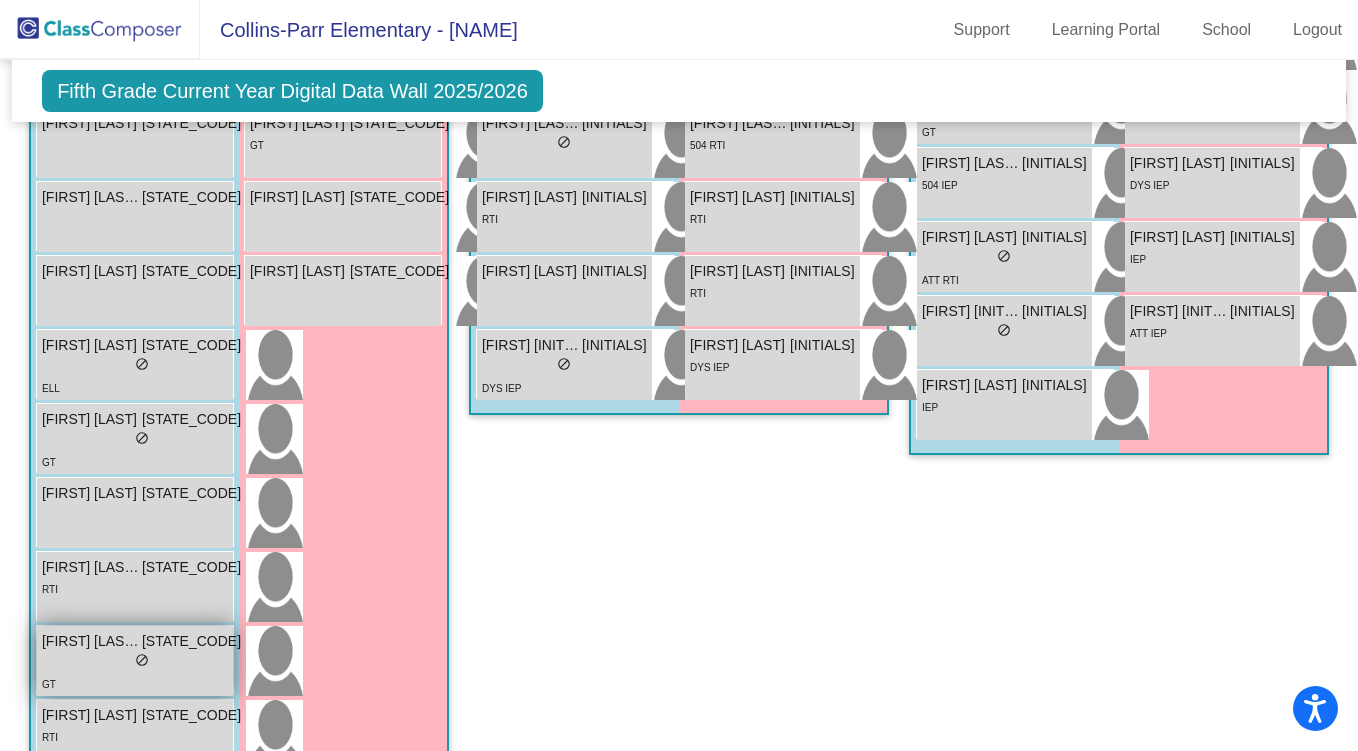 click on "lock do_not_disturb_alt" at bounding box center [141, 662] 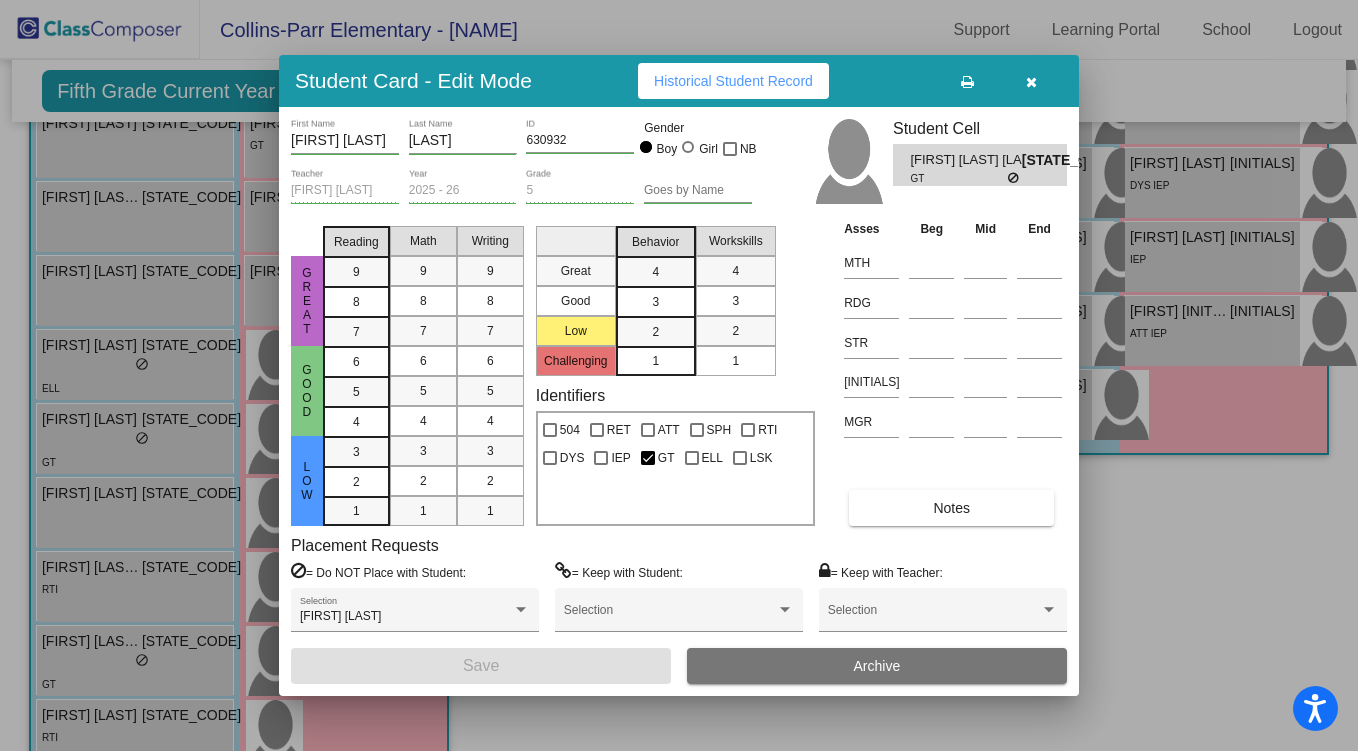 click at bounding box center [679, 375] 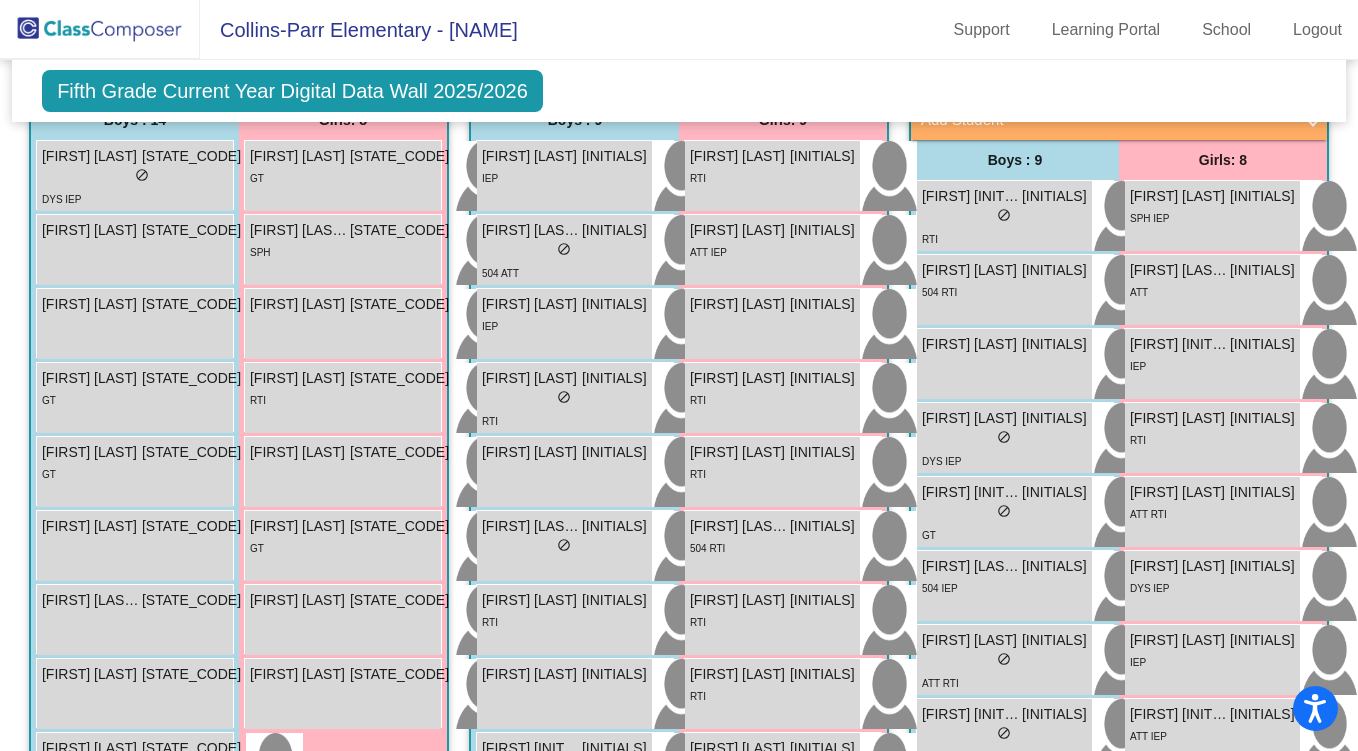 scroll, scrollTop: 2393, scrollLeft: 0, axis: vertical 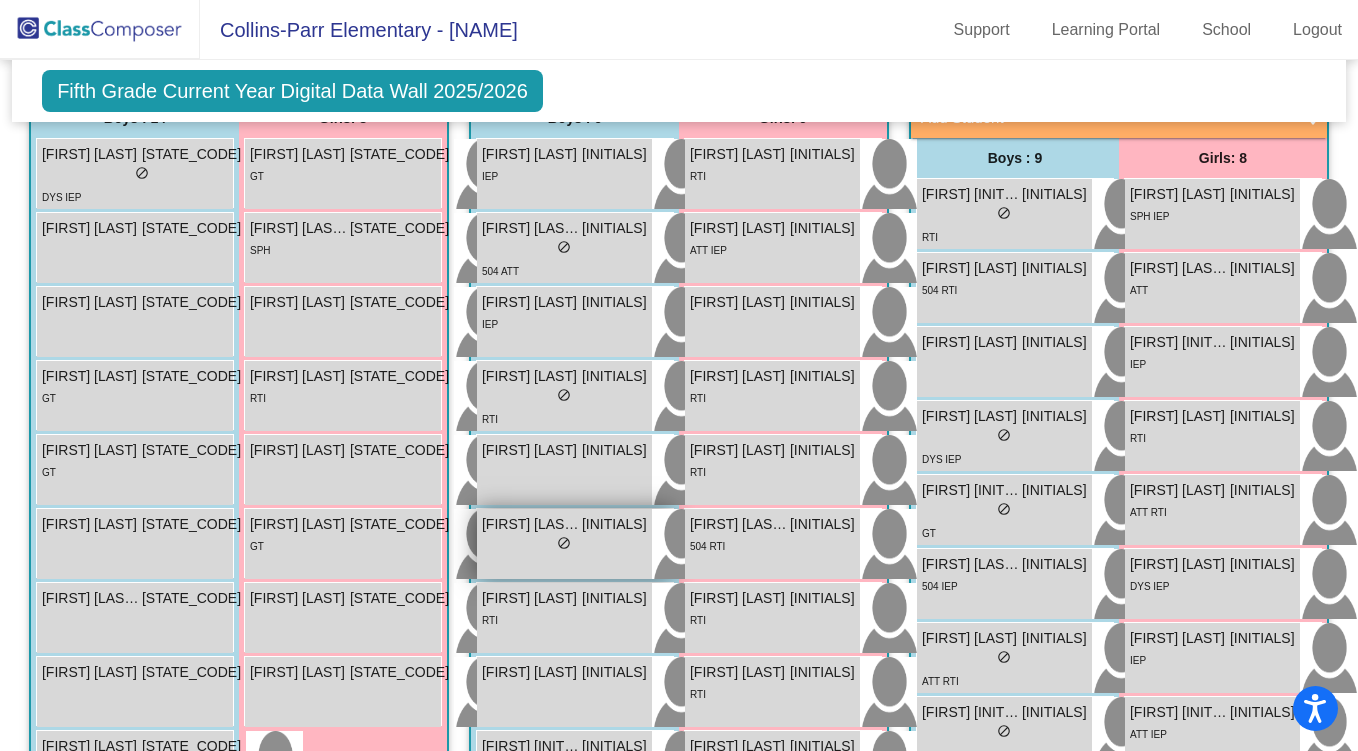 click on "lock do_not_disturb_alt" at bounding box center [564, 545] 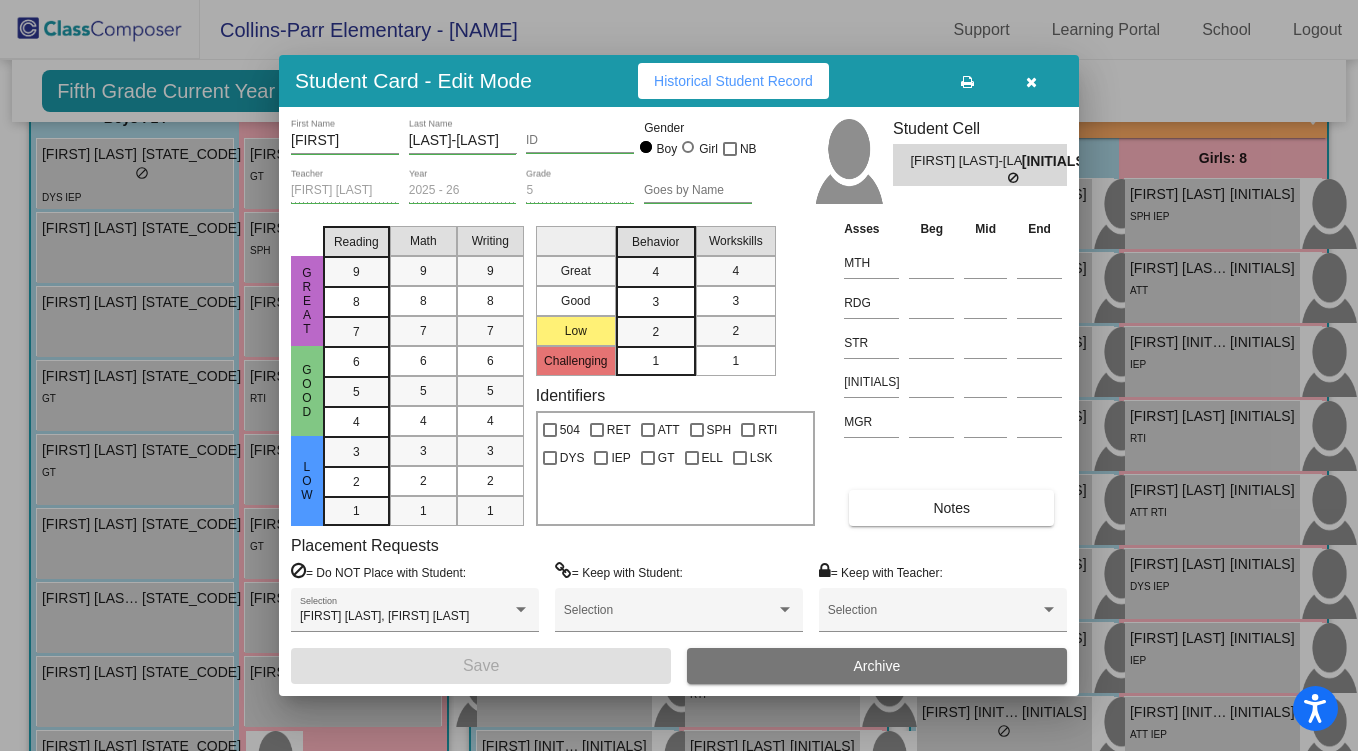 click at bounding box center (1031, 81) 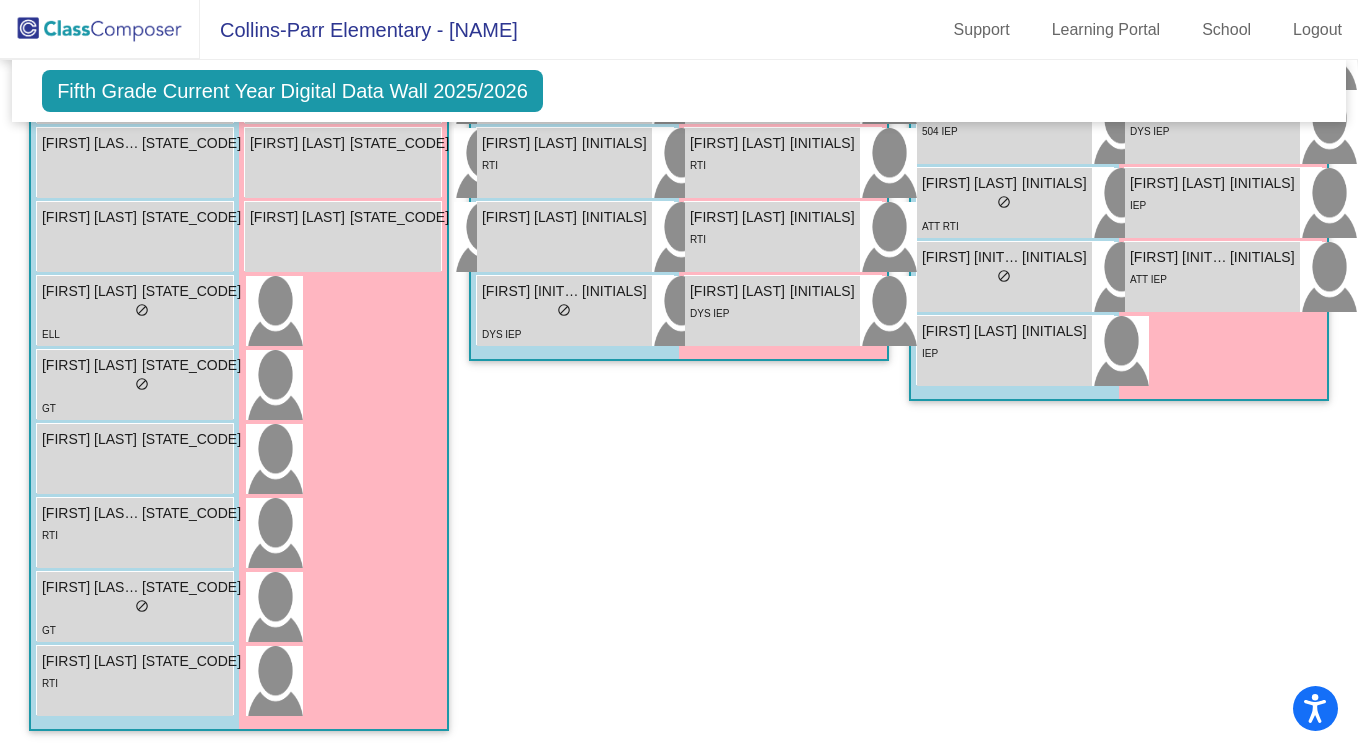 scroll, scrollTop: 3601, scrollLeft: 0, axis: vertical 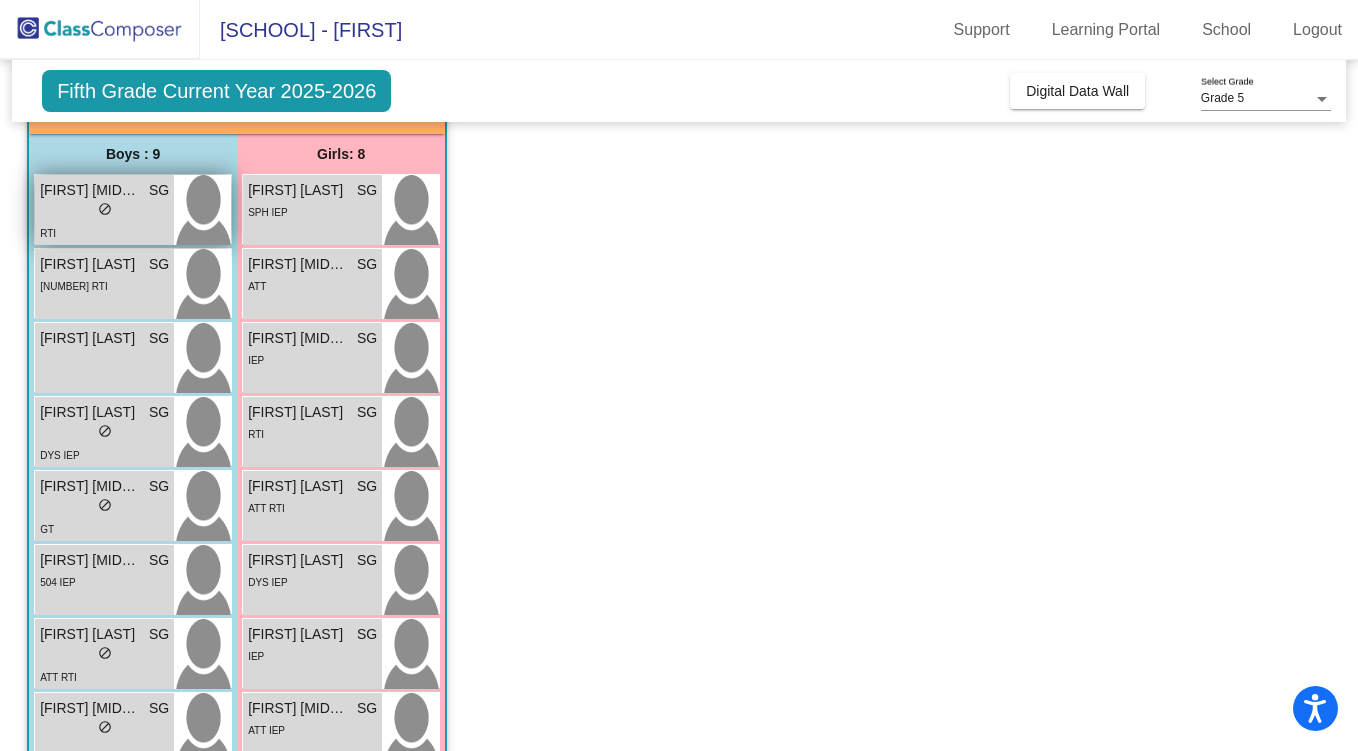 click on "[FIRST] [MIDDLE] [LAST]" at bounding box center (90, 190) 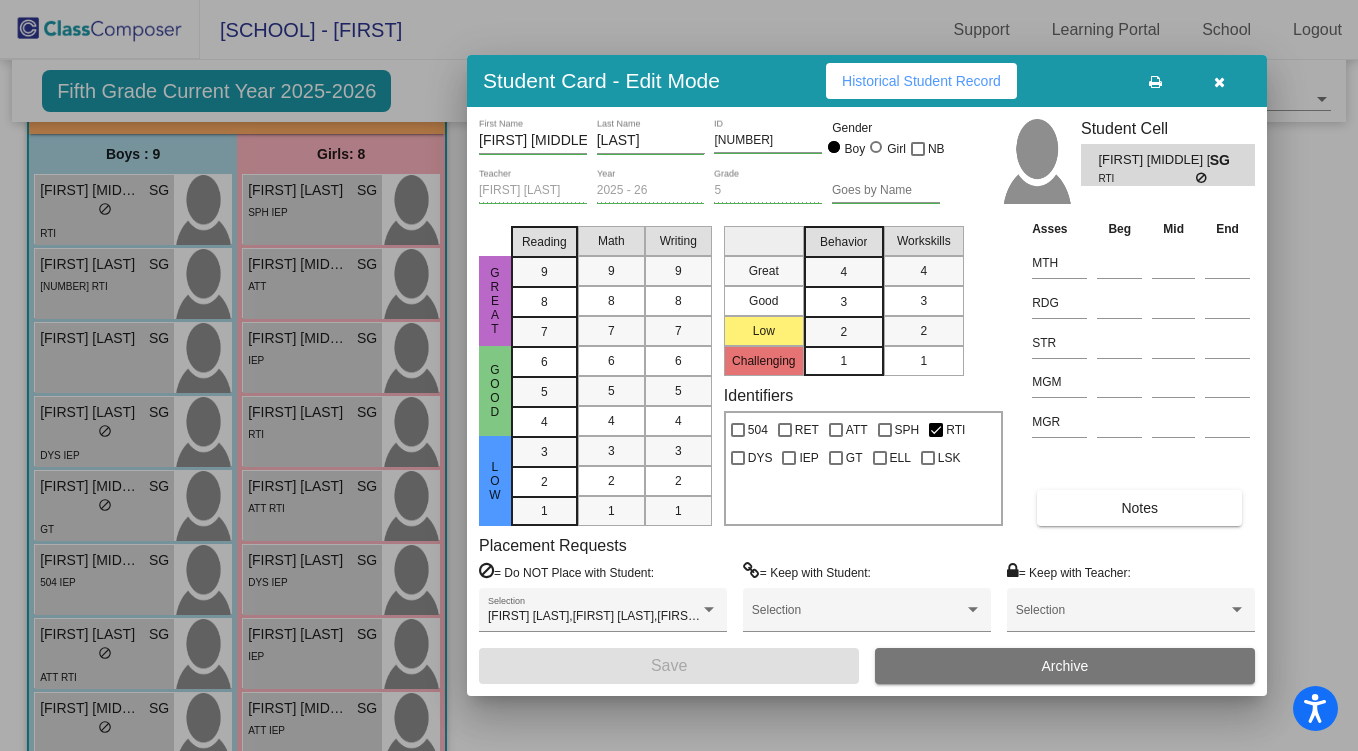 click at bounding box center [679, 375] 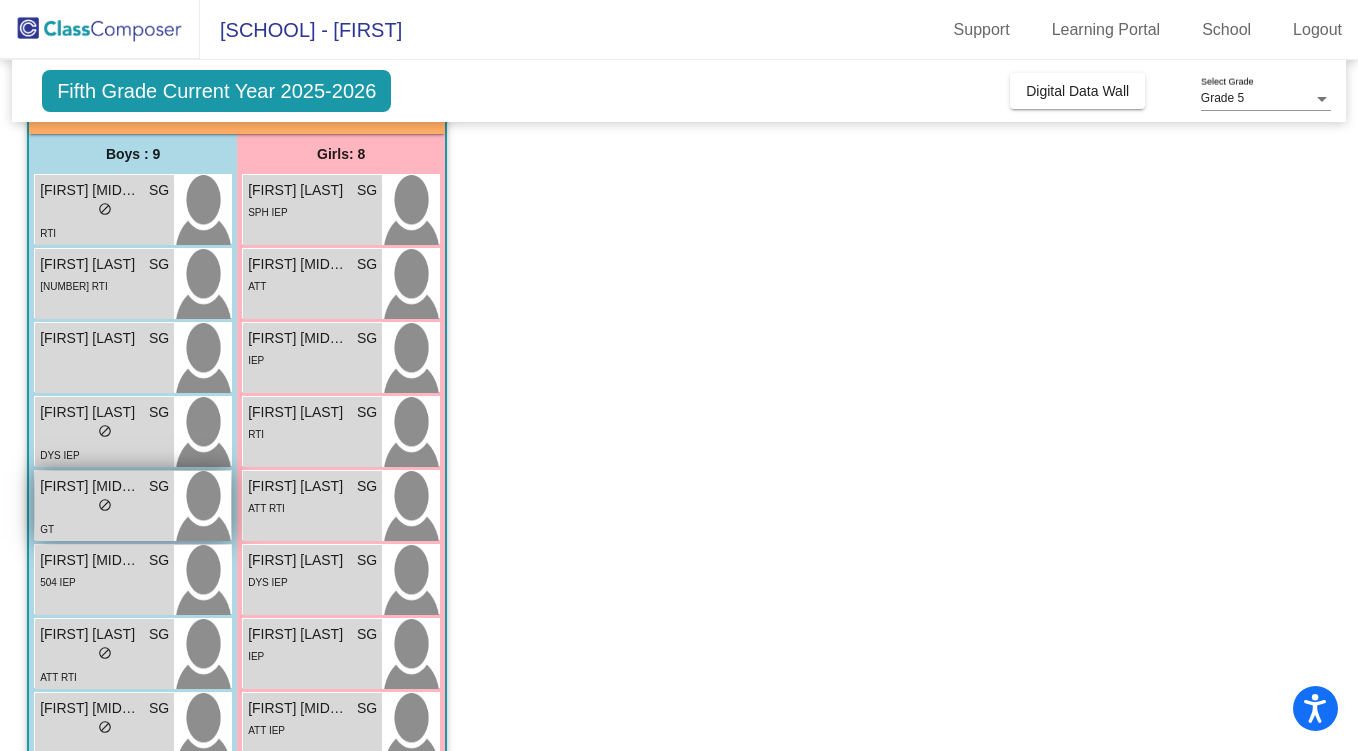 click on "do_not_disturb_alt" at bounding box center (105, 505) 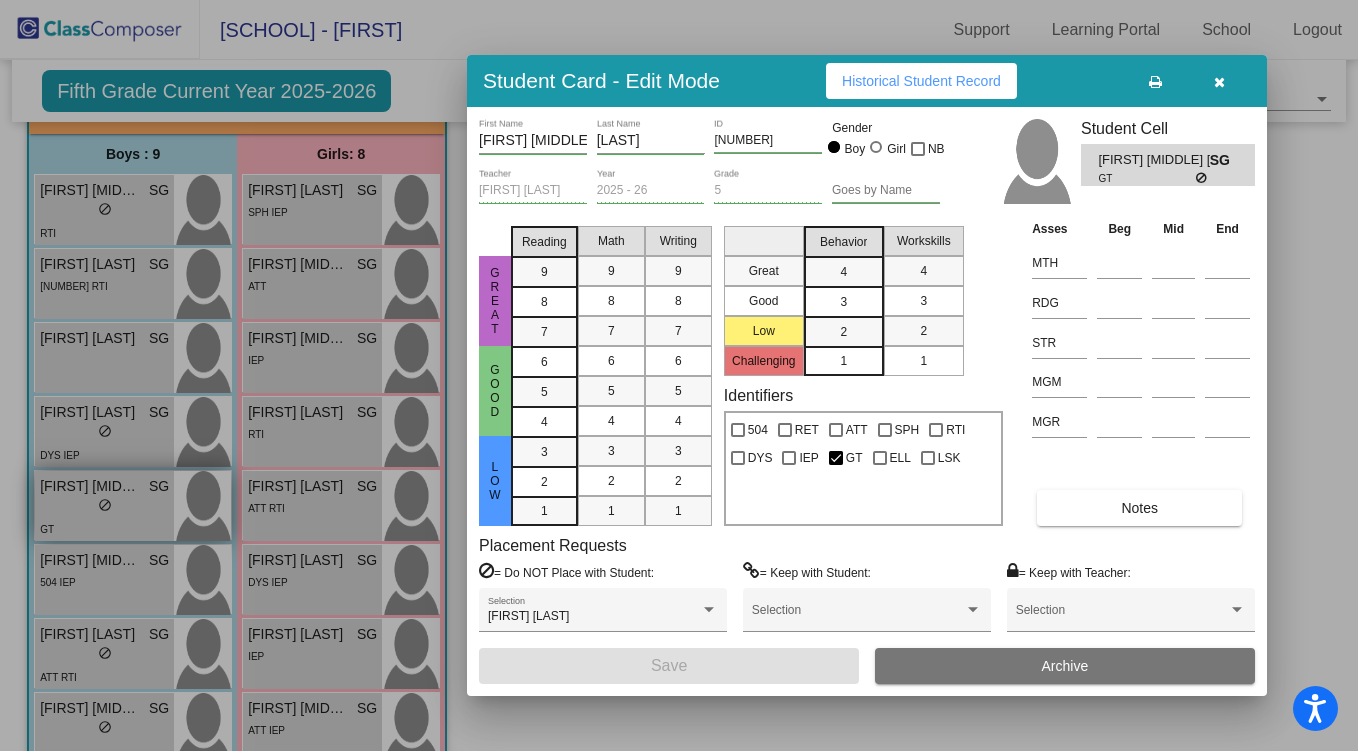 click at bounding box center [679, 375] 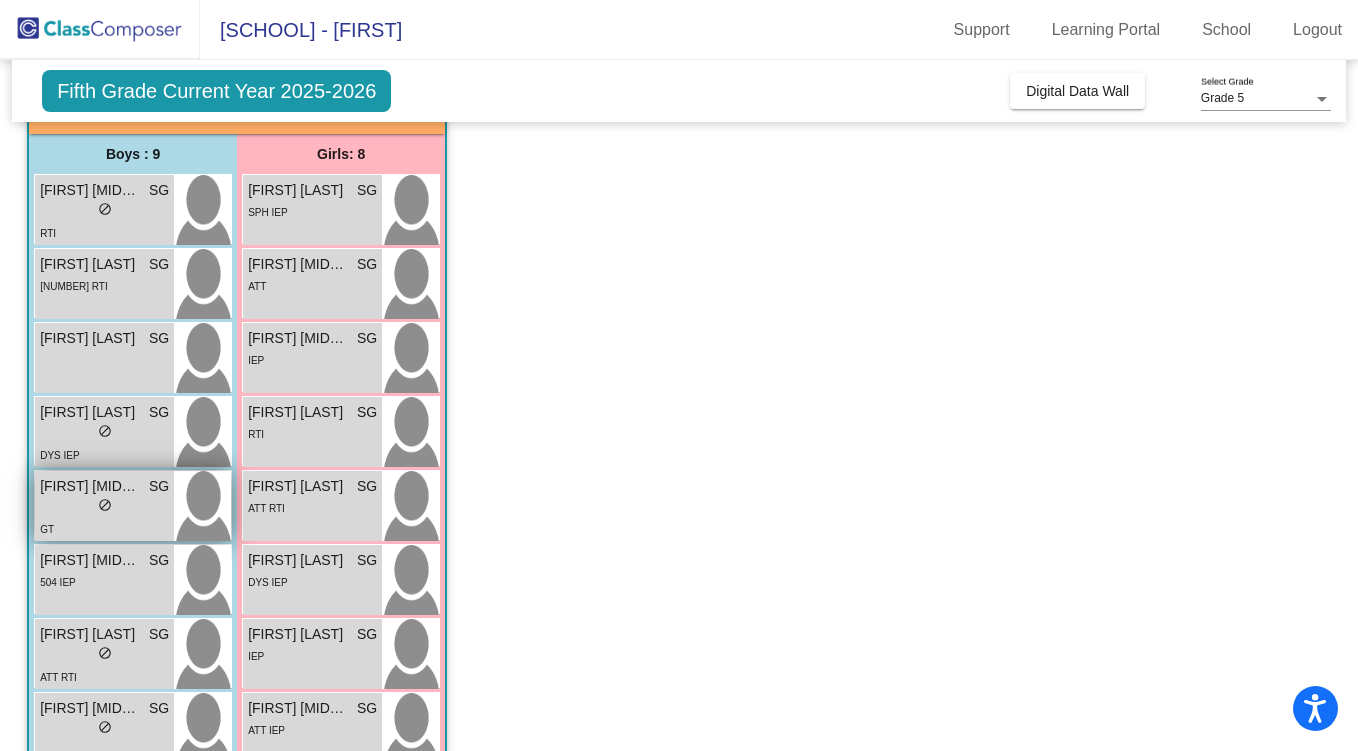 click on "do_not_disturb_alt" at bounding box center (105, 505) 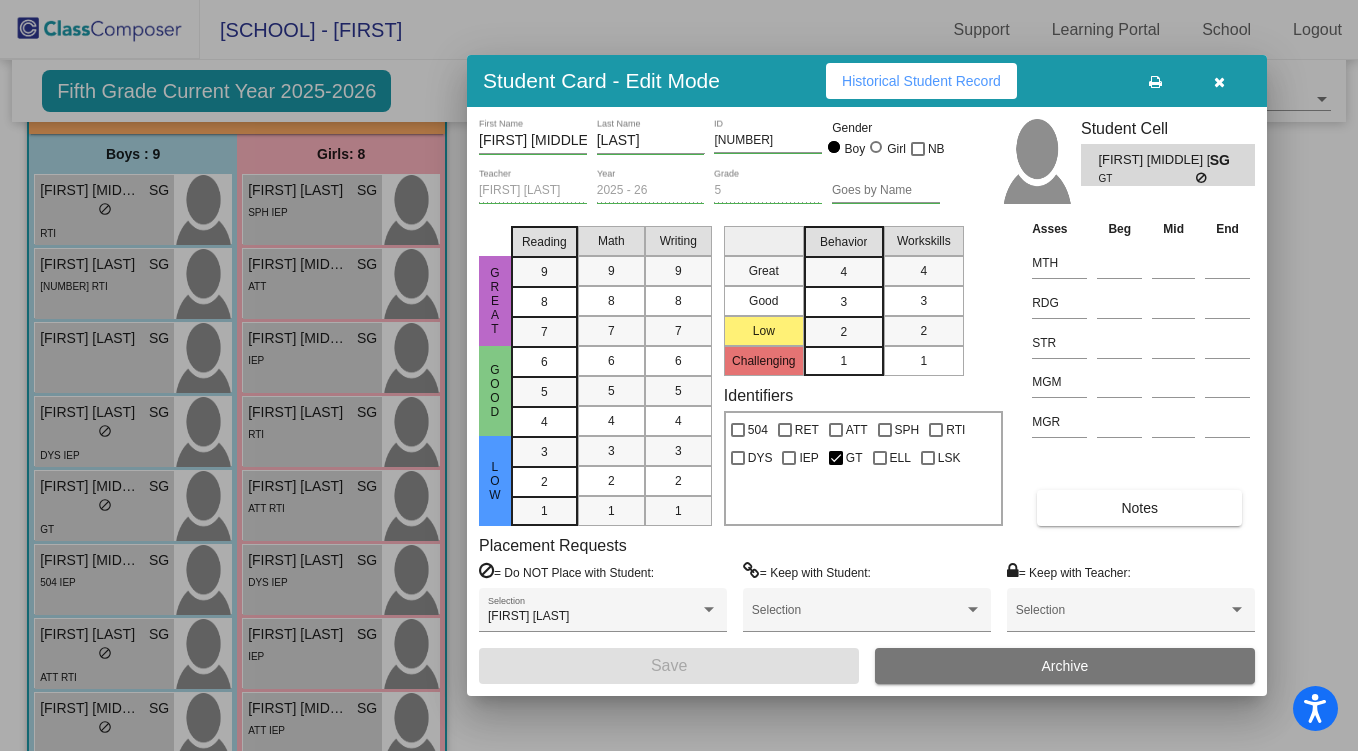 click at bounding box center [679, 375] 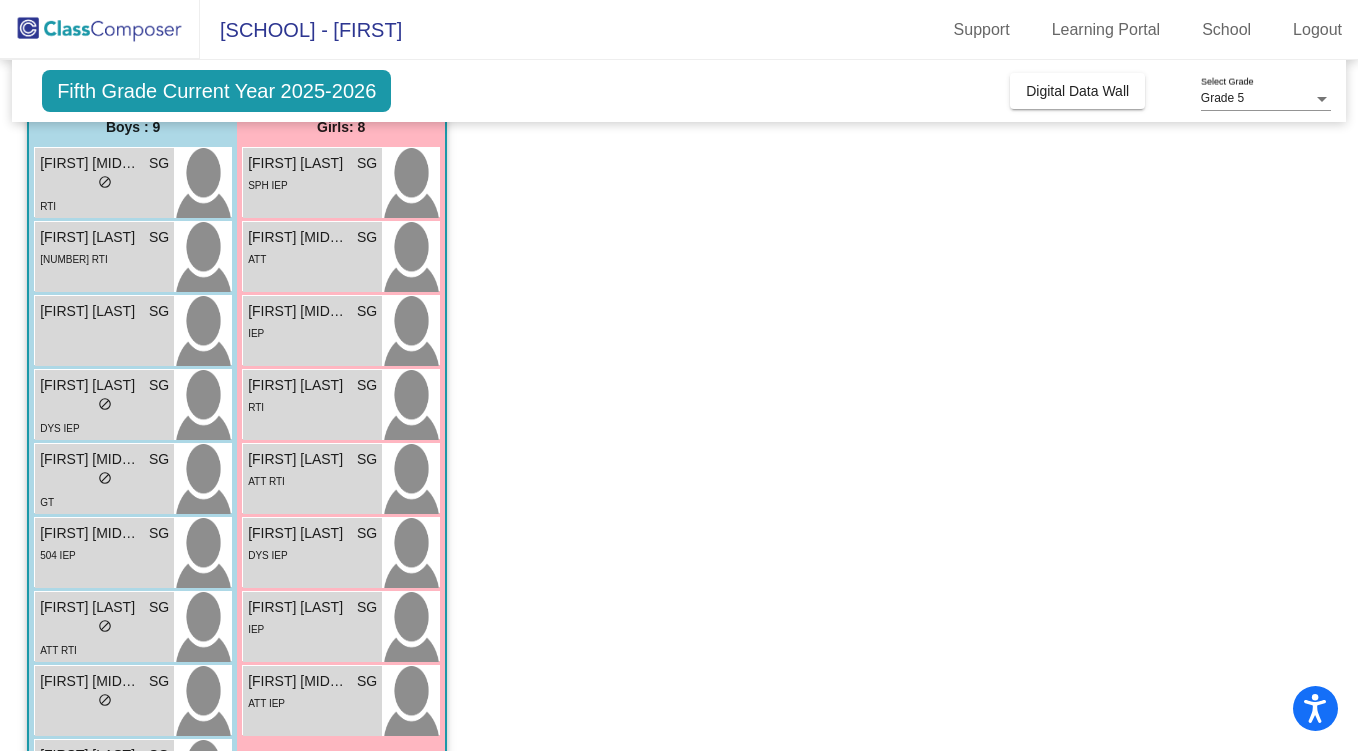scroll, scrollTop: 168, scrollLeft: 0, axis: vertical 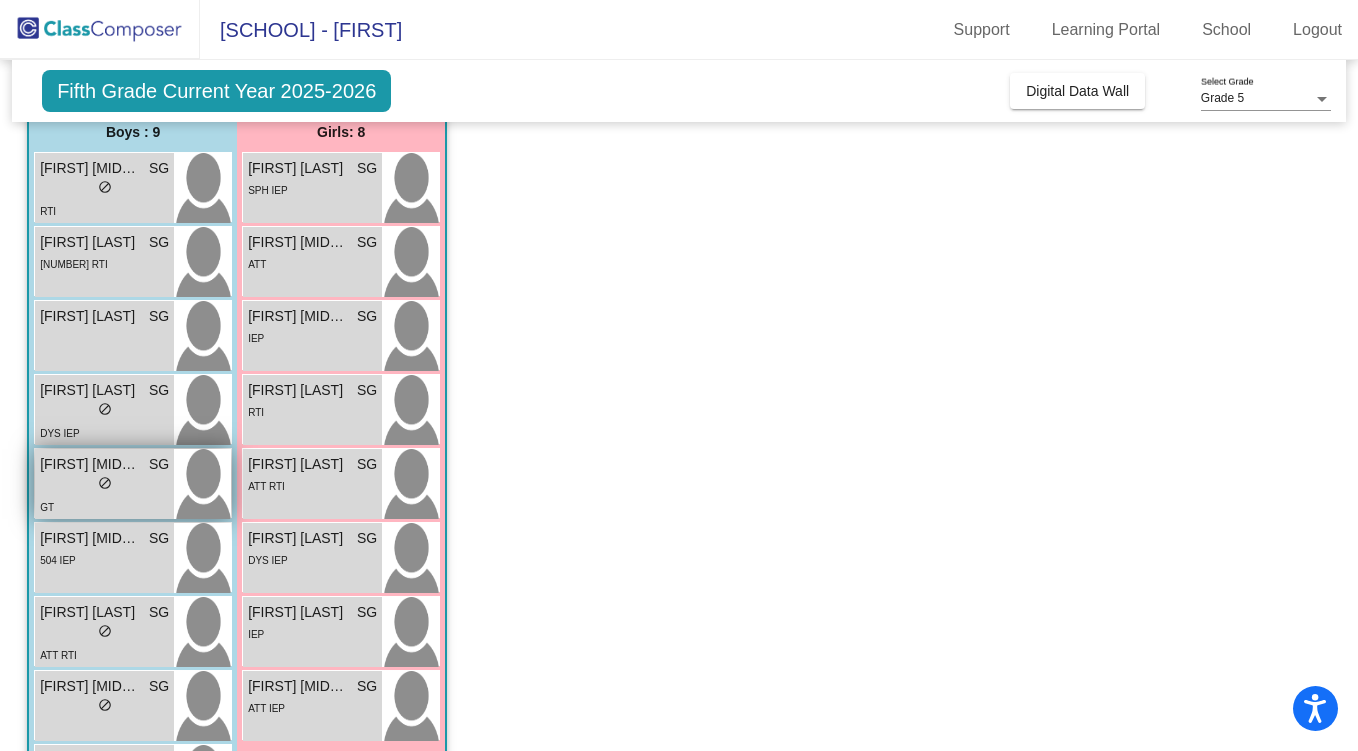 click on "do_not_disturb_alt" at bounding box center (105, 483) 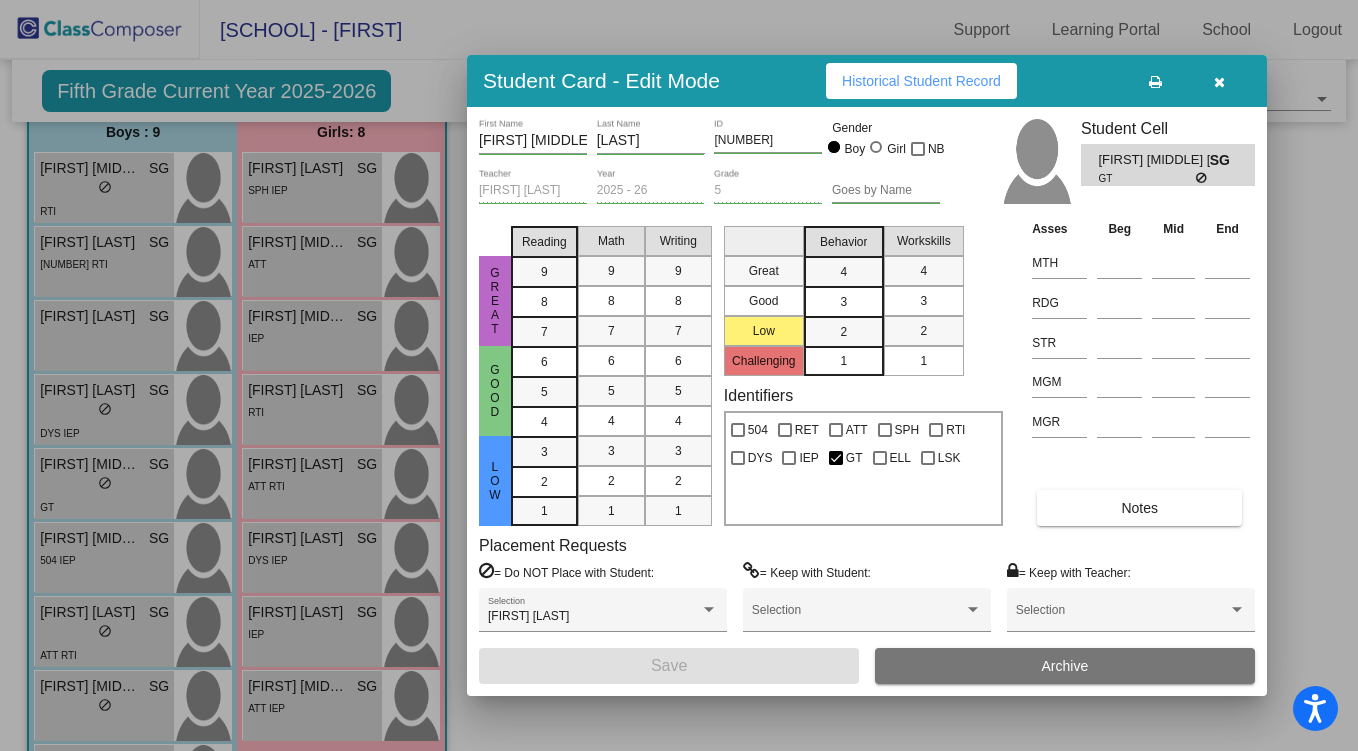 click at bounding box center (1219, 82) 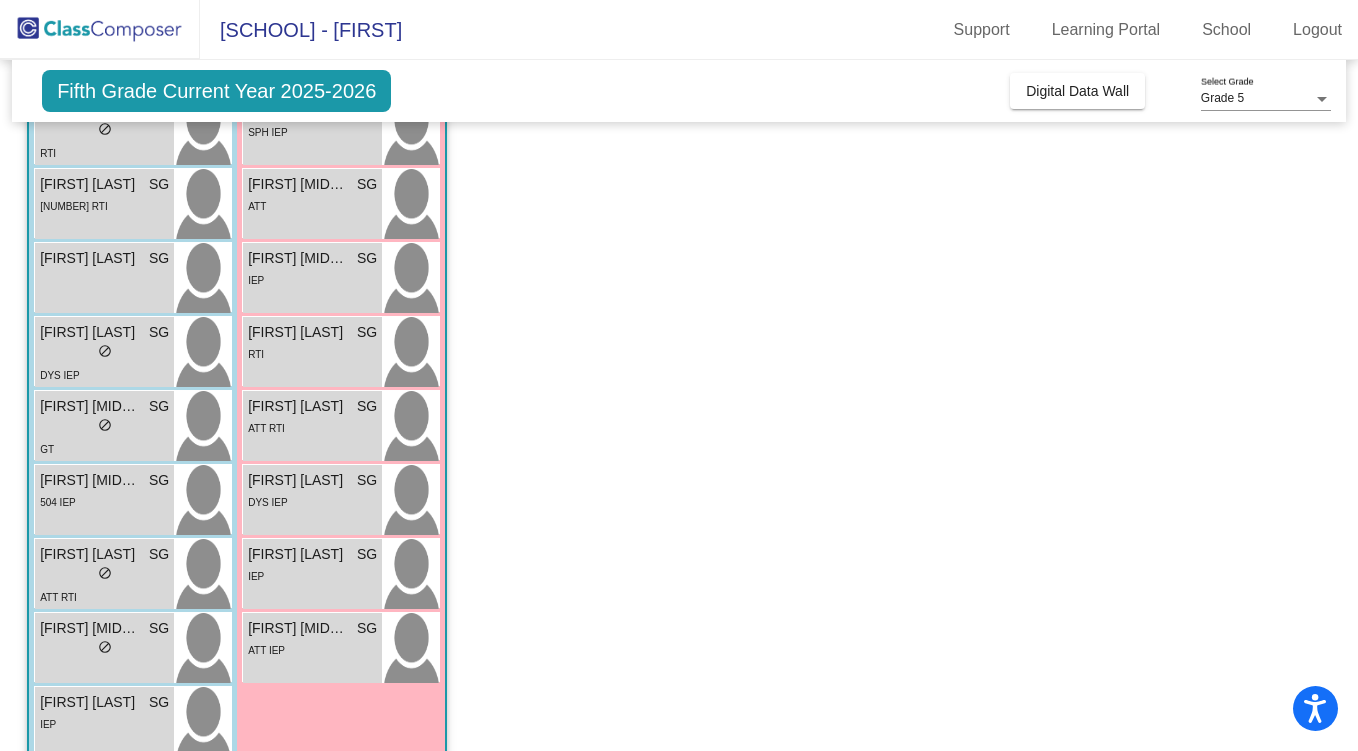 scroll, scrollTop: 267, scrollLeft: 0, axis: vertical 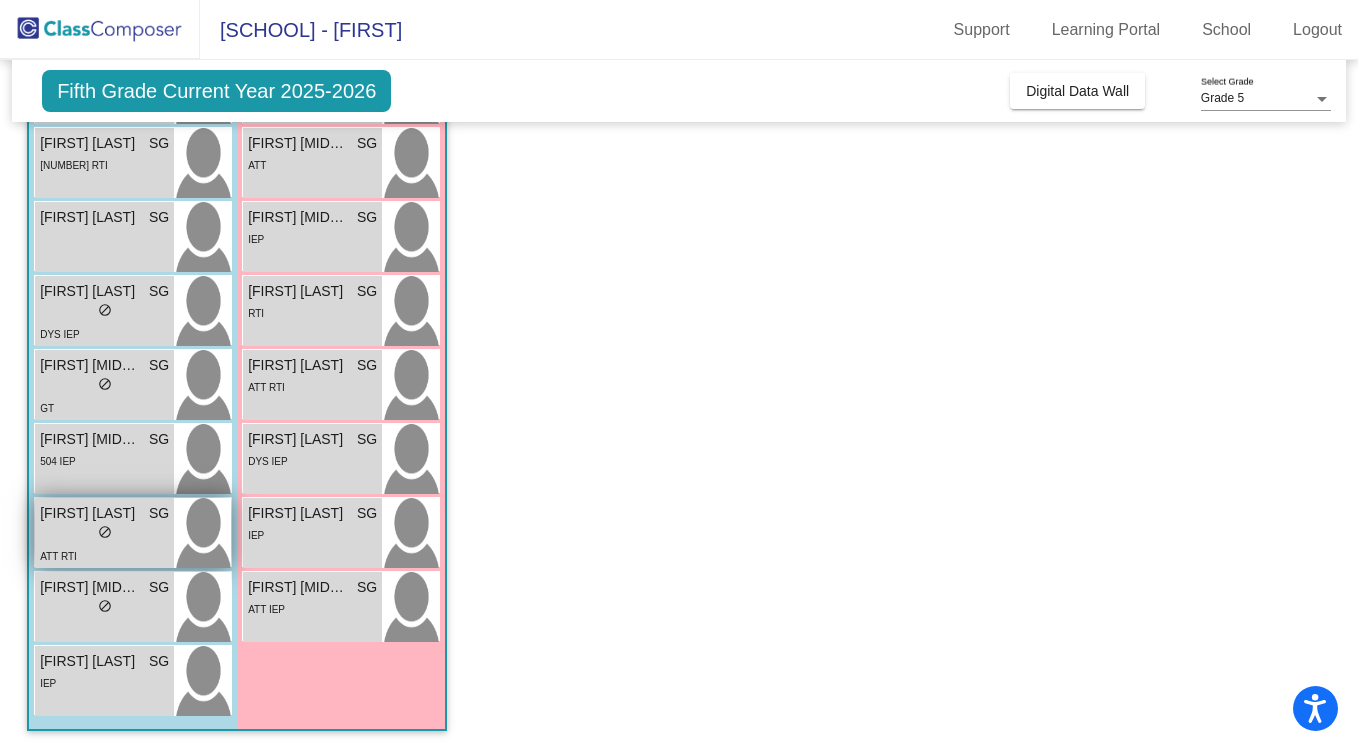 click on "lock do_not_disturb_alt" at bounding box center (105, 534) 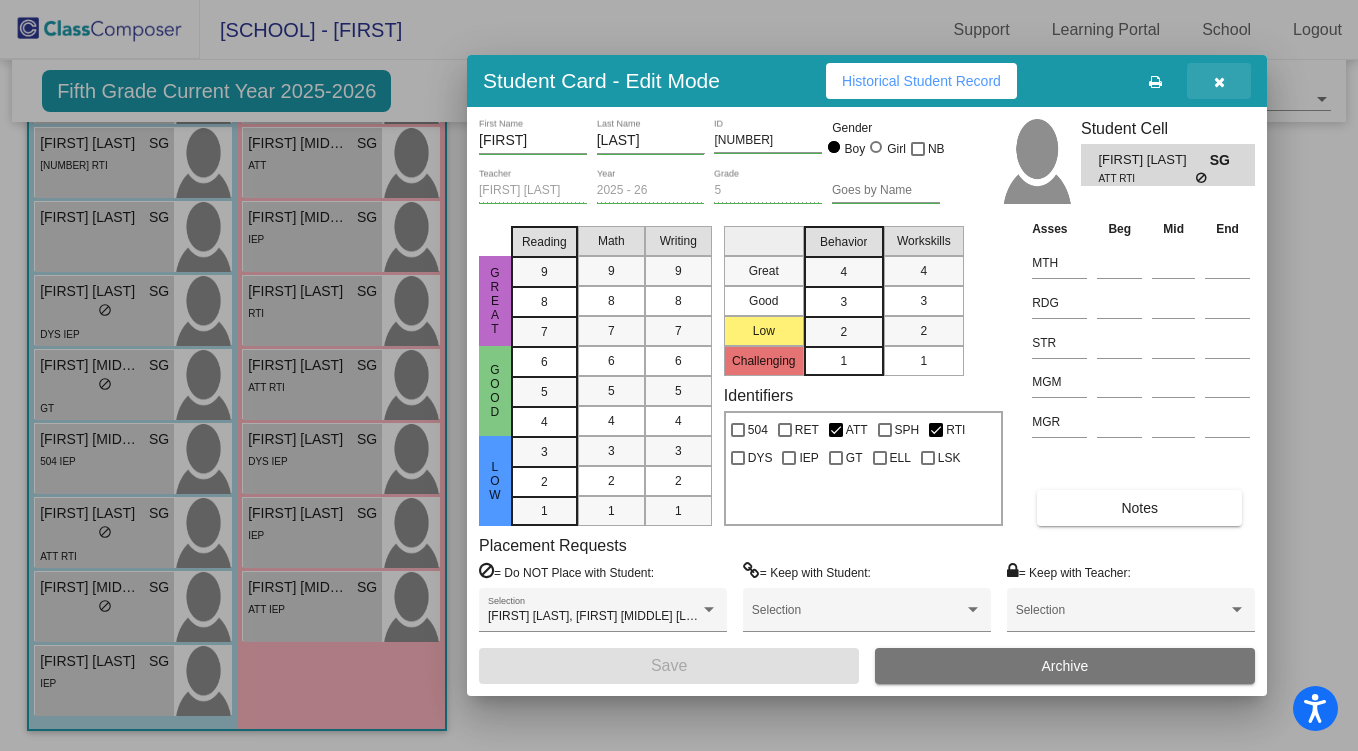 click at bounding box center [1219, 82] 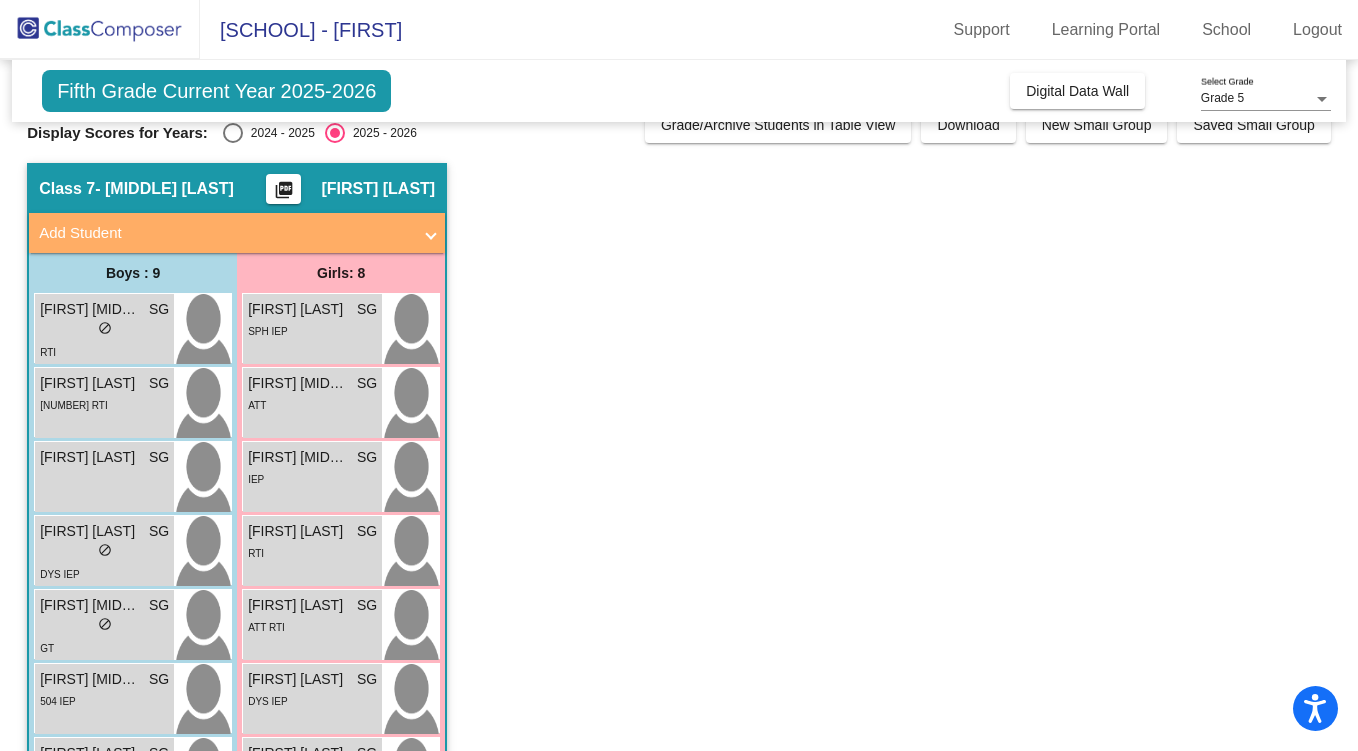 scroll, scrollTop: 25, scrollLeft: 0, axis: vertical 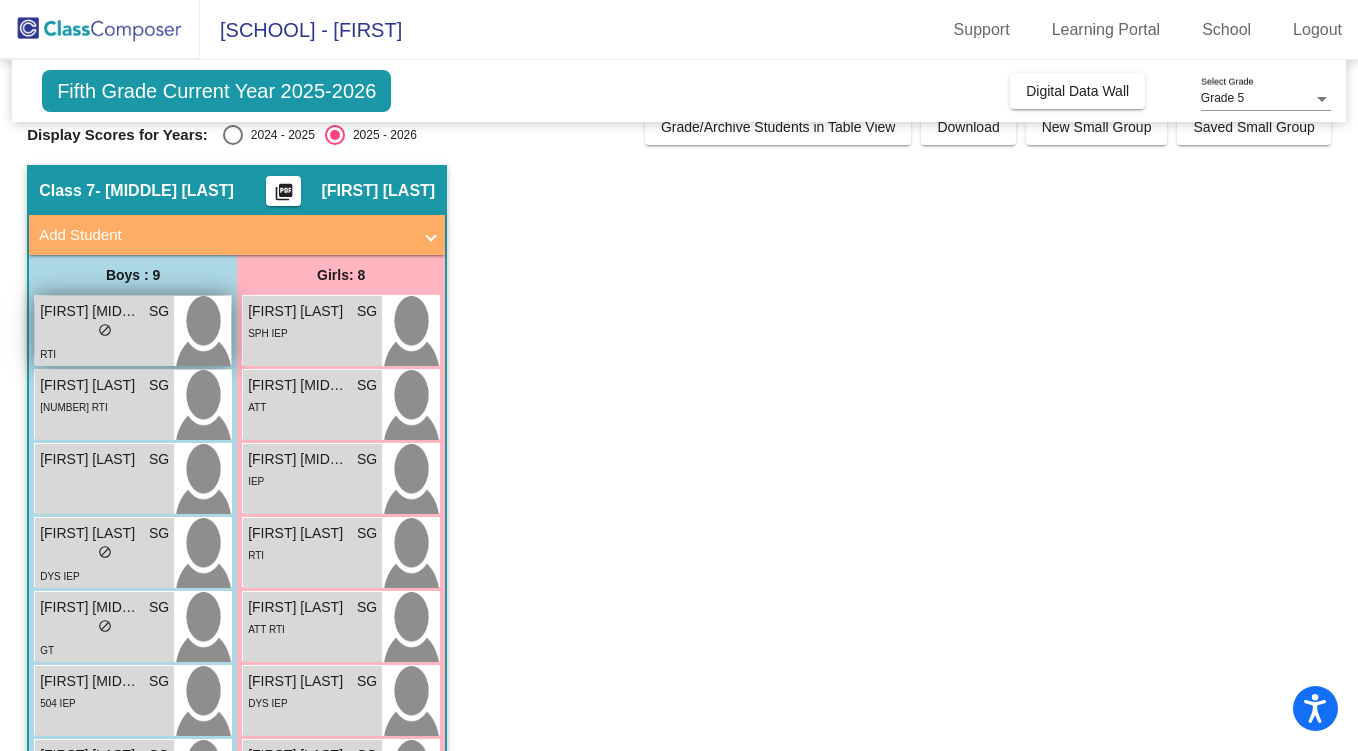 click on "RTI" at bounding box center (104, 353) 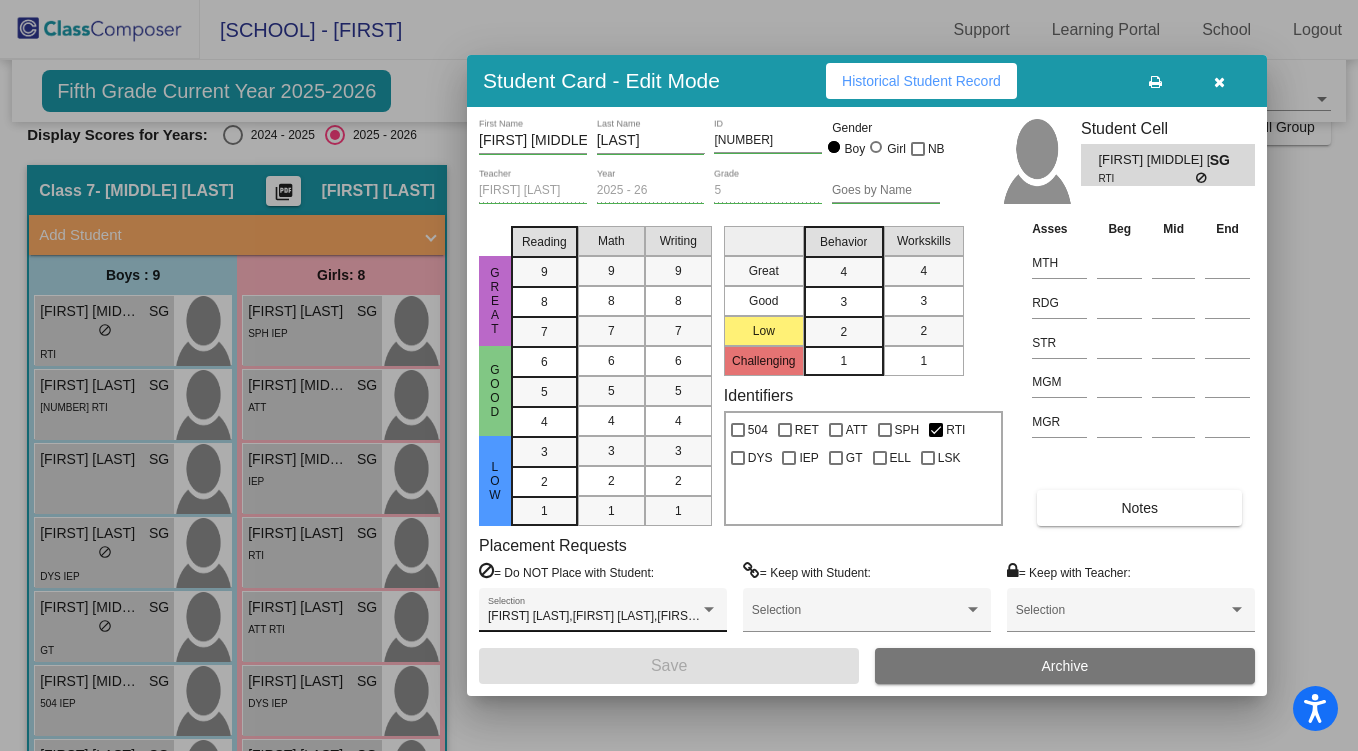 click at bounding box center (709, 609) 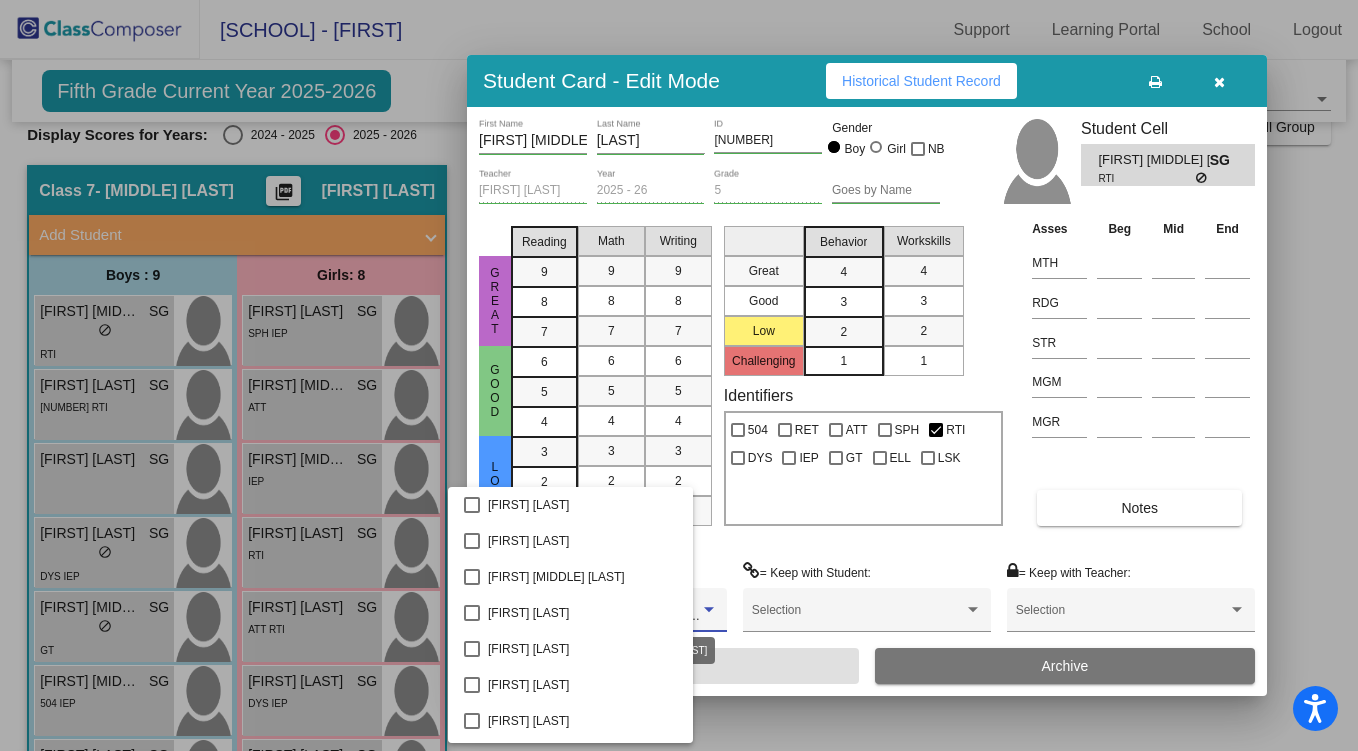 scroll, scrollTop: 1220, scrollLeft: 0, axis: vertical 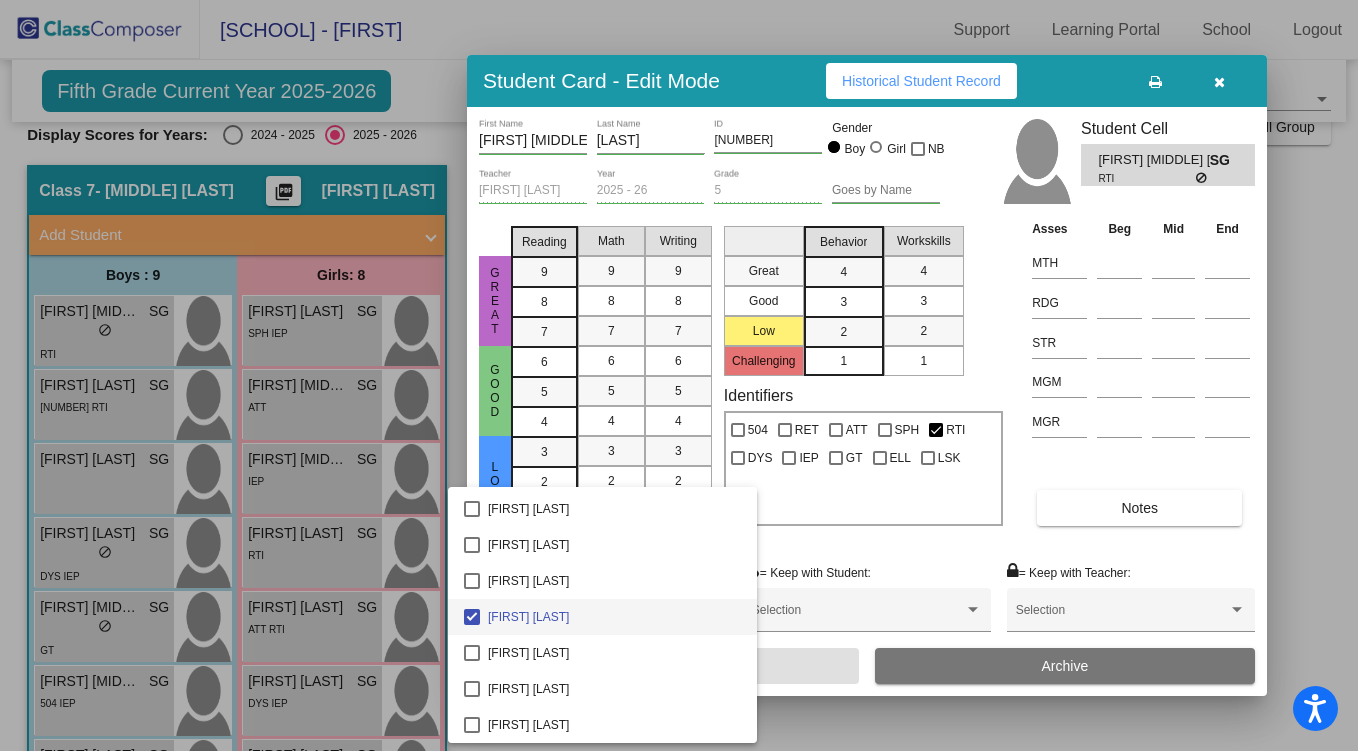click at bounding box center (679, 375) 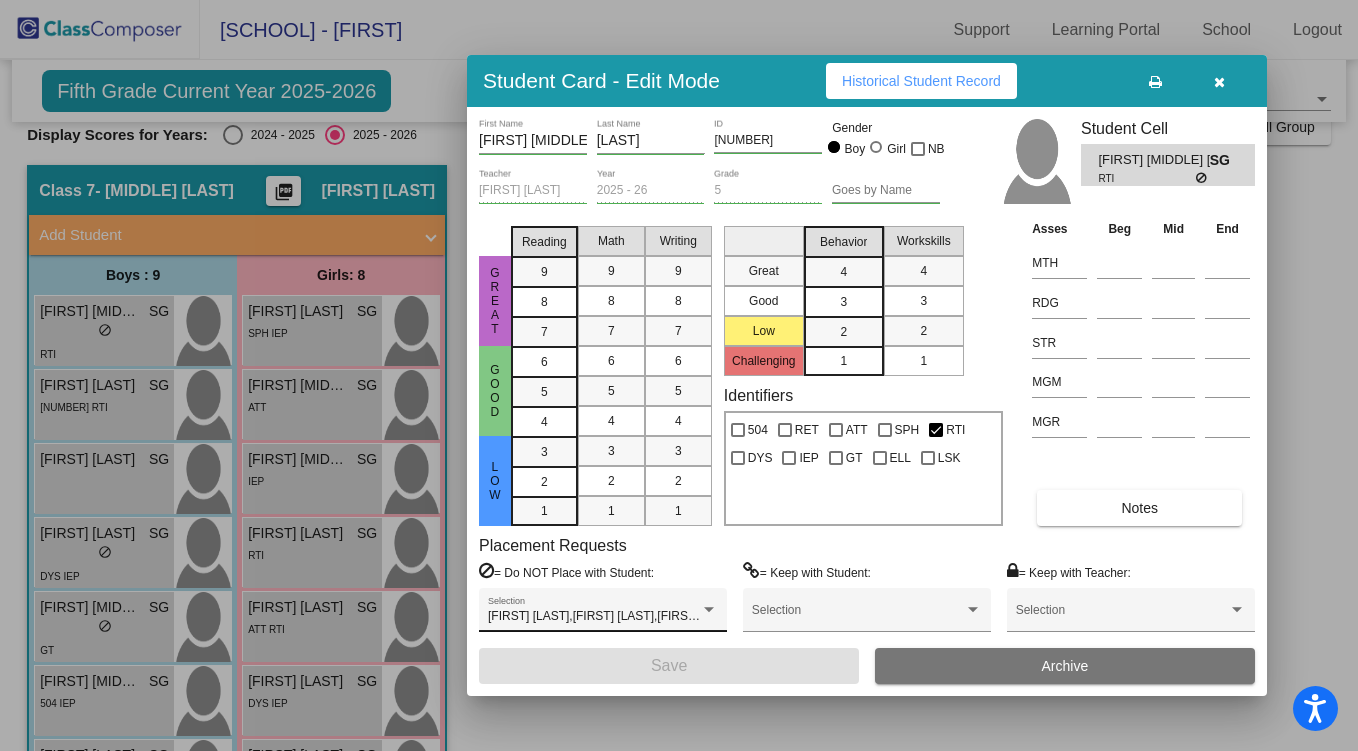 click on "[FIRST] [LAST],[FIRST] [LAST],[FIRST] [LAST]" at bounding box center [613, 616] 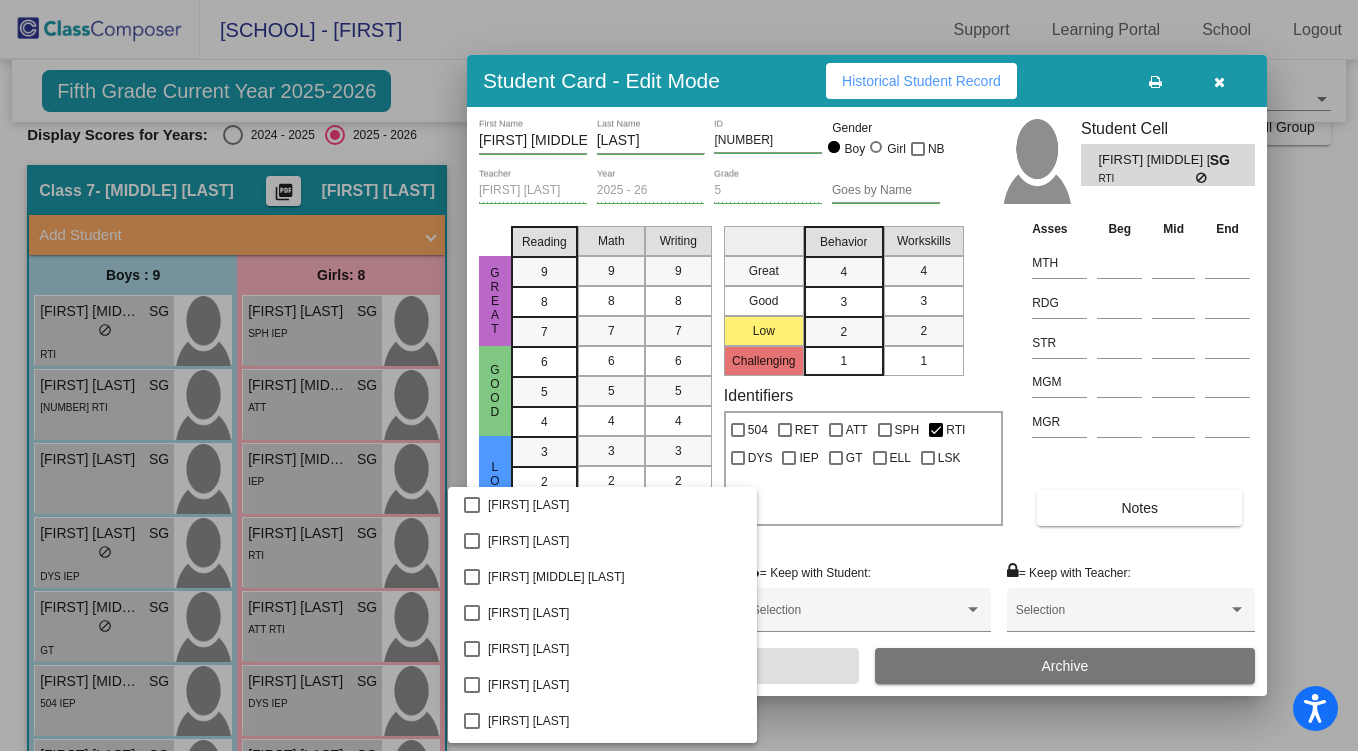 scroll, scrollTop: 1220, scrollLeft: 0, axis: vertical 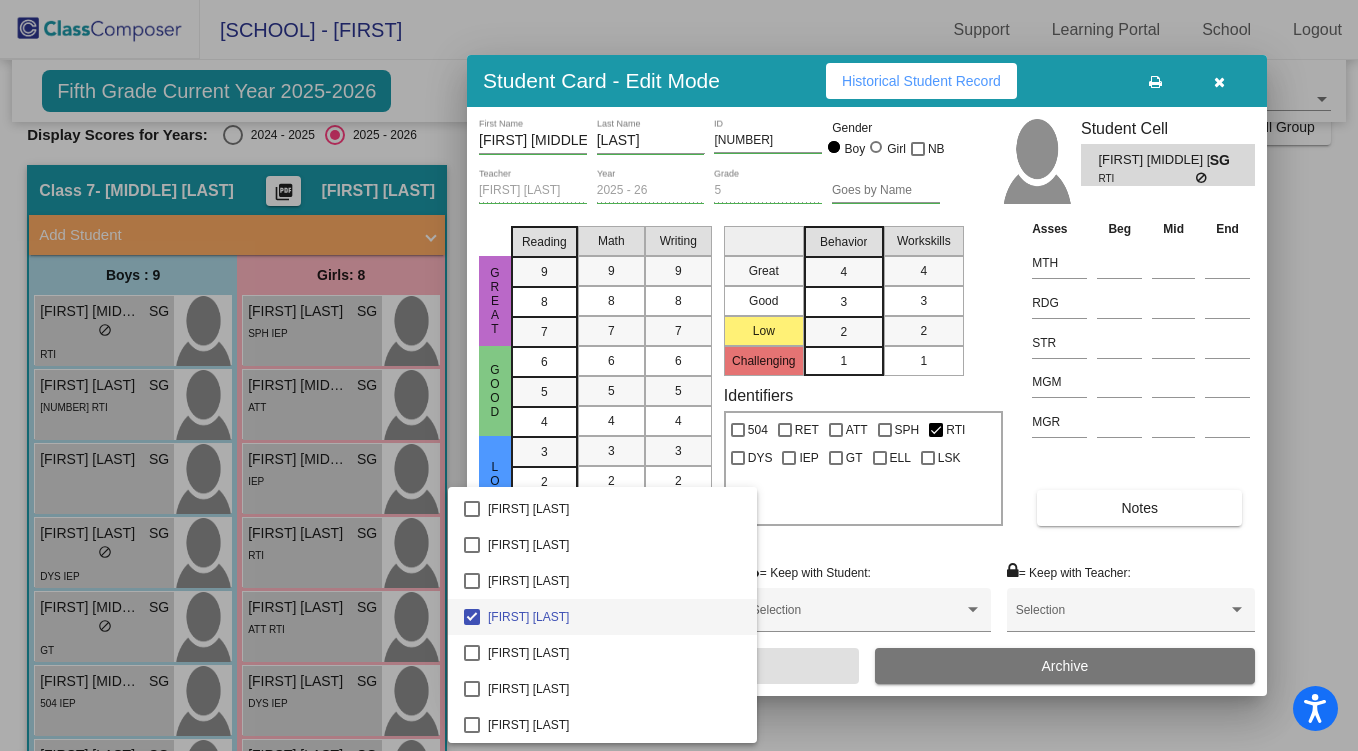 click at bounding box center (679, 375) 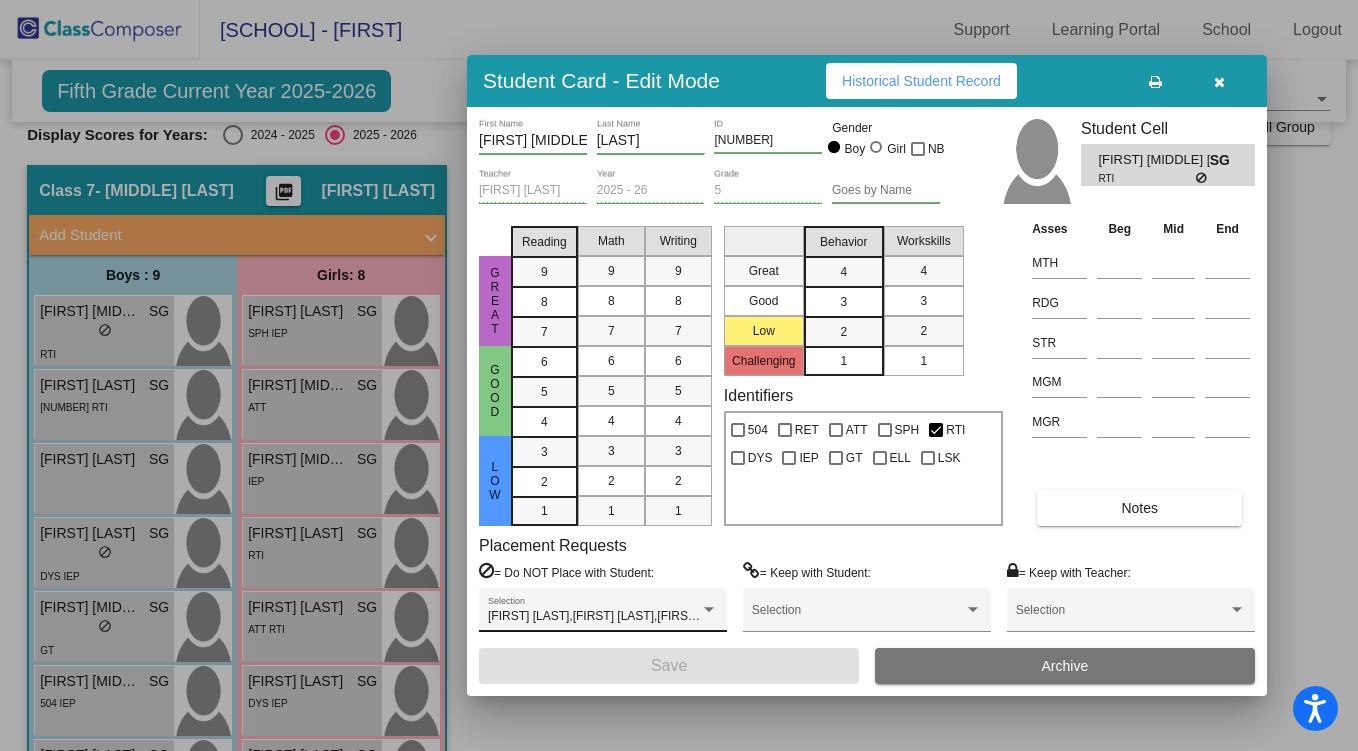 click on "[FIRST] [LAST],[FIRST] [LAST],[FIRST] [LAST]" at bounding box center [613, 616] 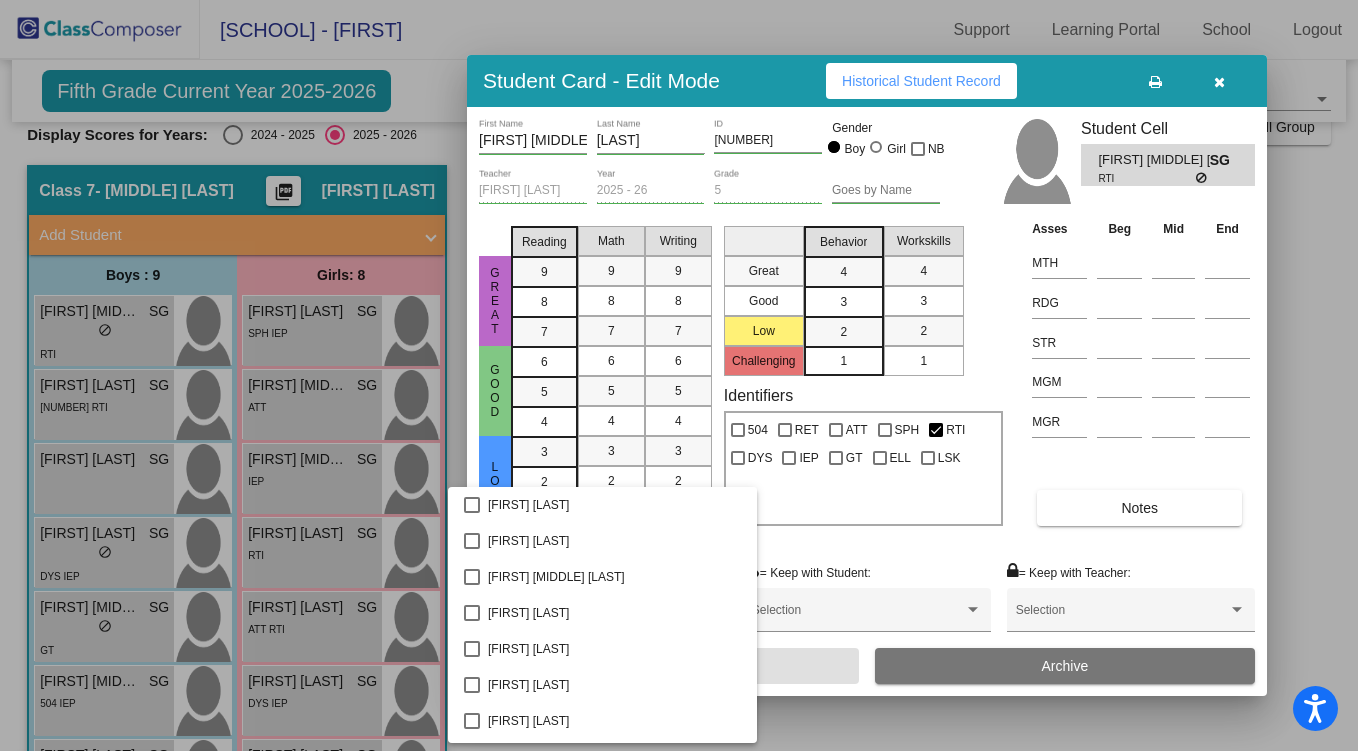 scroll, scrollTop: 1220, scrollLeft: 0, axis: vertical 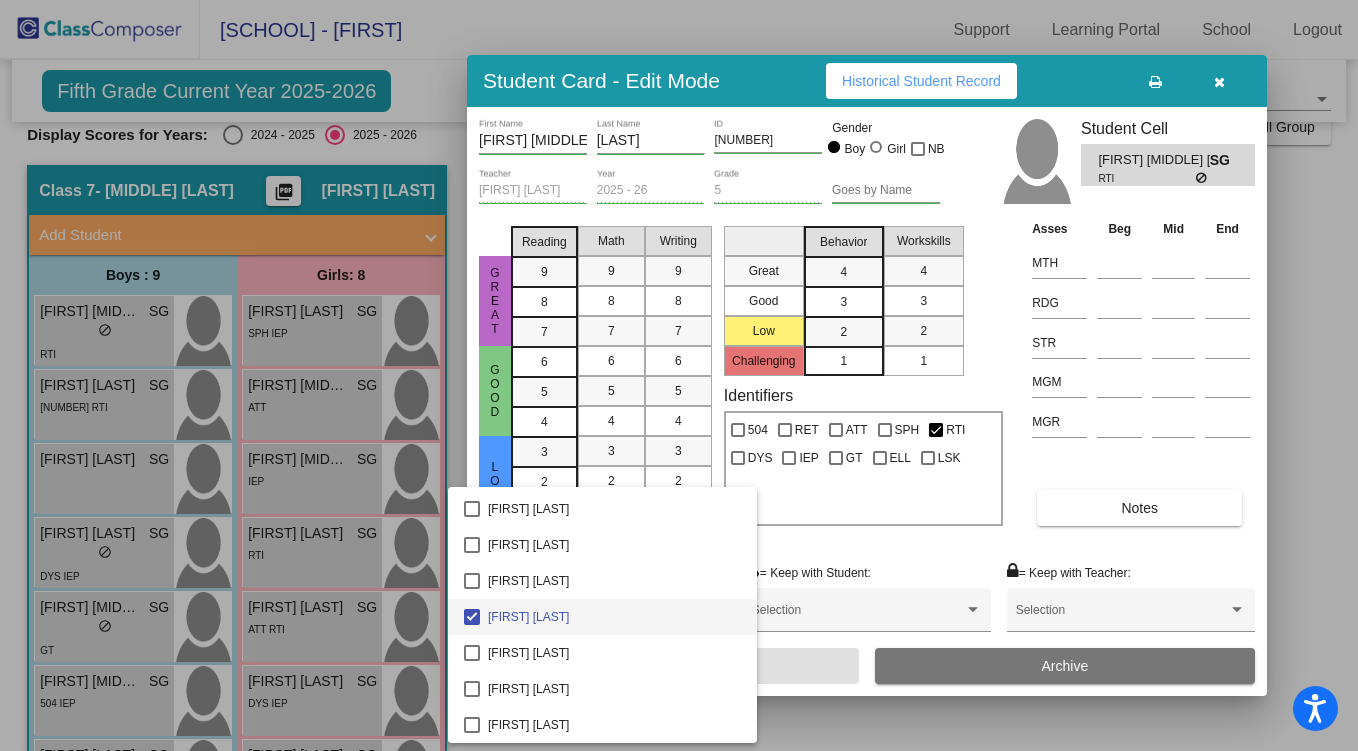 click at bounding box center [679, 375] 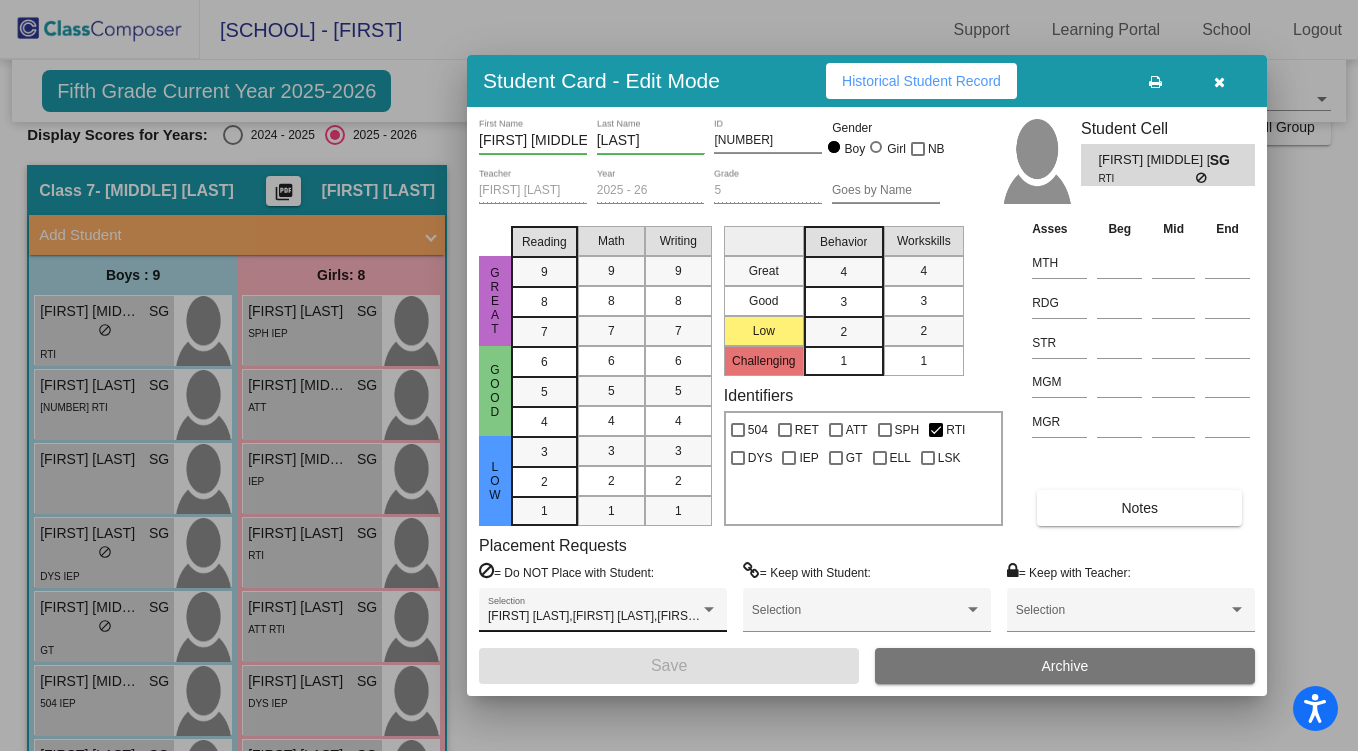 click on "[FIRST] [LAST],[FIRST] [LAST],[FIRST] [LAST]" at bounding box center (613, 616) 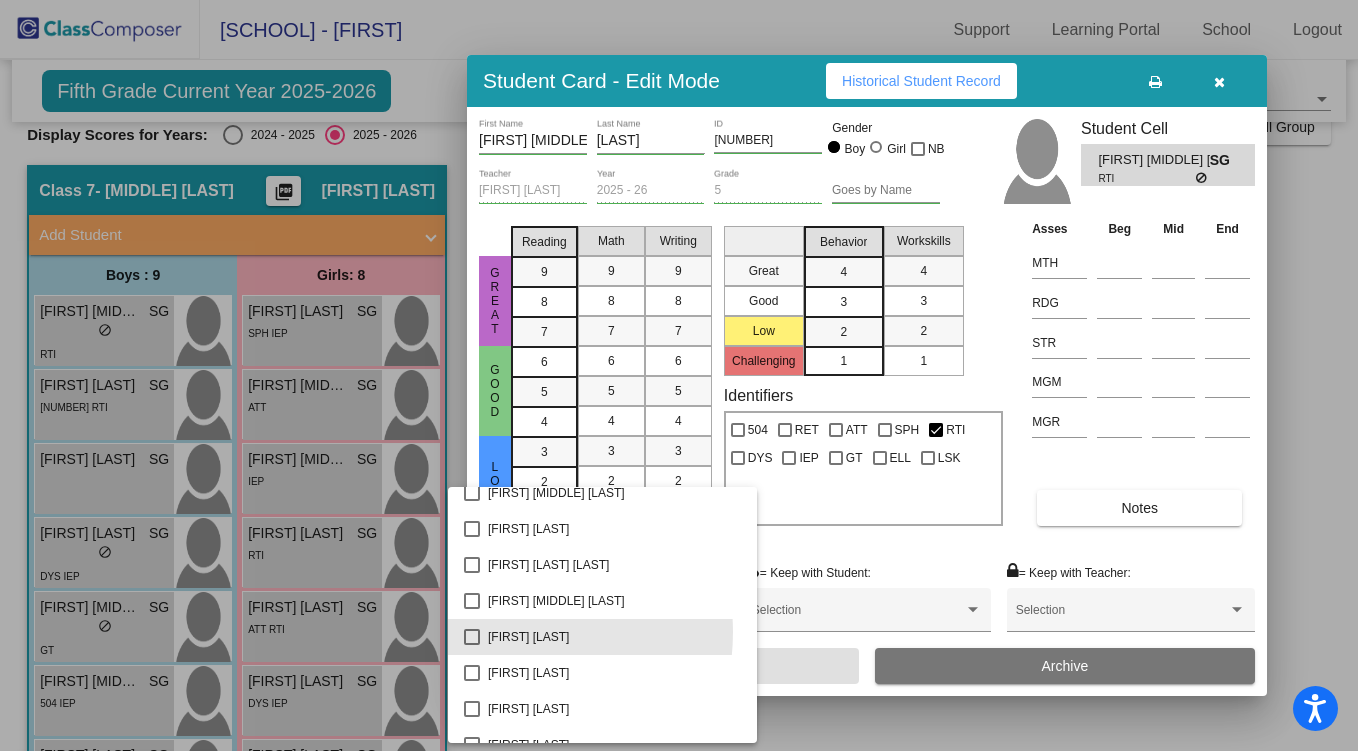 scroll, scrollTop: 3740, scrollLeft: 0, axis: vertical 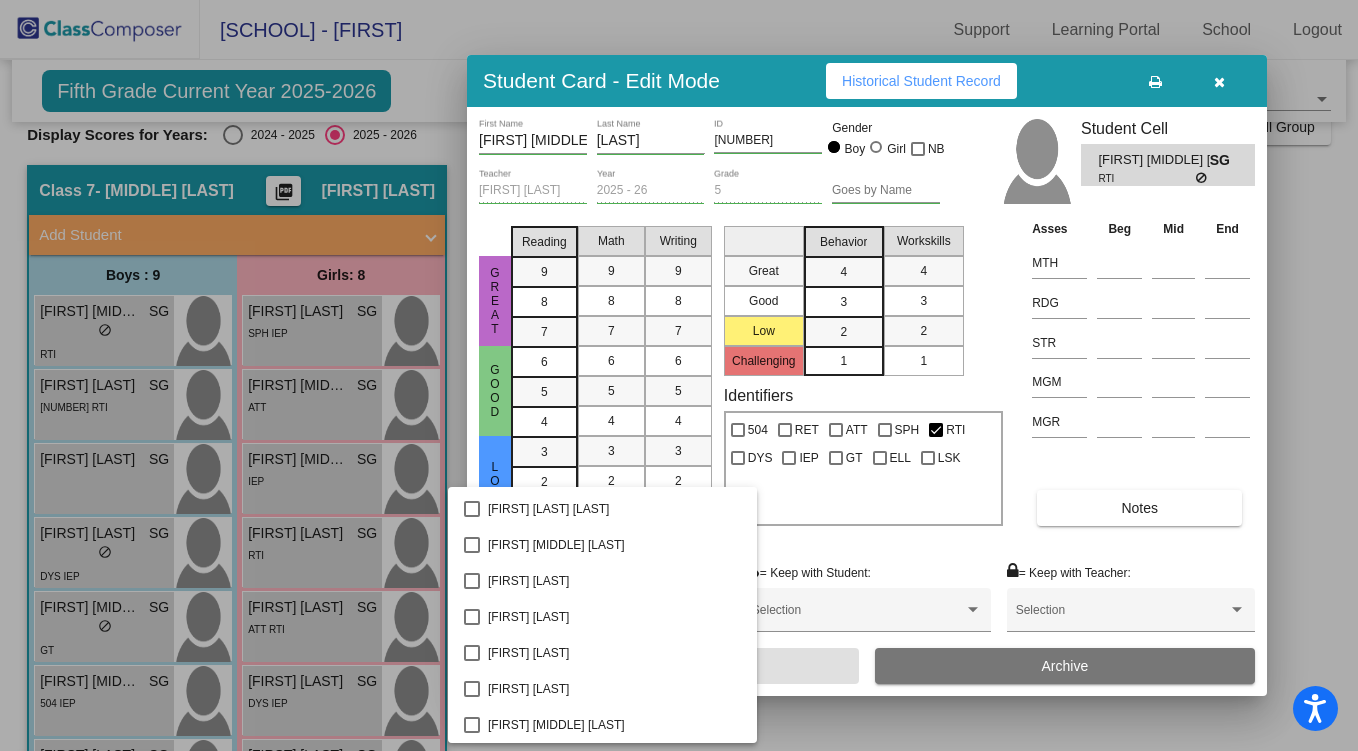 click at bounding box center [679, 375] 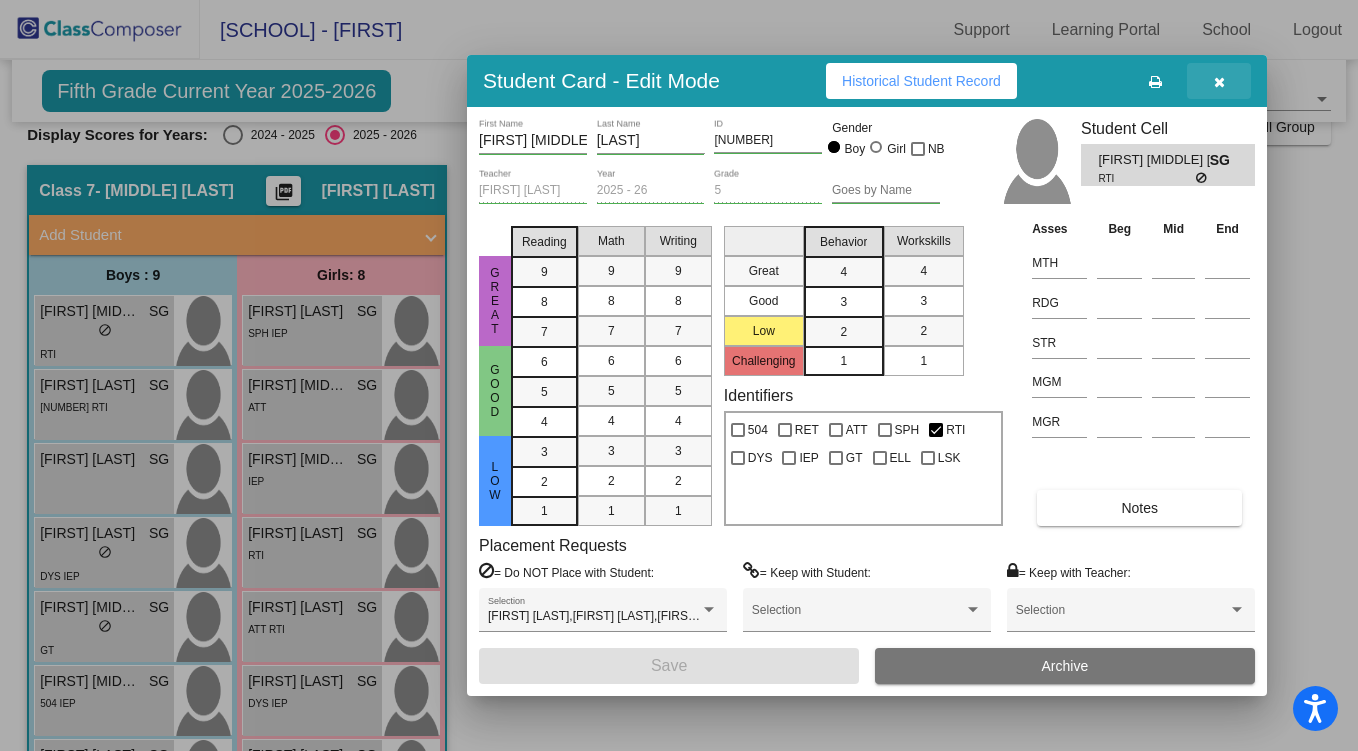 click at bounding box center (1219, 81) 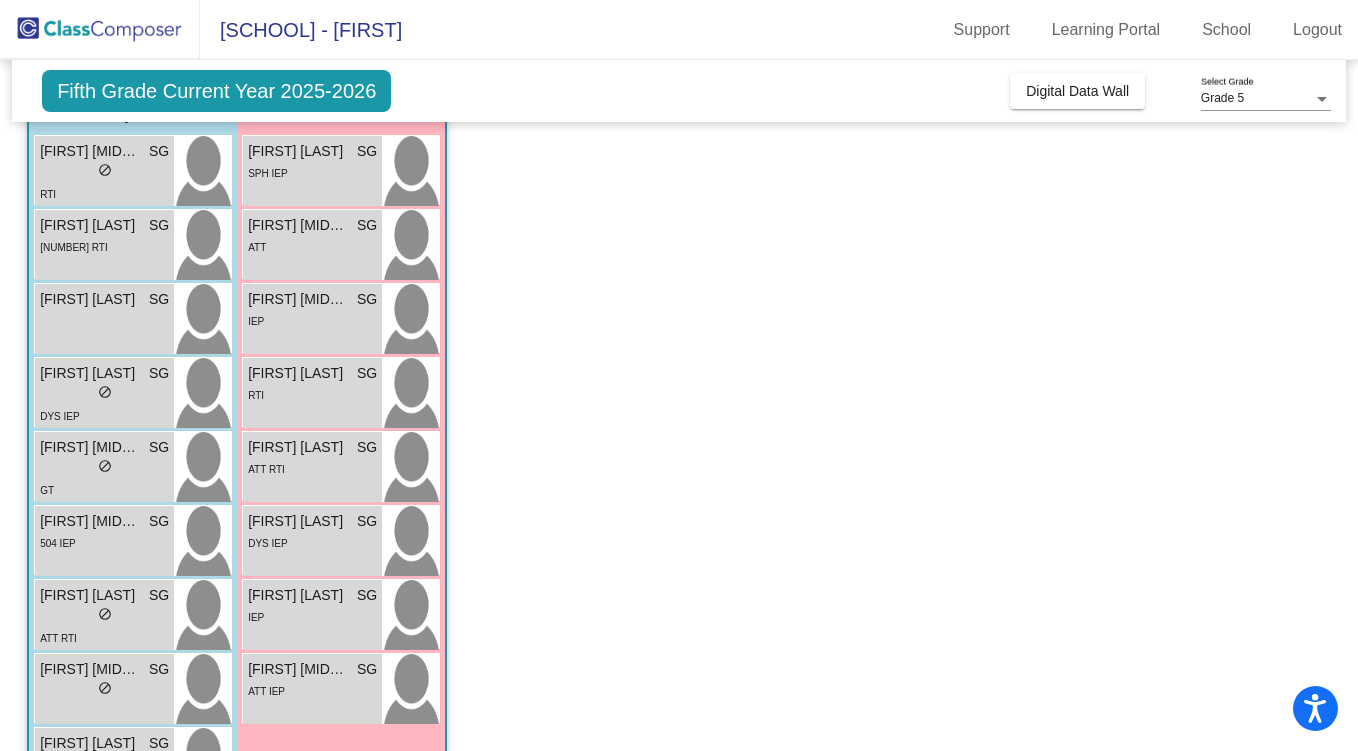 scroll, scrollTop: 187, scrollLeft: 0, axis: vertical 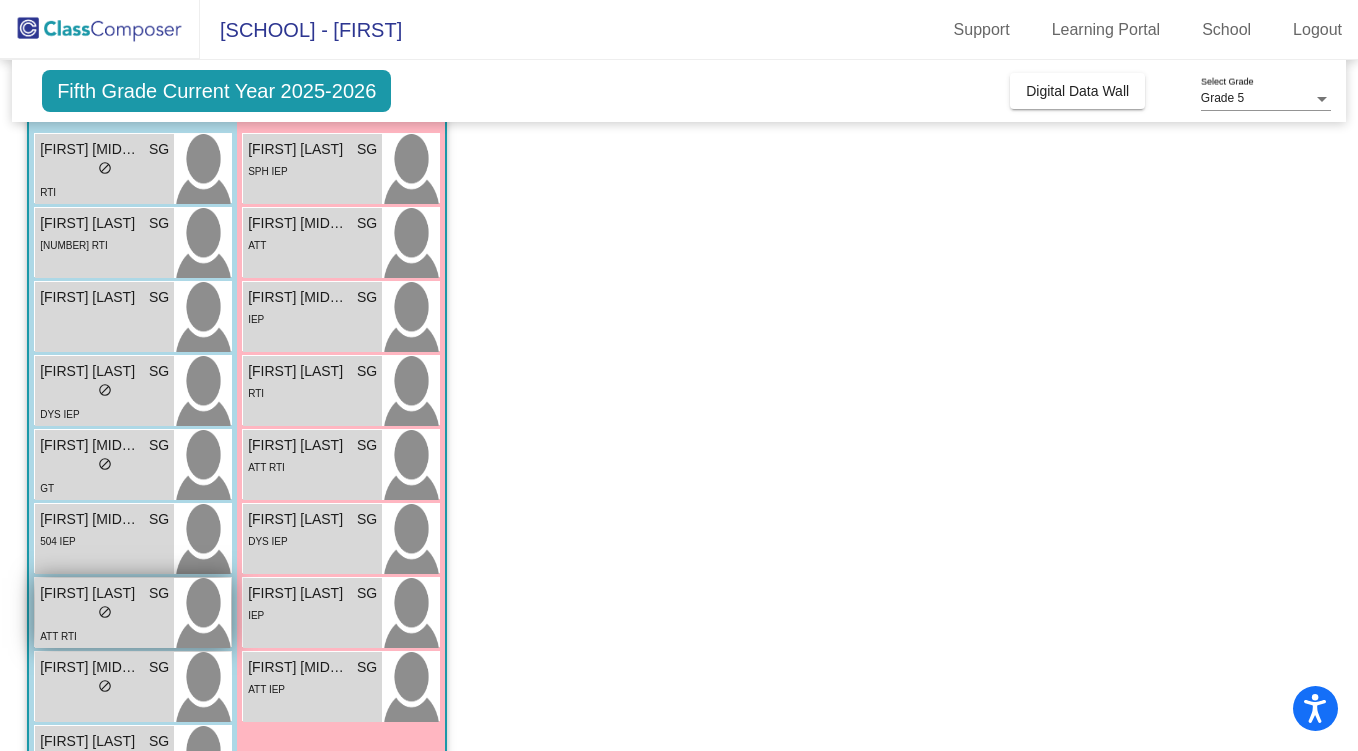 click on "[FIRST] [LAST]" at bounding box center [90, 593] 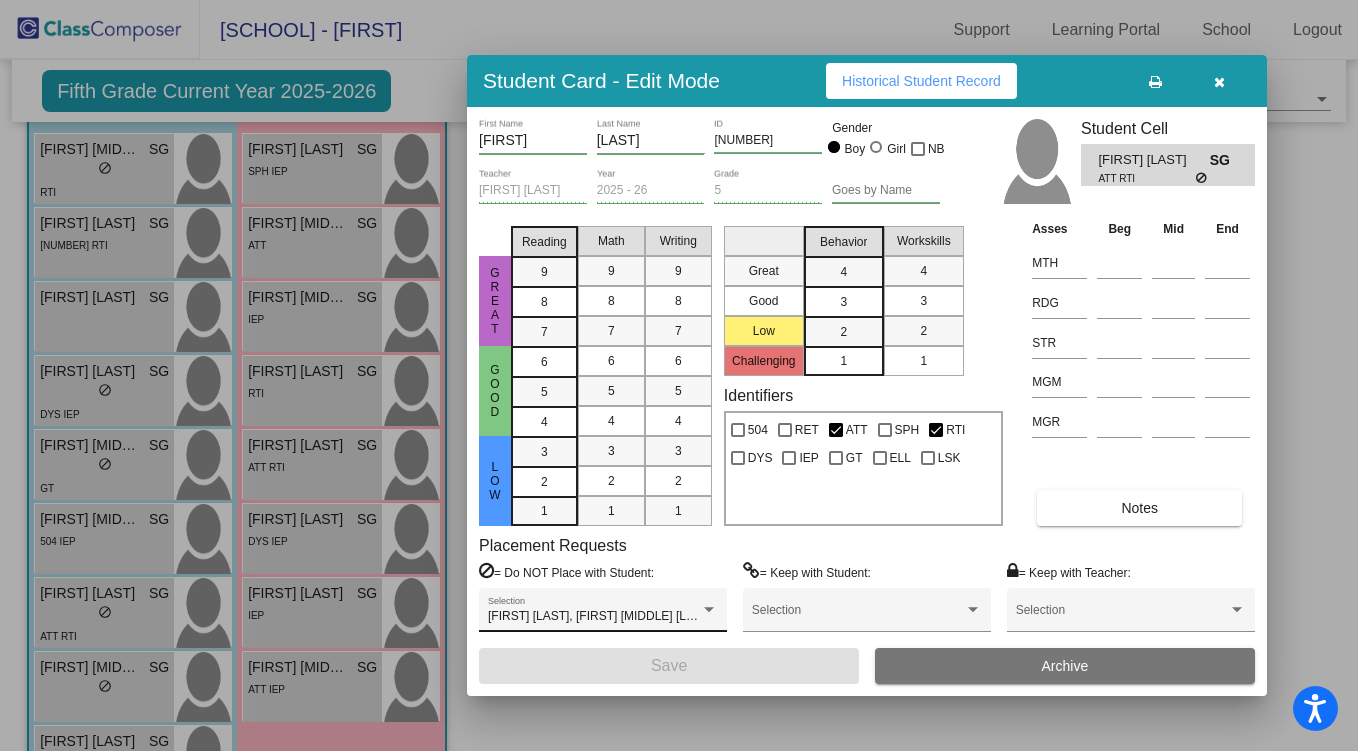 click on "[FIRST] [LAST], [FIRST] [MIDDLE] [LAST], [FIRST] [MIDDLE] [LAST], [FIRST] [LAST], [FIRST] [MIDDLE] [LAST], [FIRST] [MIDDLE] [LAST], [FIRST] [LAST]" at bounding box center [903, 616] 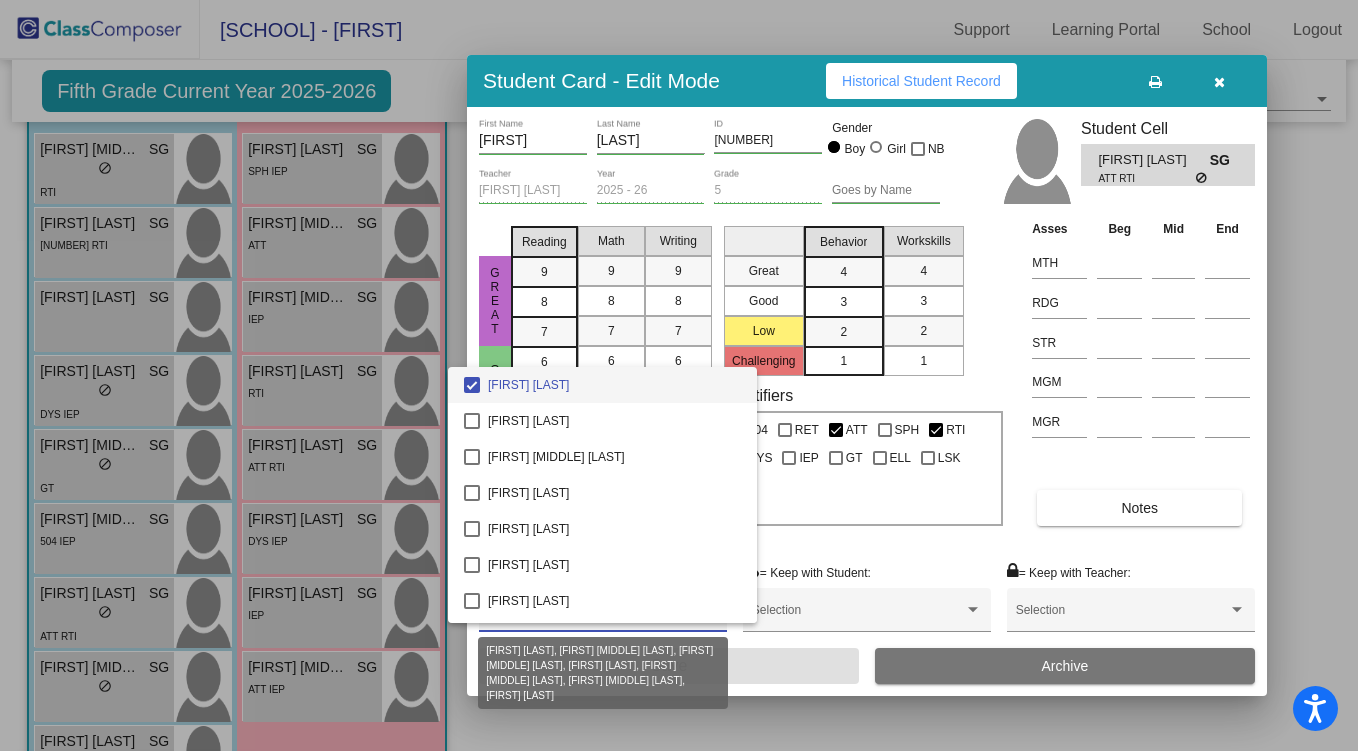 click at bounding box center (679, 375) 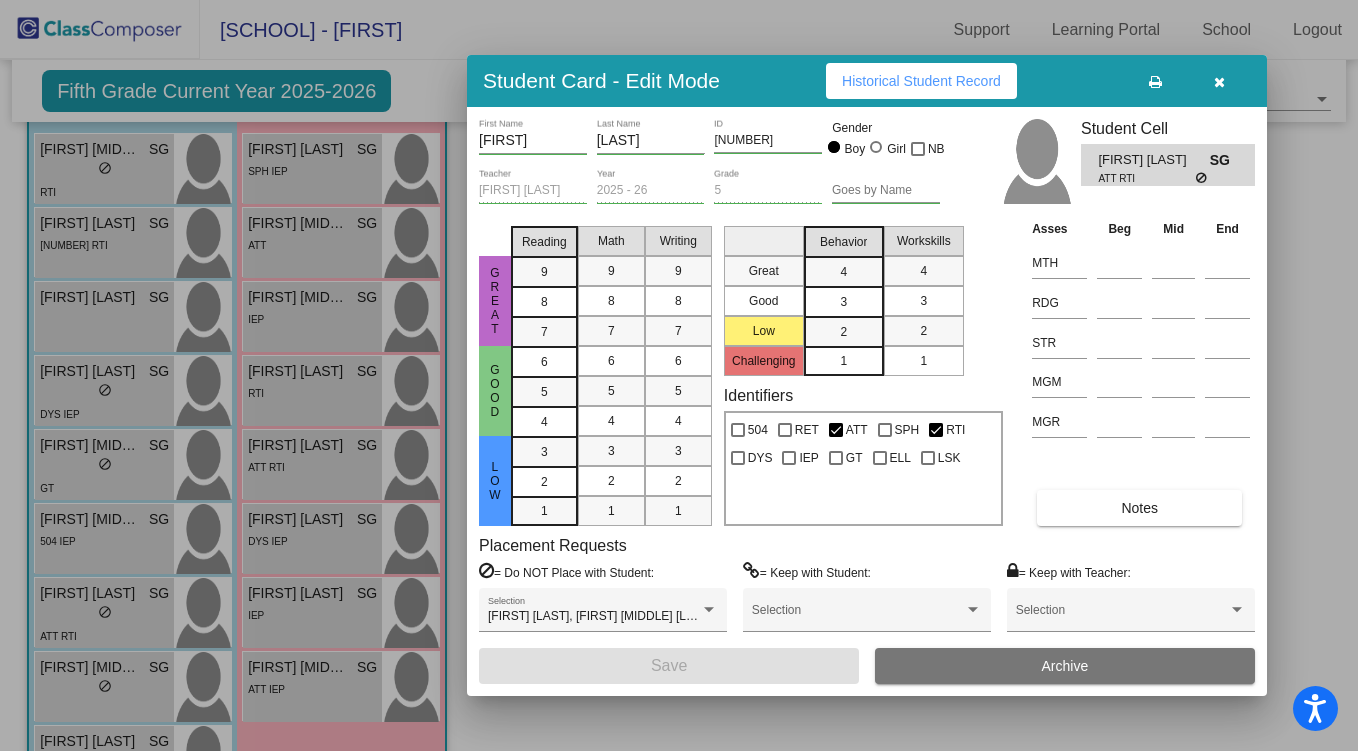 click at bounding box center [1219, 82] 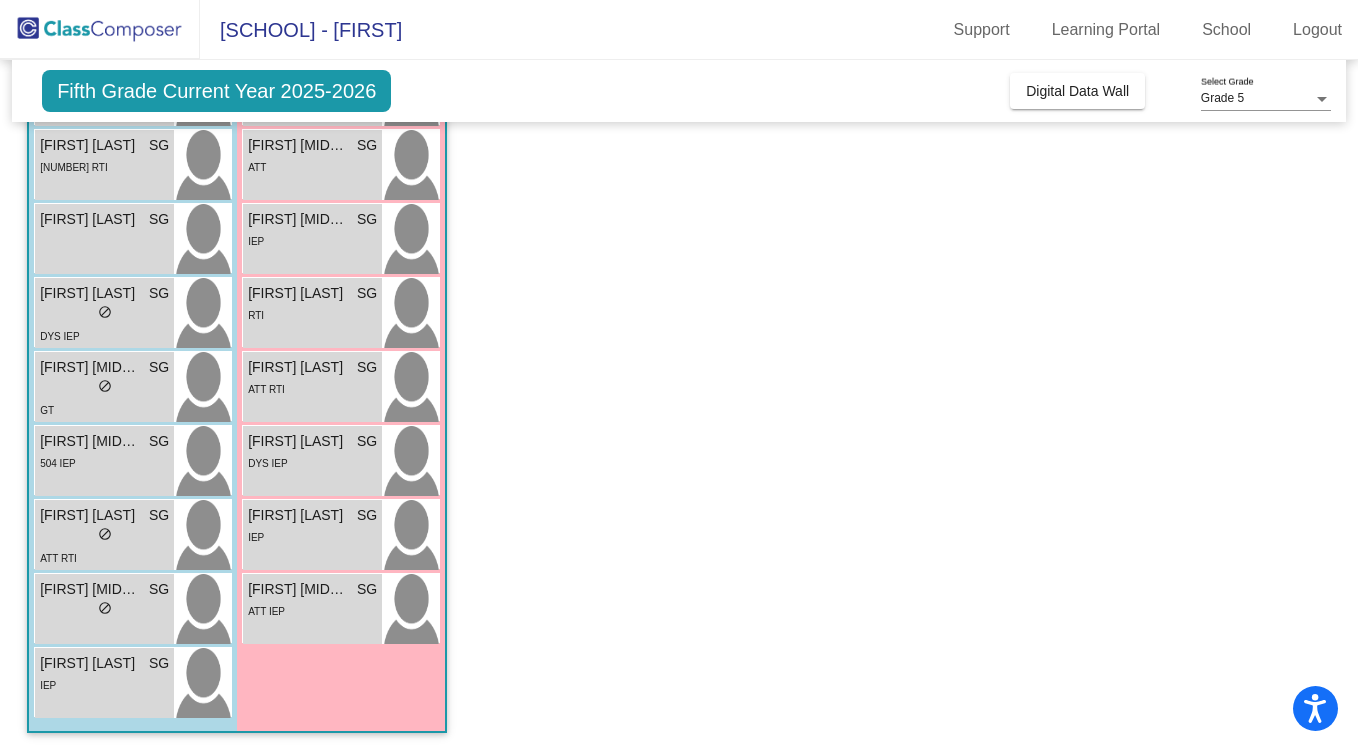 scroll, scrollTop: 263, scrollLeft: 0, axis: vertical 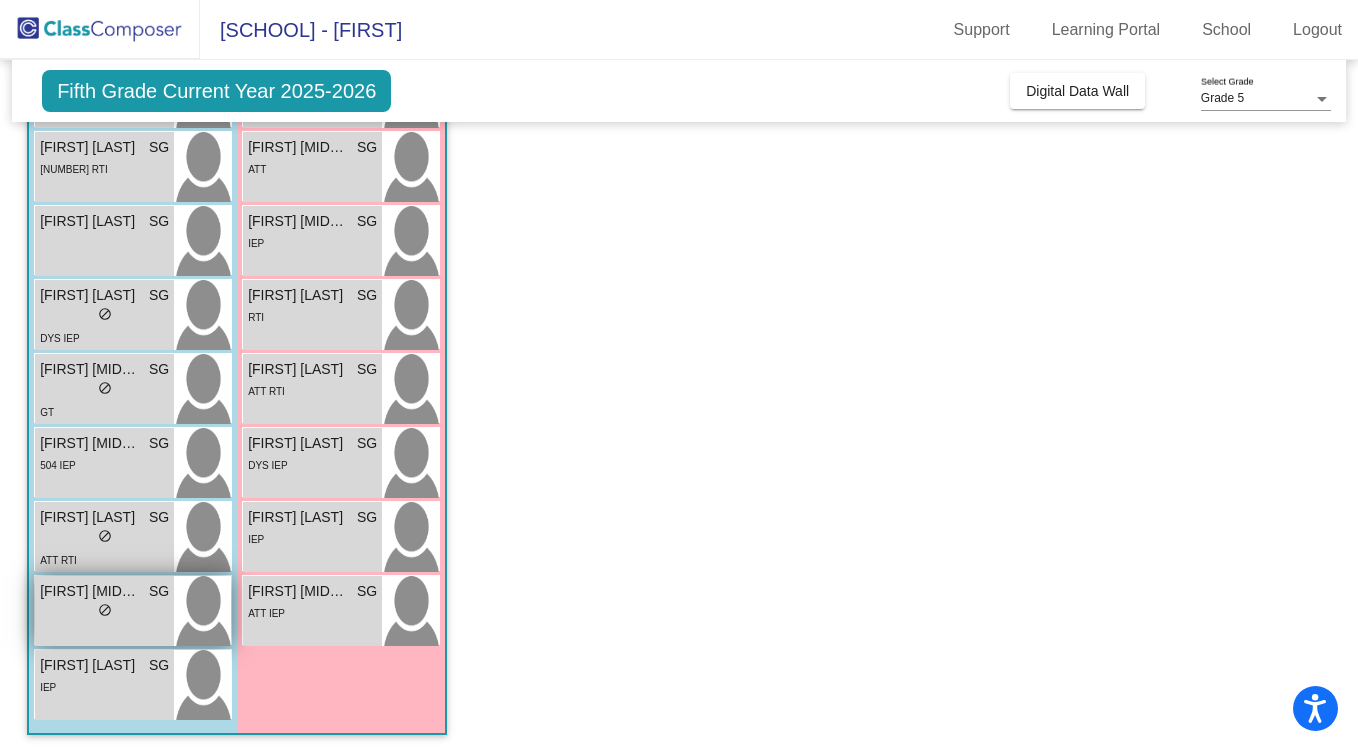 click on "lock do_not_disturb_alt" at bounding box center (104, 612) 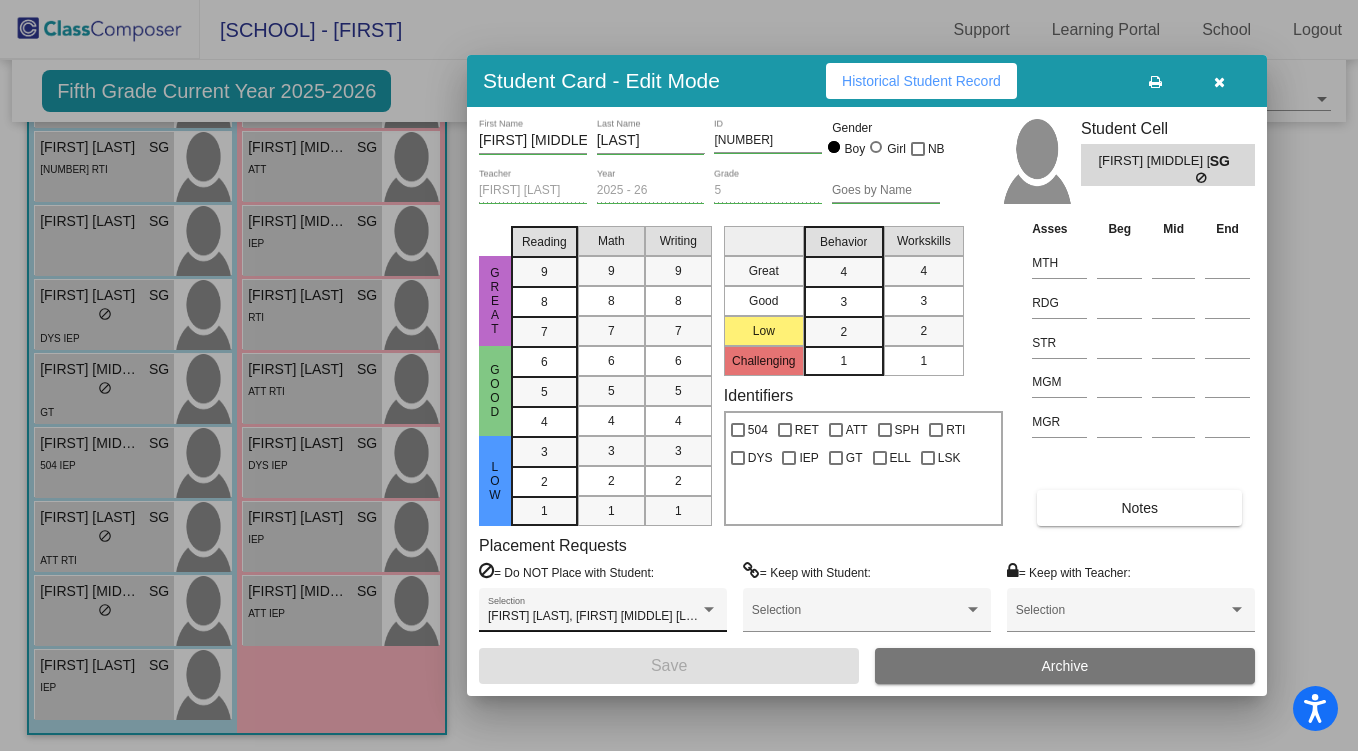 click on "[FIRST] [LAST], [FIRST] [MIDDLE] [LAST], [FIRST] [LAST], [FIRST] [LAST]" at bounding box center [688, 616] 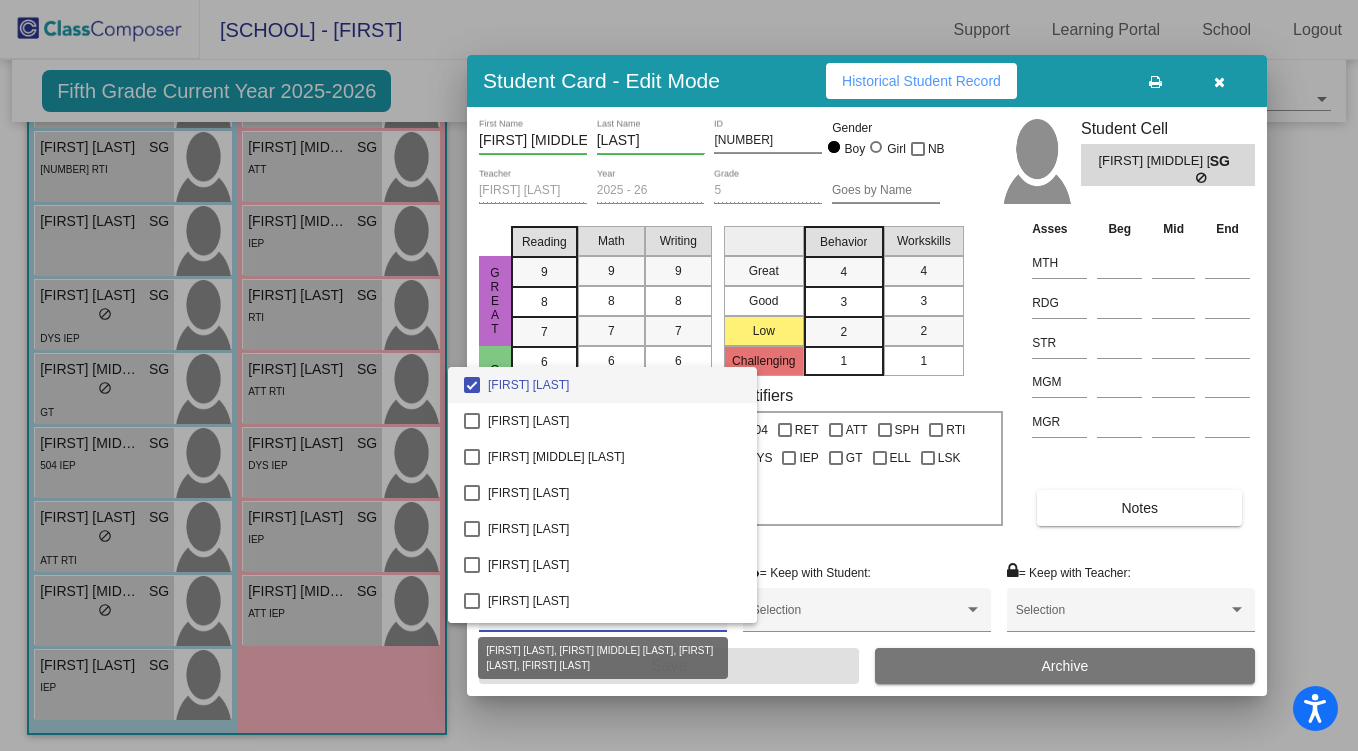 click at bounding box center [679, 375] 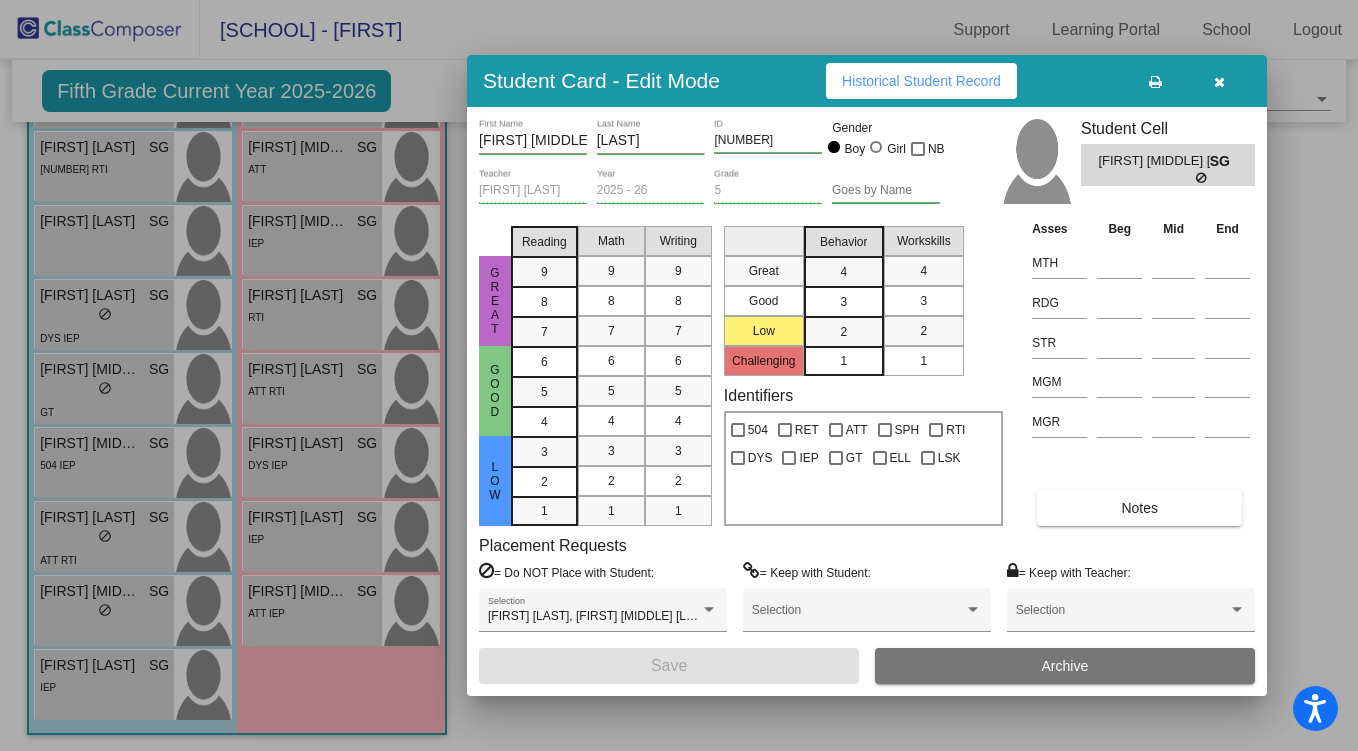 click at bounding box center [1219, 81] 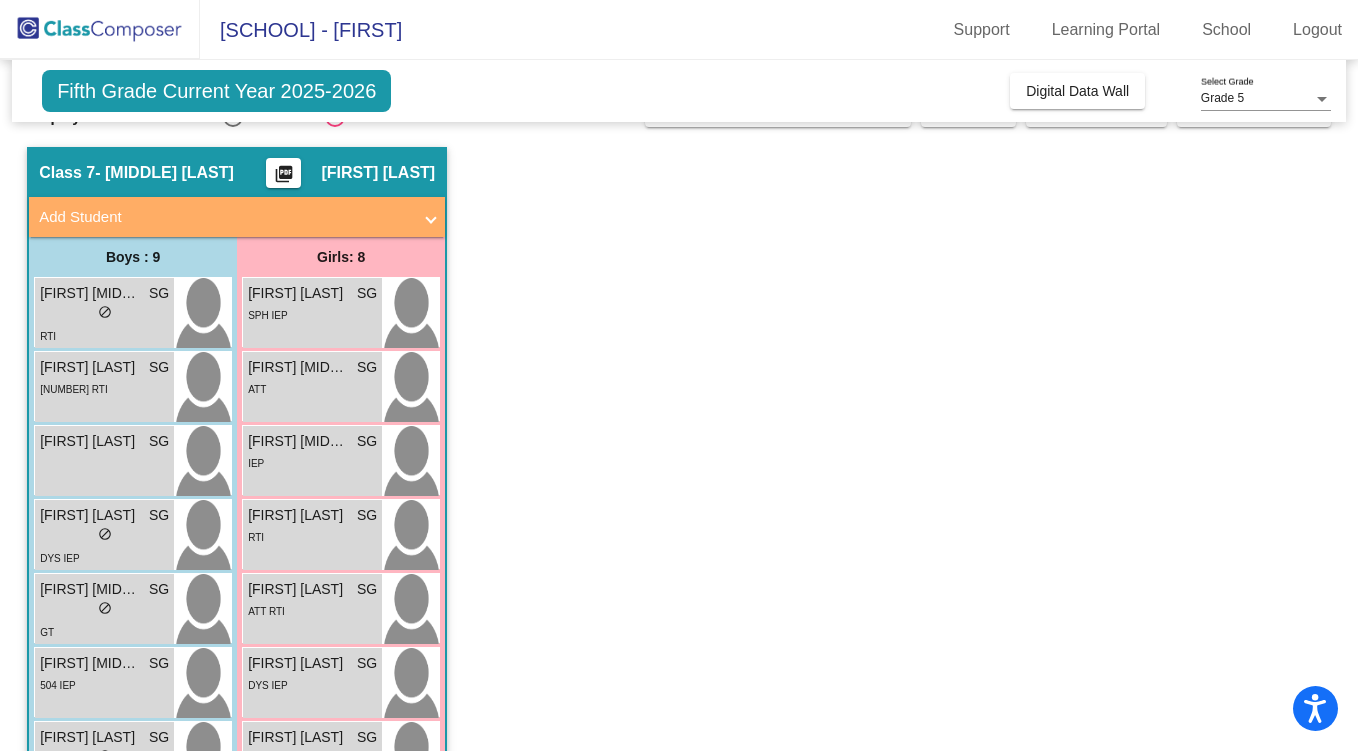 scroll, scrollTop: 43, scrollLeft: 0, axis: vertical 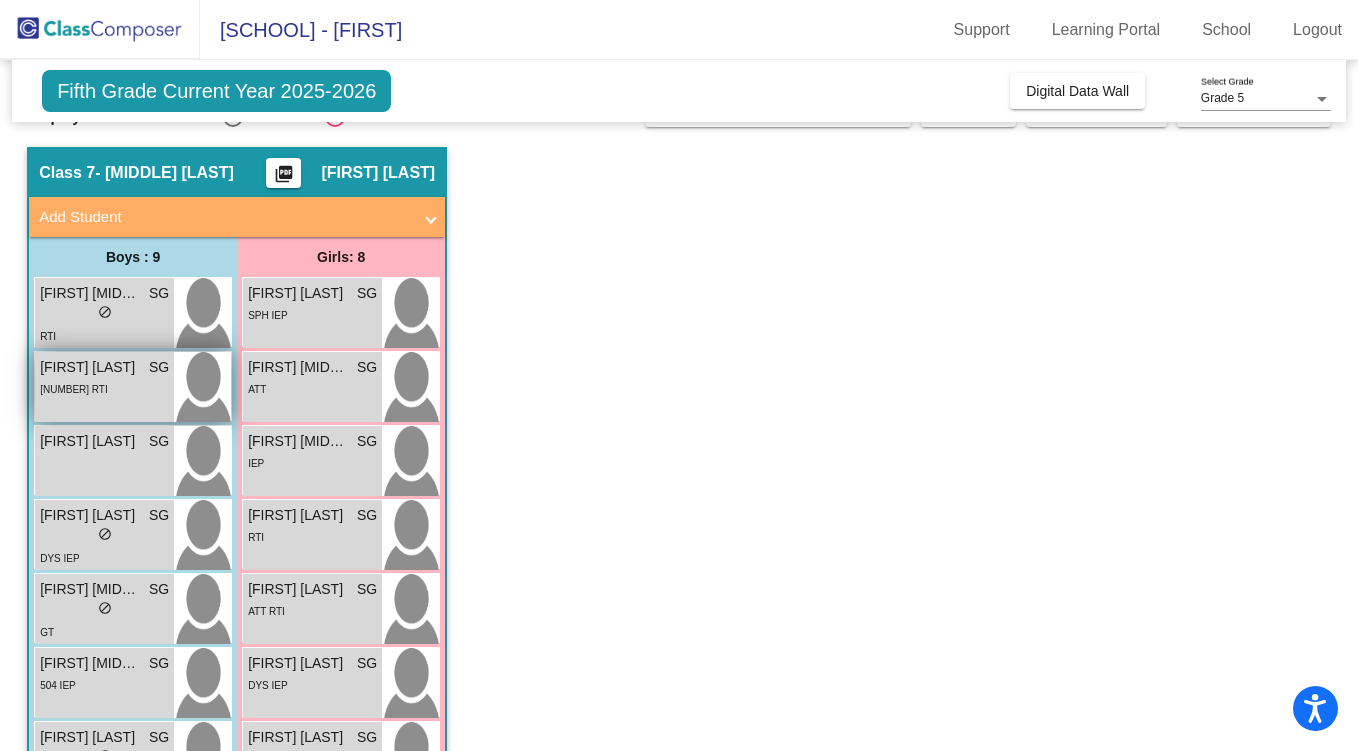 click on "[FIRST] [LAST]" at bounding box center (90, 367) 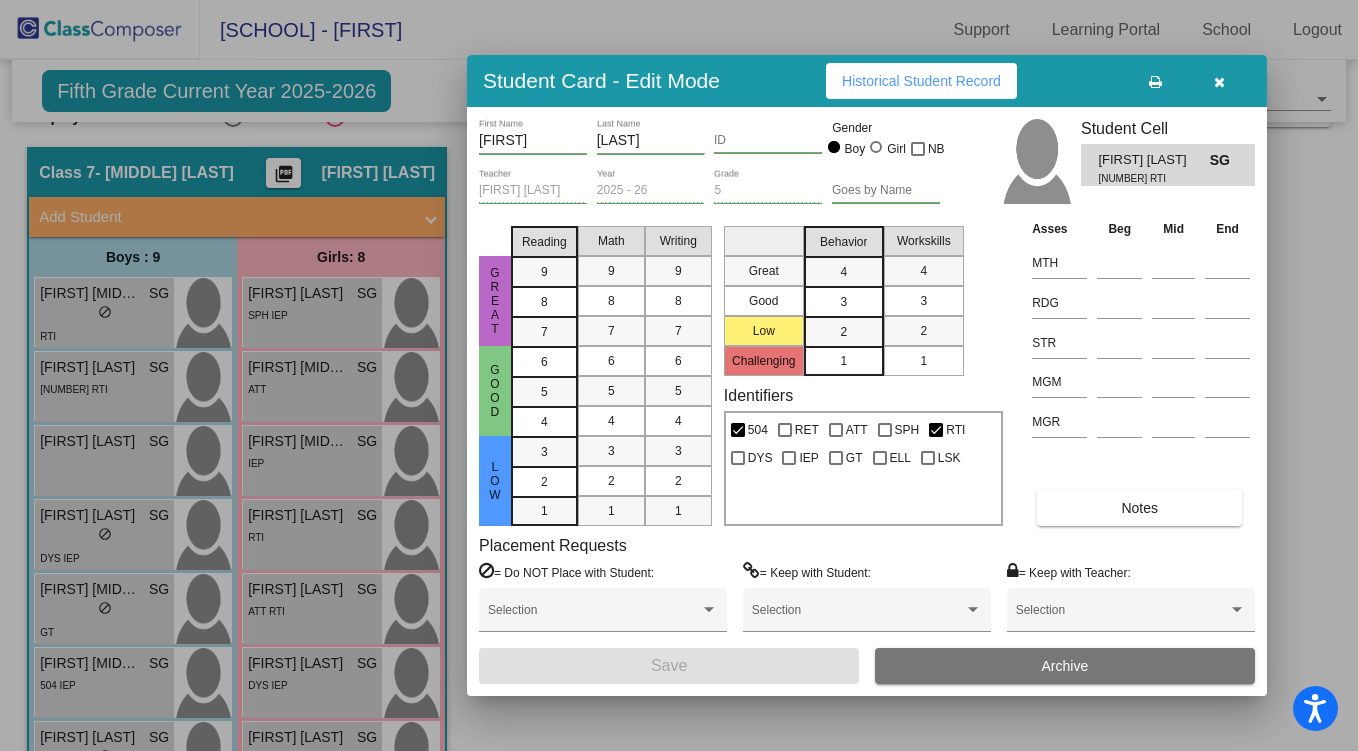 click at bounding box center [1219, 82] 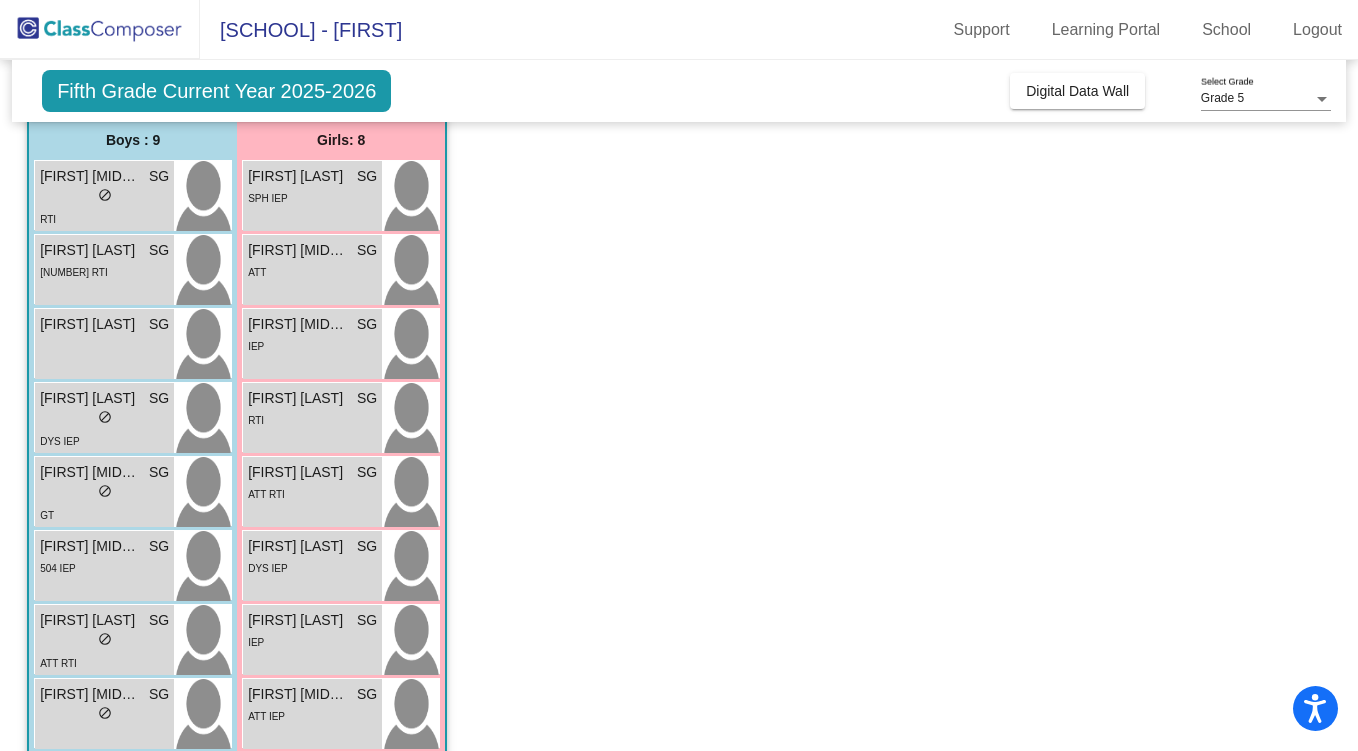 scroll, scrollTop: 155, scrollLeft: 0, axis: vertical 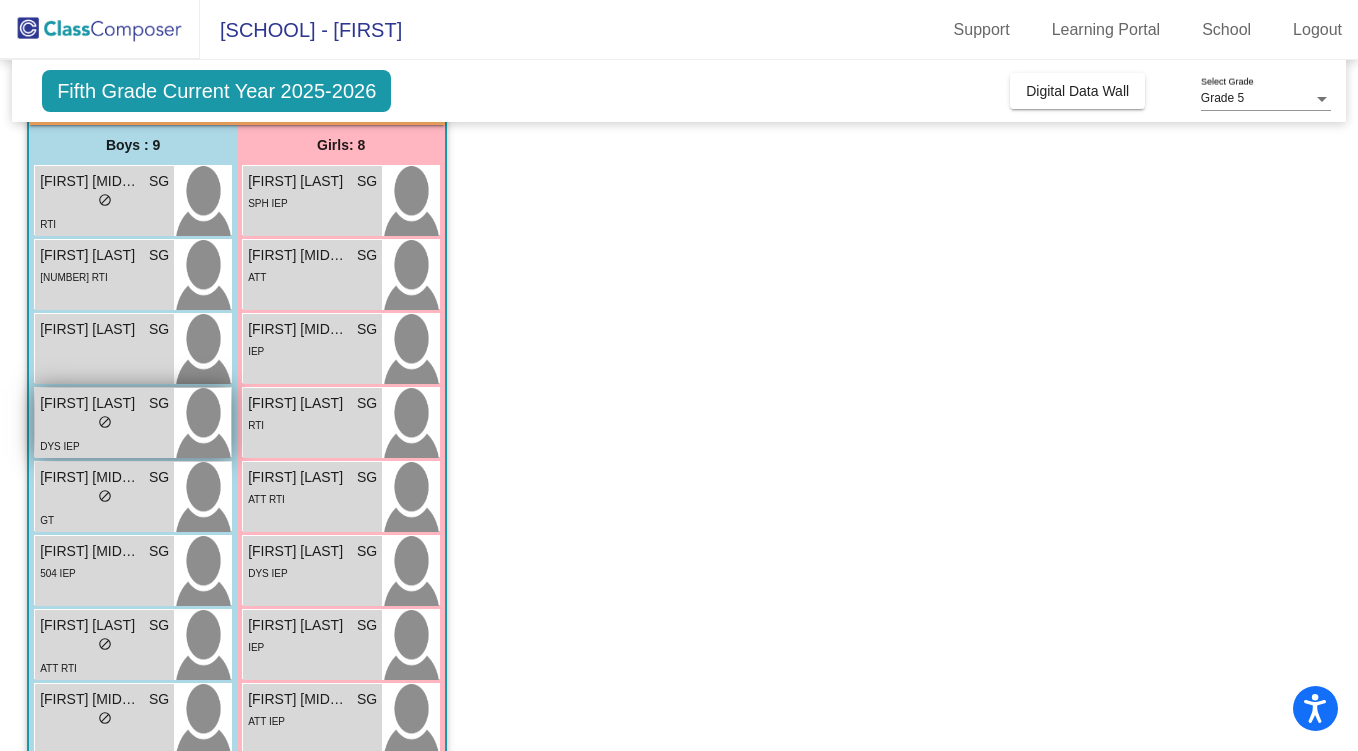 click on "lock do_not_disturb_alt" at bounding box center (104, 424) 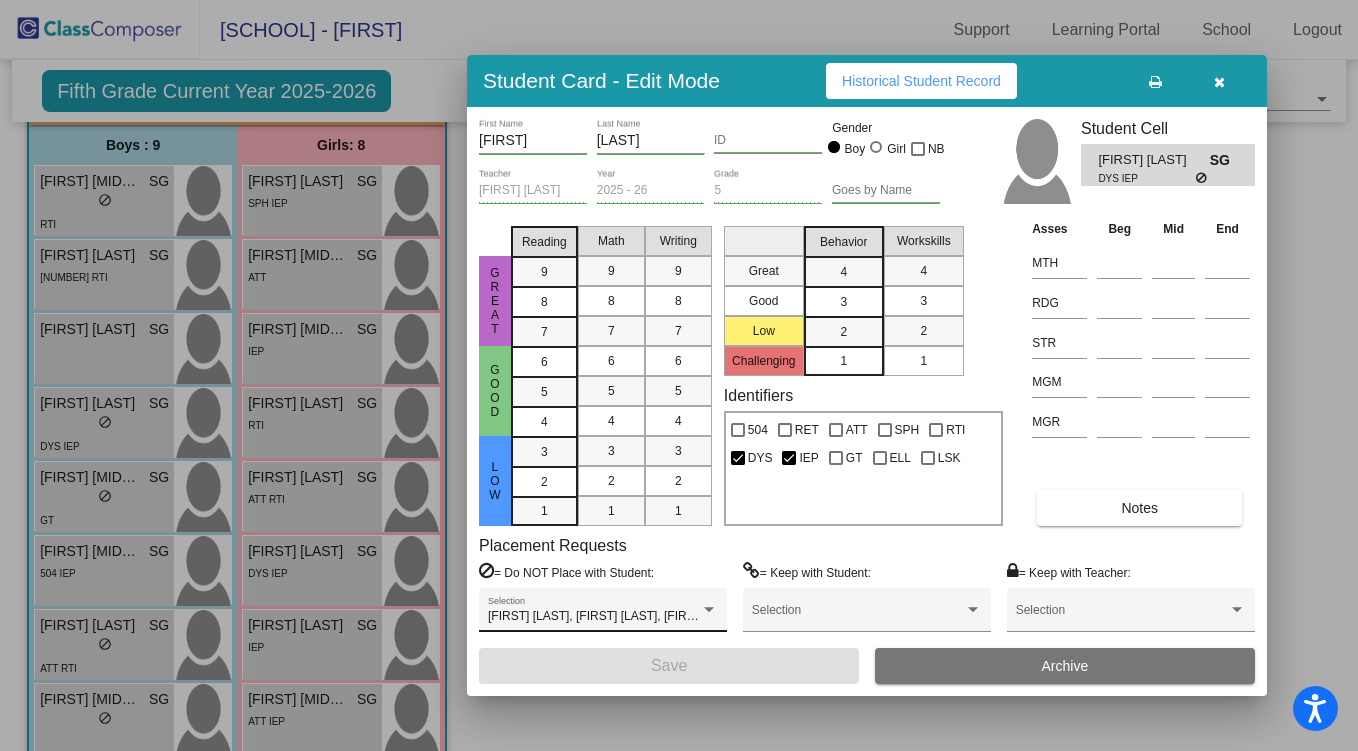 click on "[FIRST] [LAST], [FIRST] [LAST], [FIRST] [LAST], [FIRST] [LAST], [FIRST] [LAST], [FIRST] [LAST]" at bounding box center (748, 616) 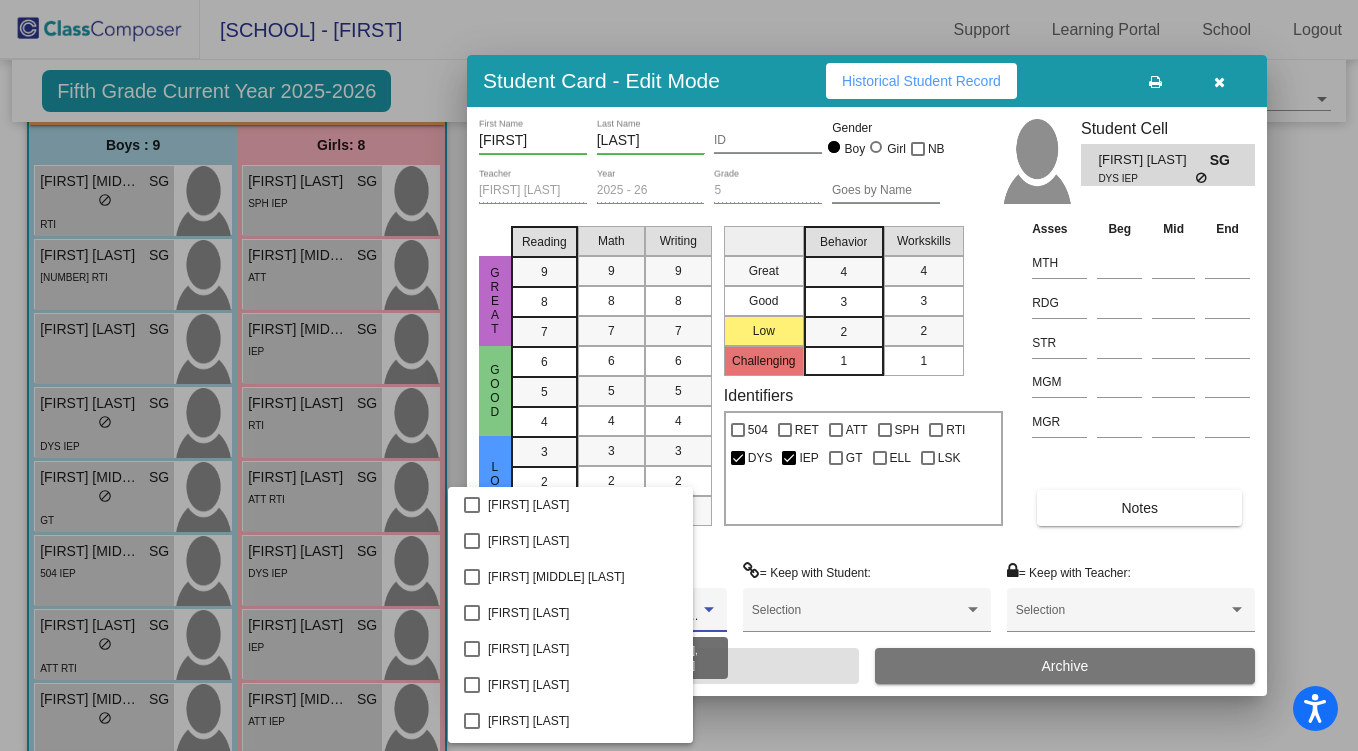 scroll, scrollTop: 716, scrollLeft: 0, axis: vertical 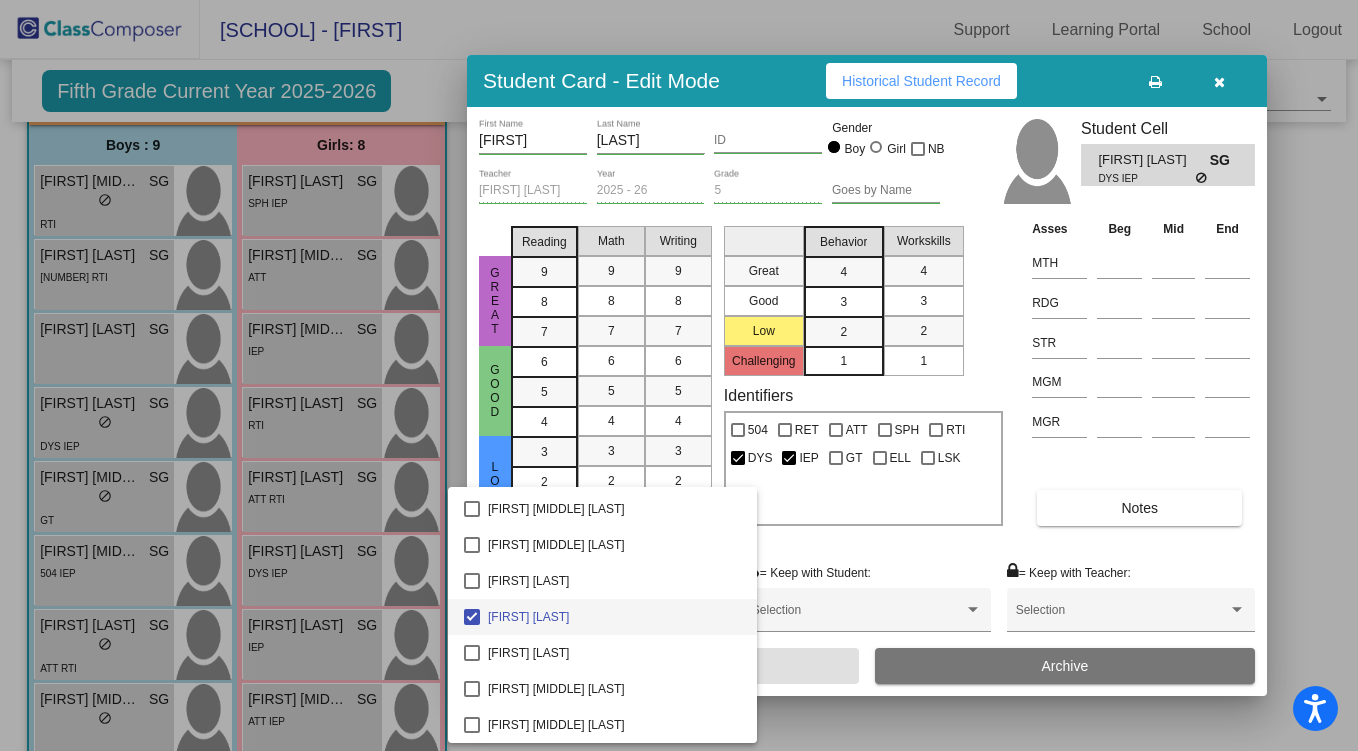 click at bounding box center (679, 375) 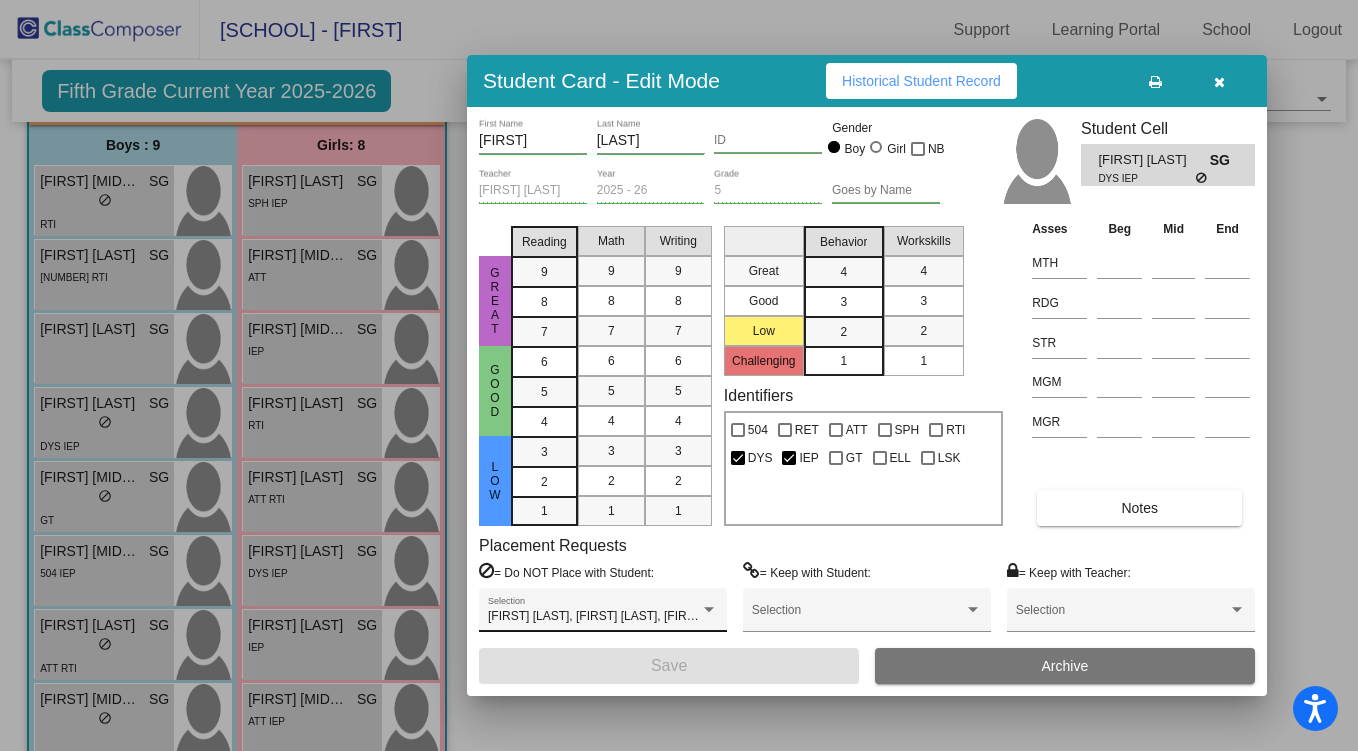 click on "[FIRST] [LAST], [FIRST] [LAST], [FIRST] [LAST], [FIRST] [LAST], [FIRST] [LAST], [FIRST] [LAST]" at bounding box center (748, 616) 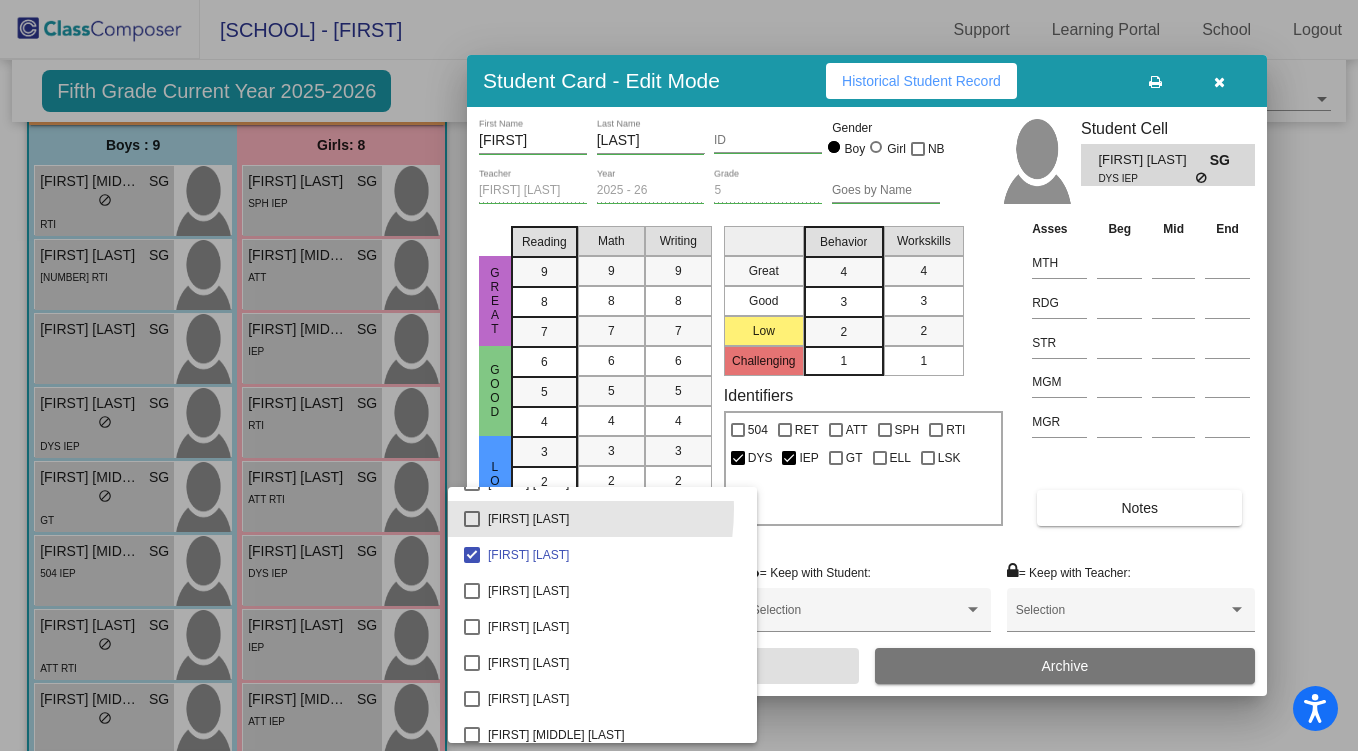 scroll, scrollTop: 1643, scrollLeft: 0, axis: vertical 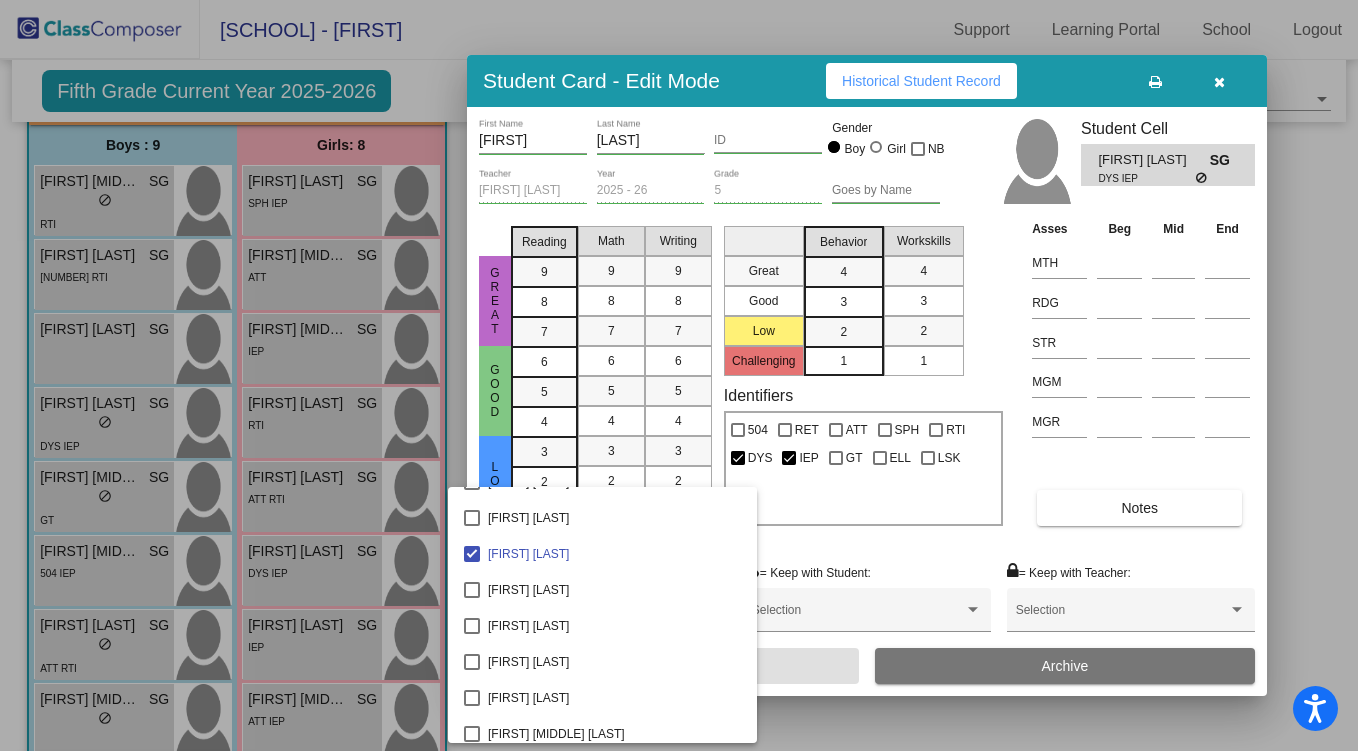 click at bounding box center [679, 375] 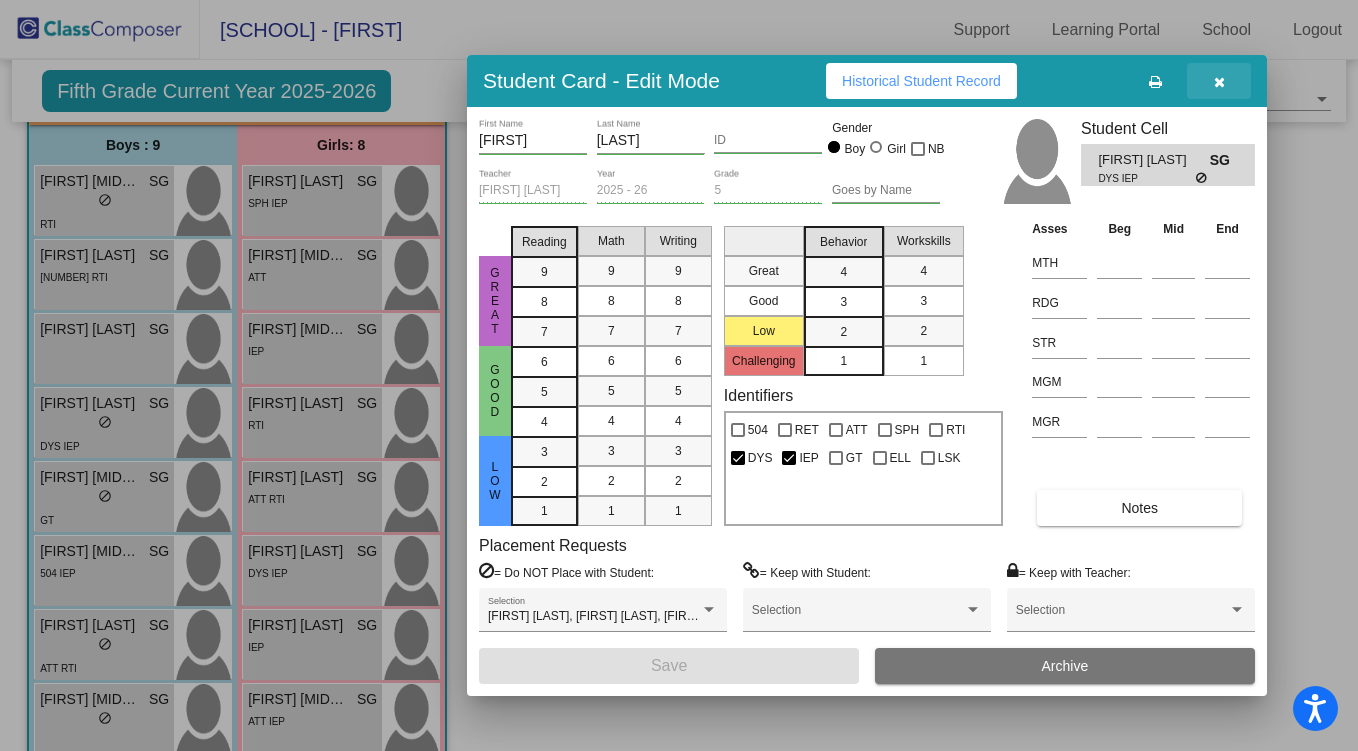 click at bounding box center [1219, 82] 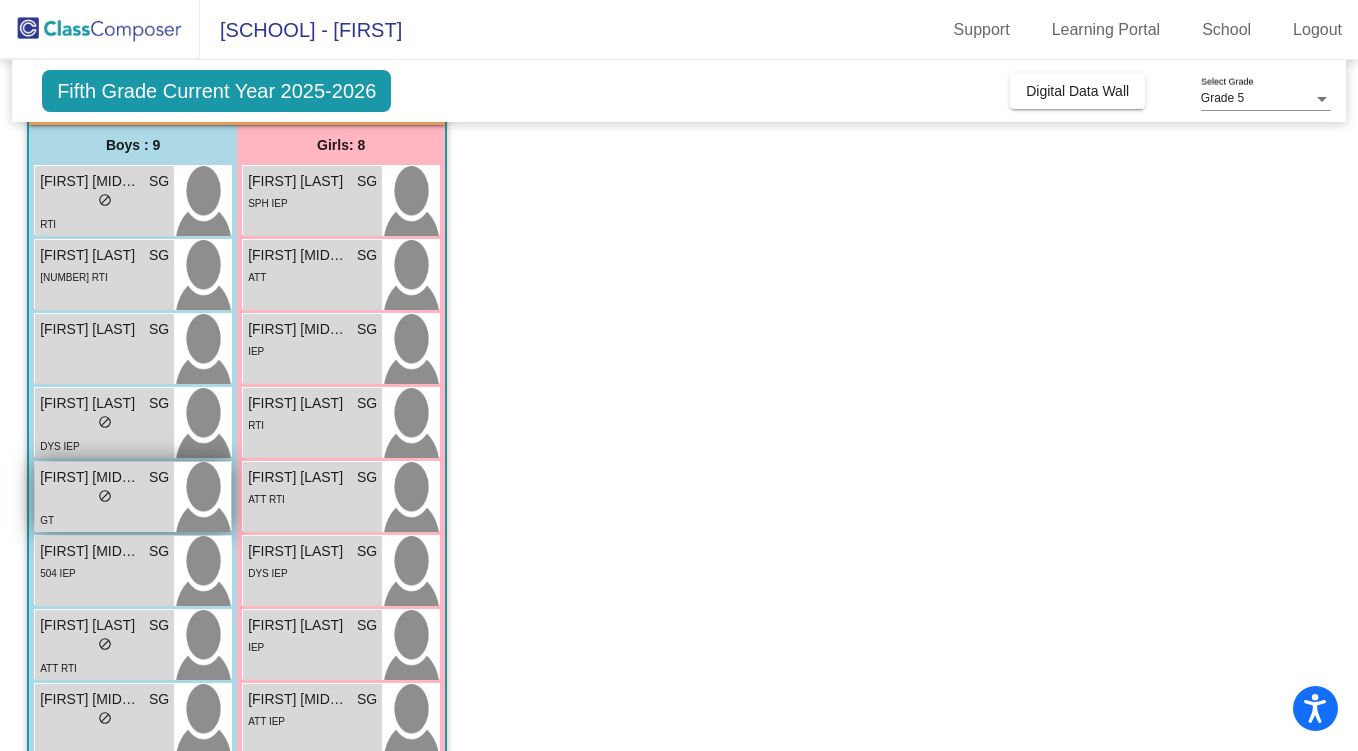 click on "lock do_not_disturb_alt" at bounding box center [105, 498] 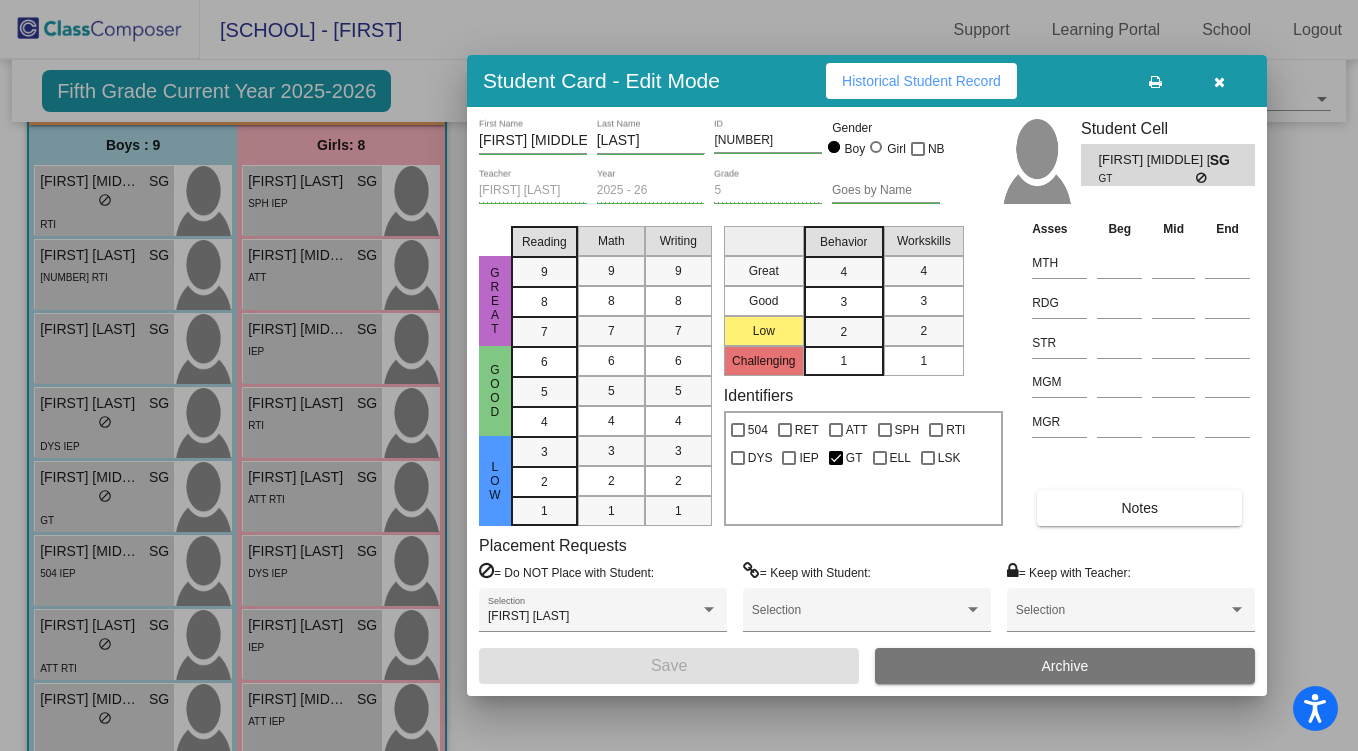 click at bounding box center (1219, 82) 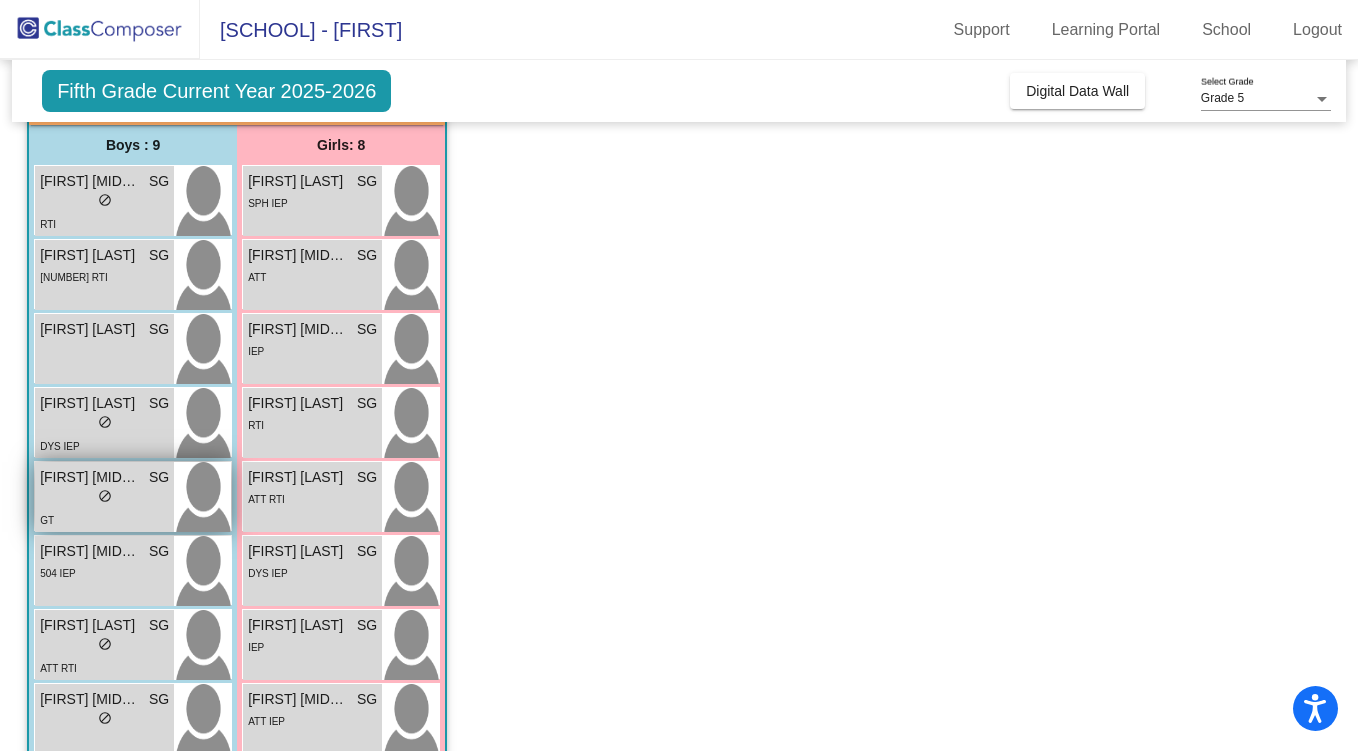 click on "lock do_not_disturb_alt" at bounding box center (104, 498) 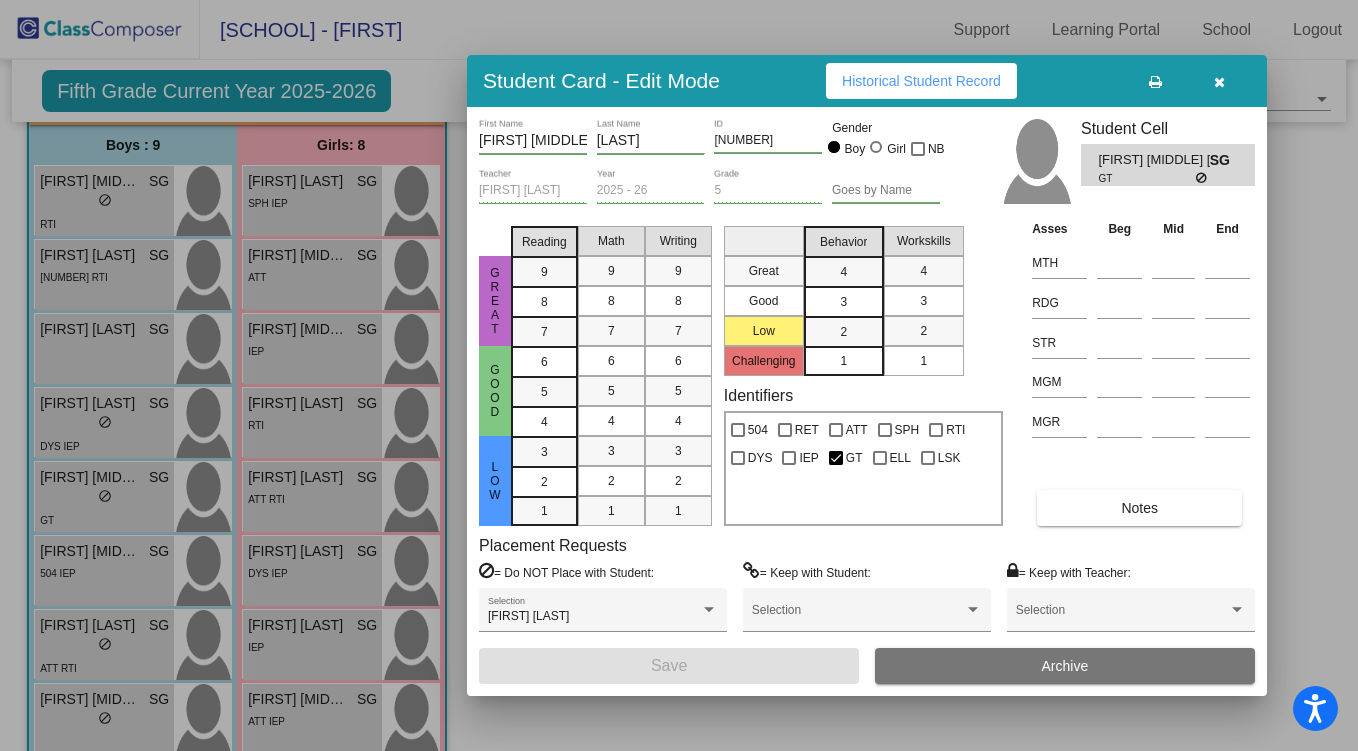 click at bounding box center (1219, 81) 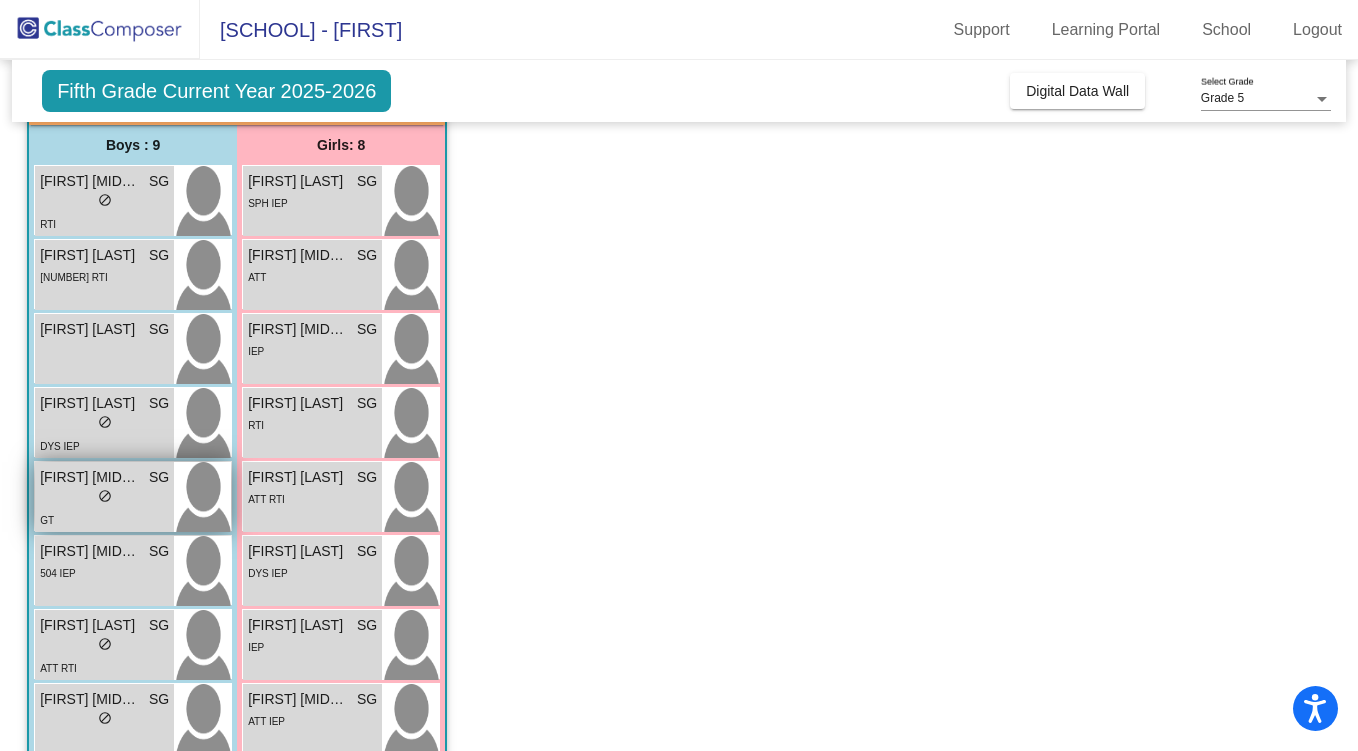click on "lock do_not_disturb_alt" at bounding box center [104, 498] 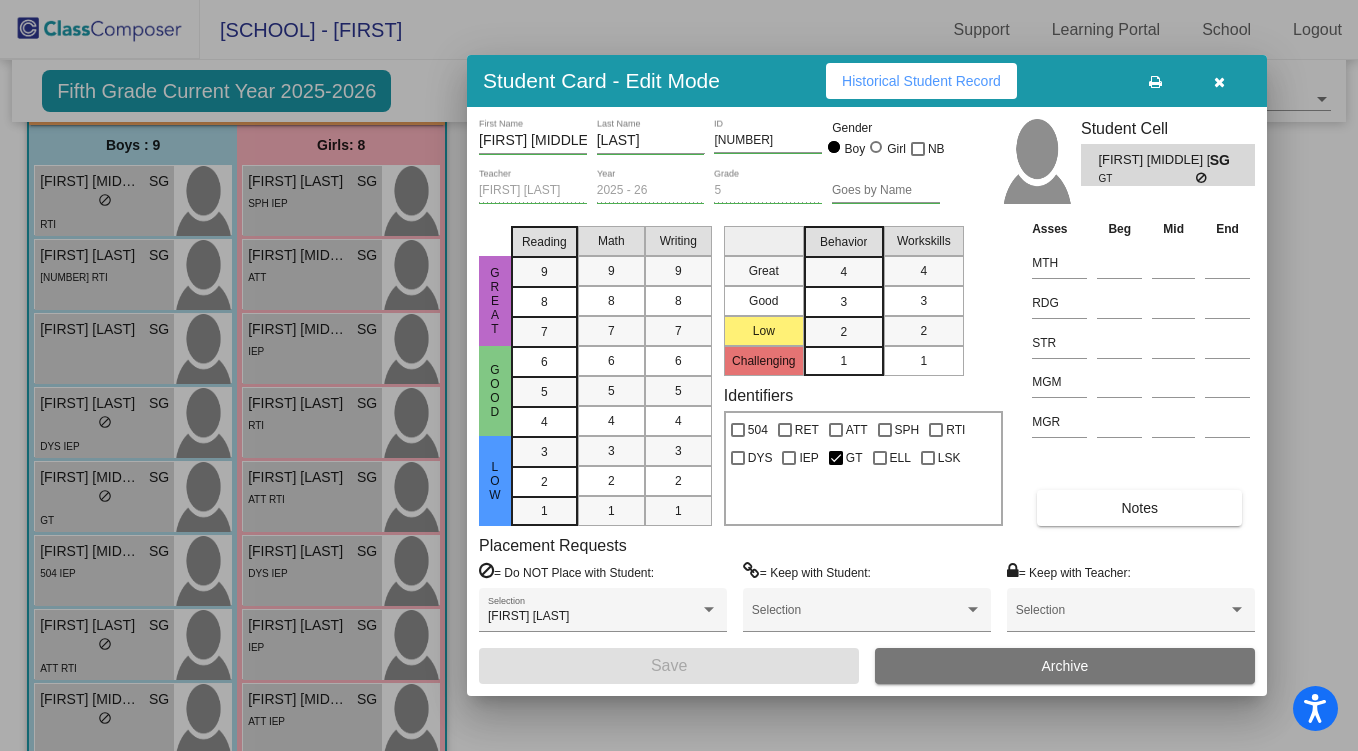 click at bounding box center (1219, 81) 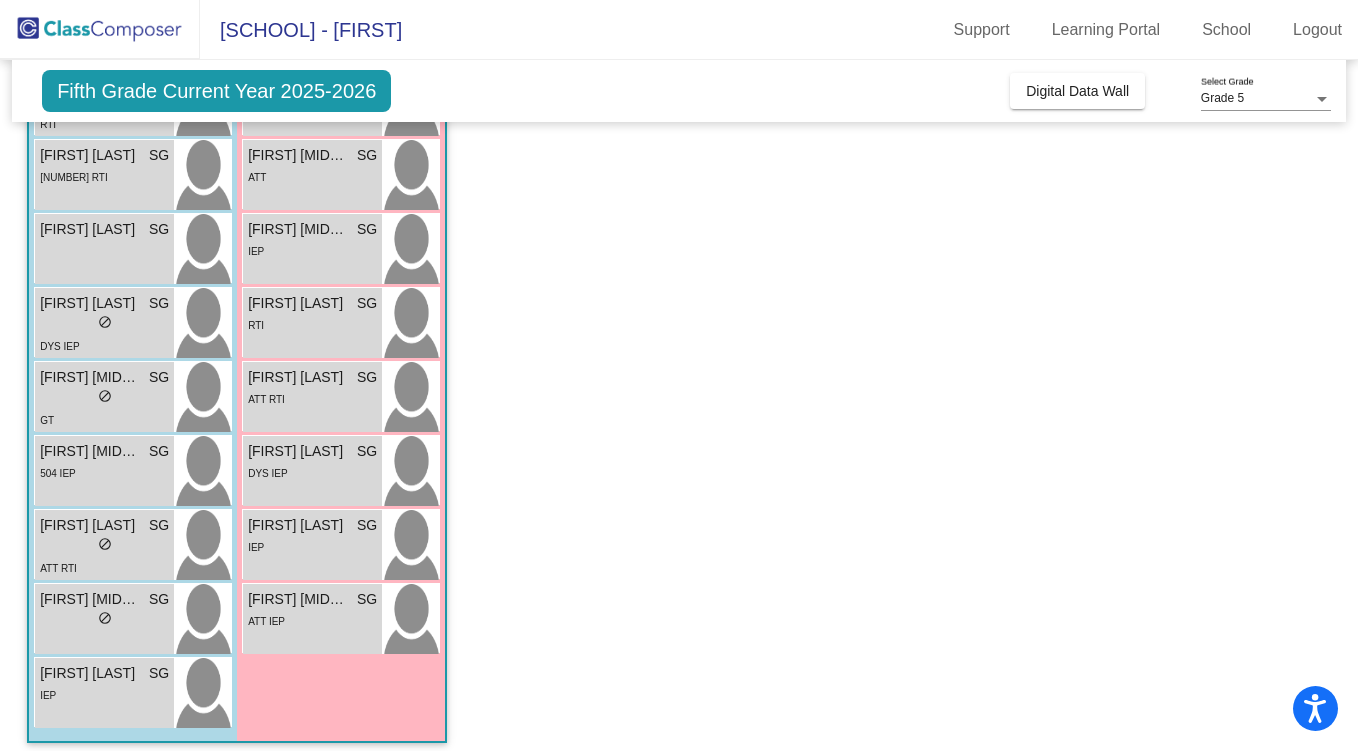 scroll, scrollTop: 267, scrollLeft: 0, axis: vertical 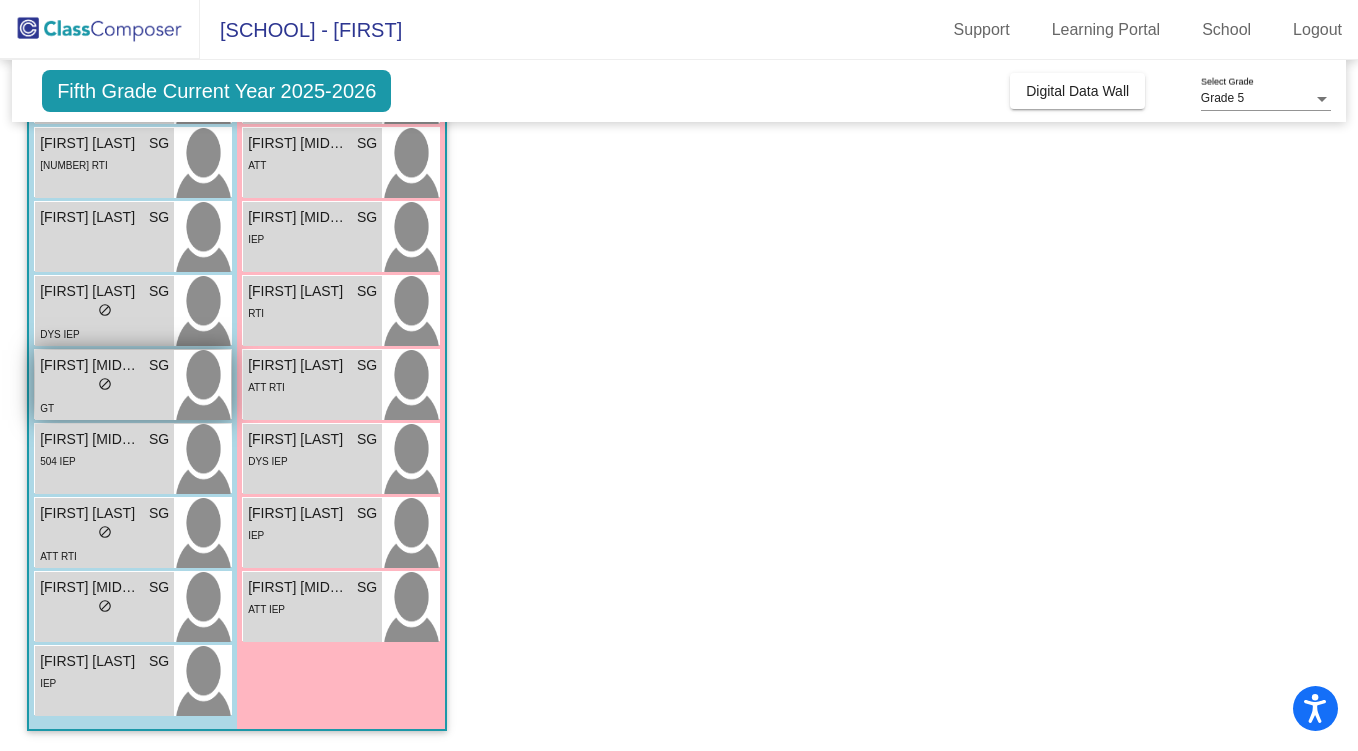 click on "lock do_not_disturb_alt" at bounding box center [104, 386] 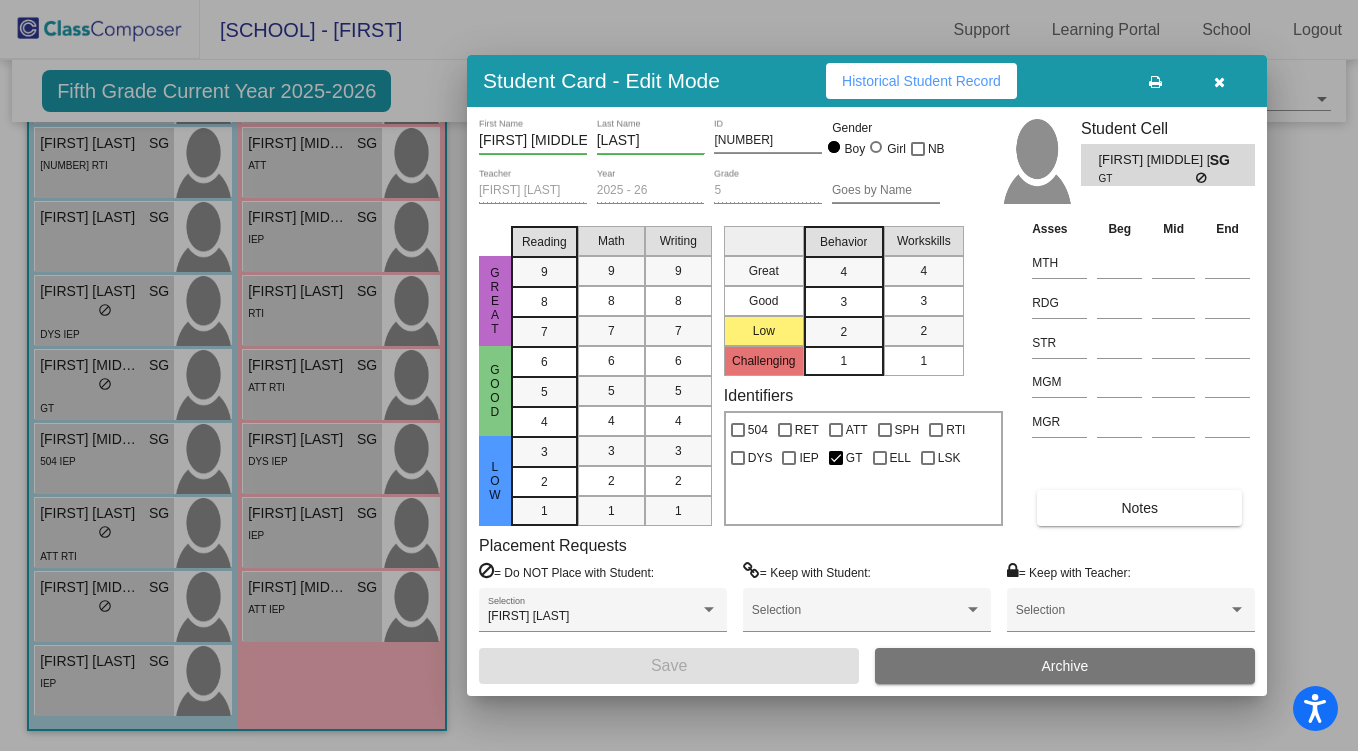 click at bounding box center [1219, 82] 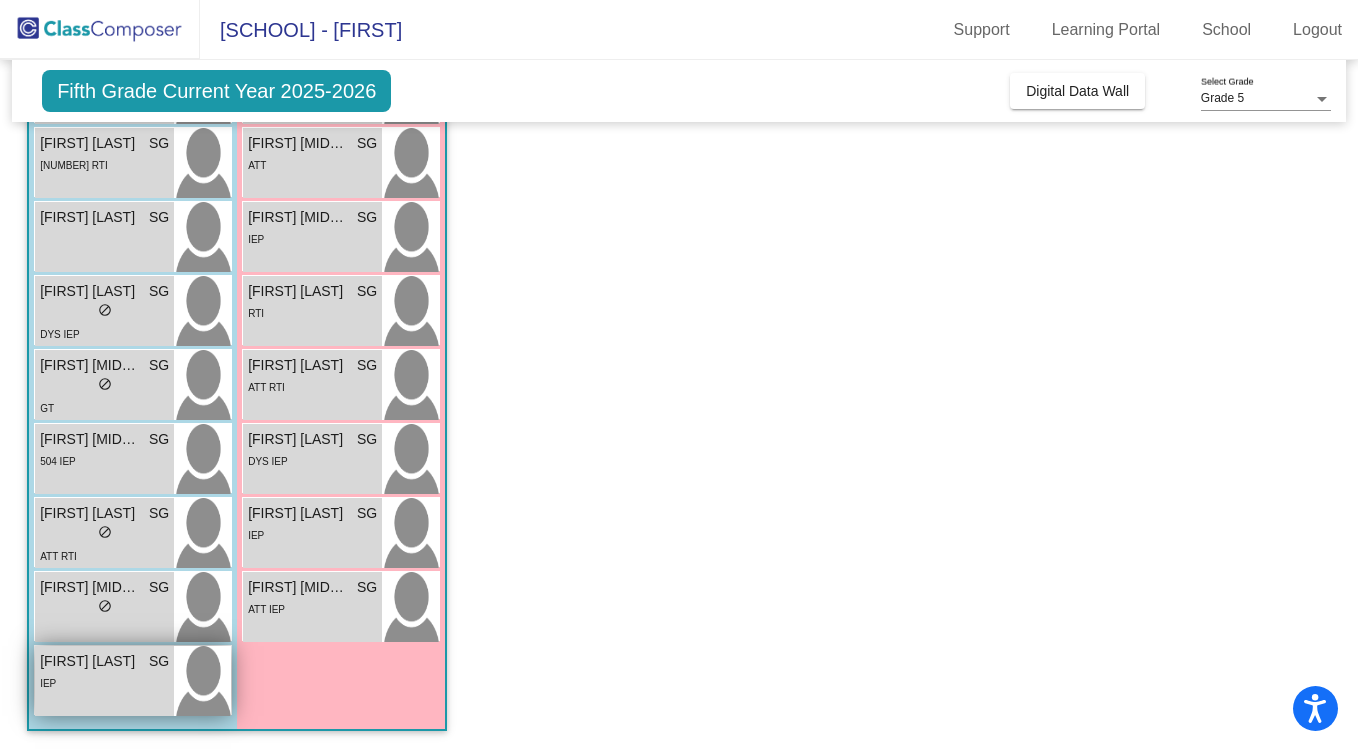 click on "IEP" at bounding box center [104, 682] 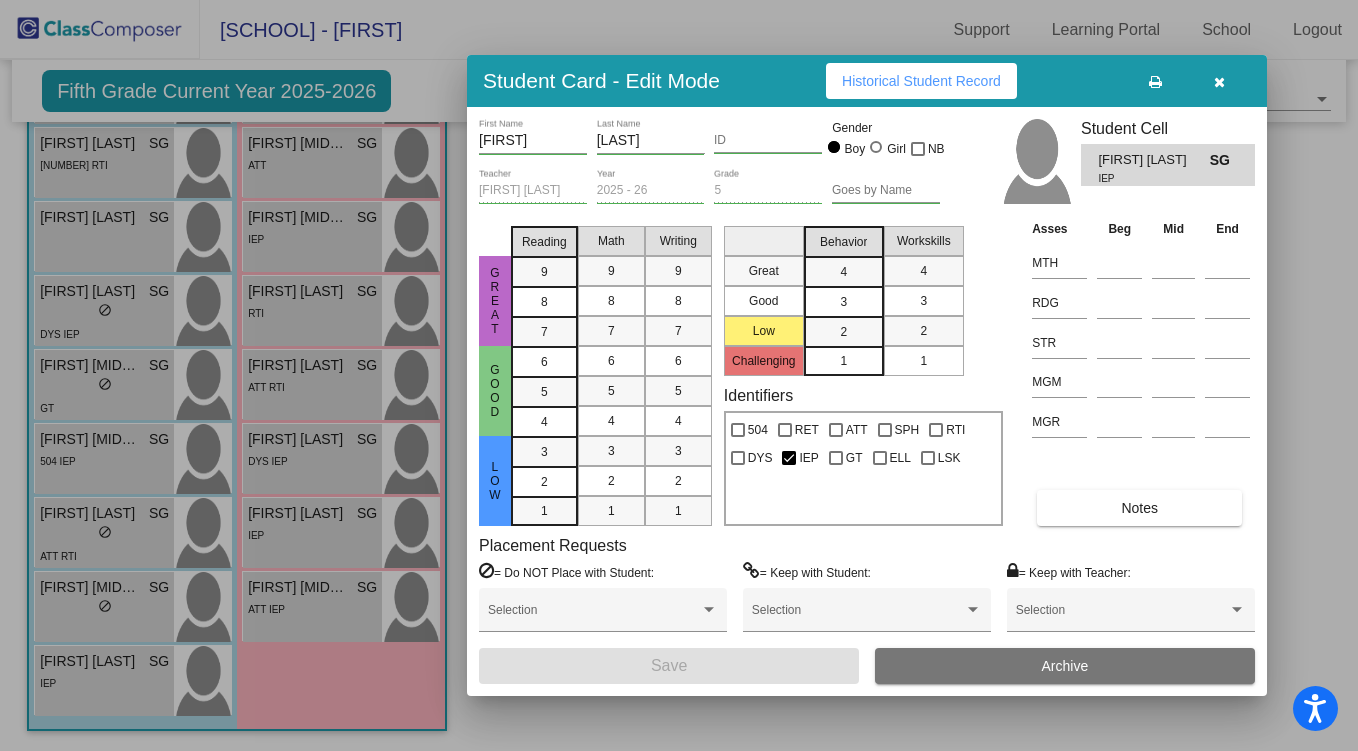 click at bounding box center (1219, 81) 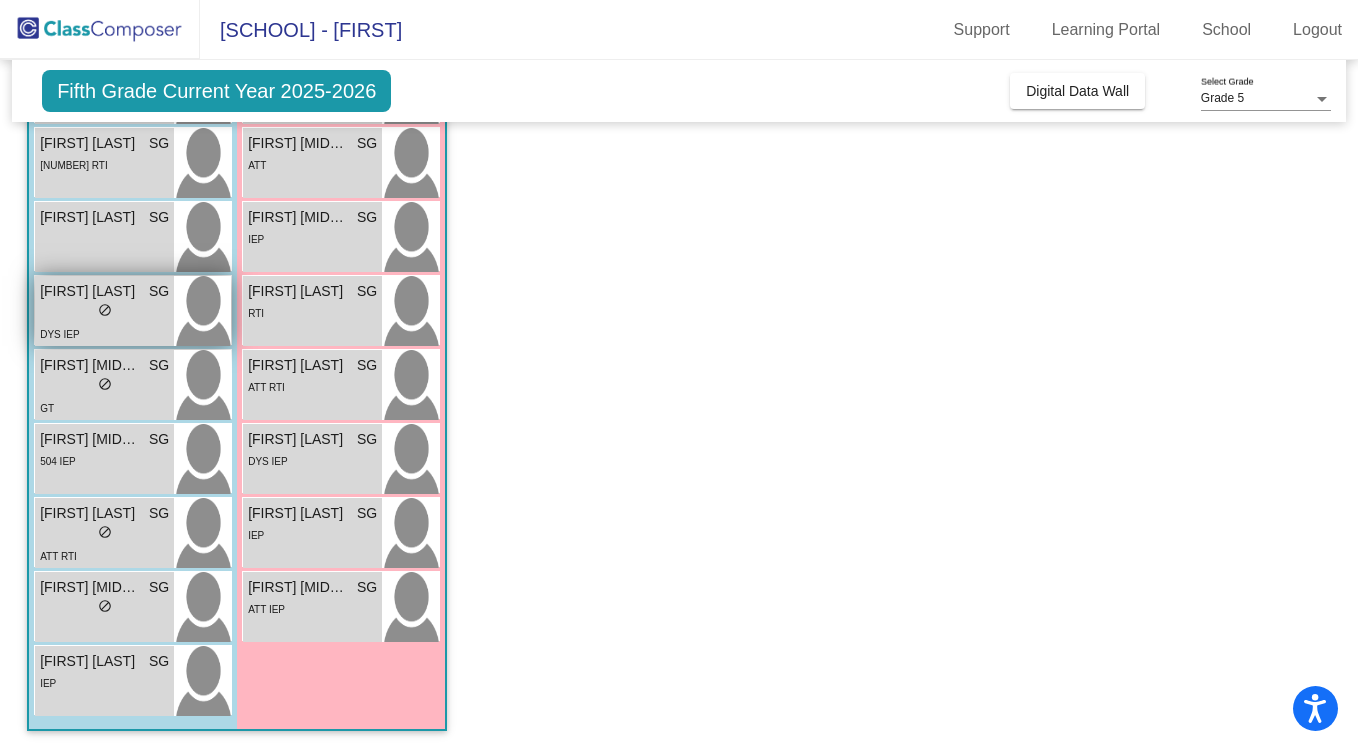 click on "[FIRST] [LAST]" at bounding box center [90, 291] 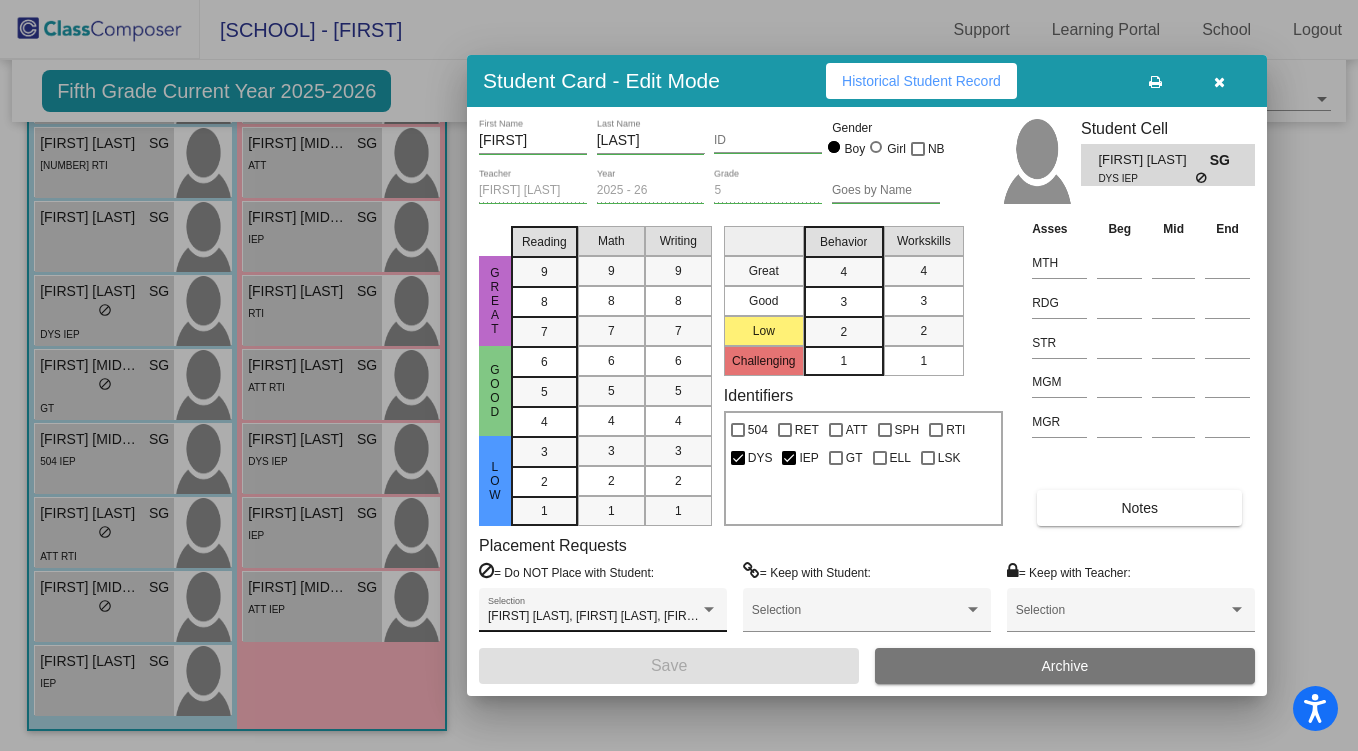 click on "[FIRST] [LAST], [FIRST] [LAST], [FIRST] [LAST], [FIRST] [LAST], [FIRST] [LAST], [FIRST] [LAST]" at bounding box center (748, 616) 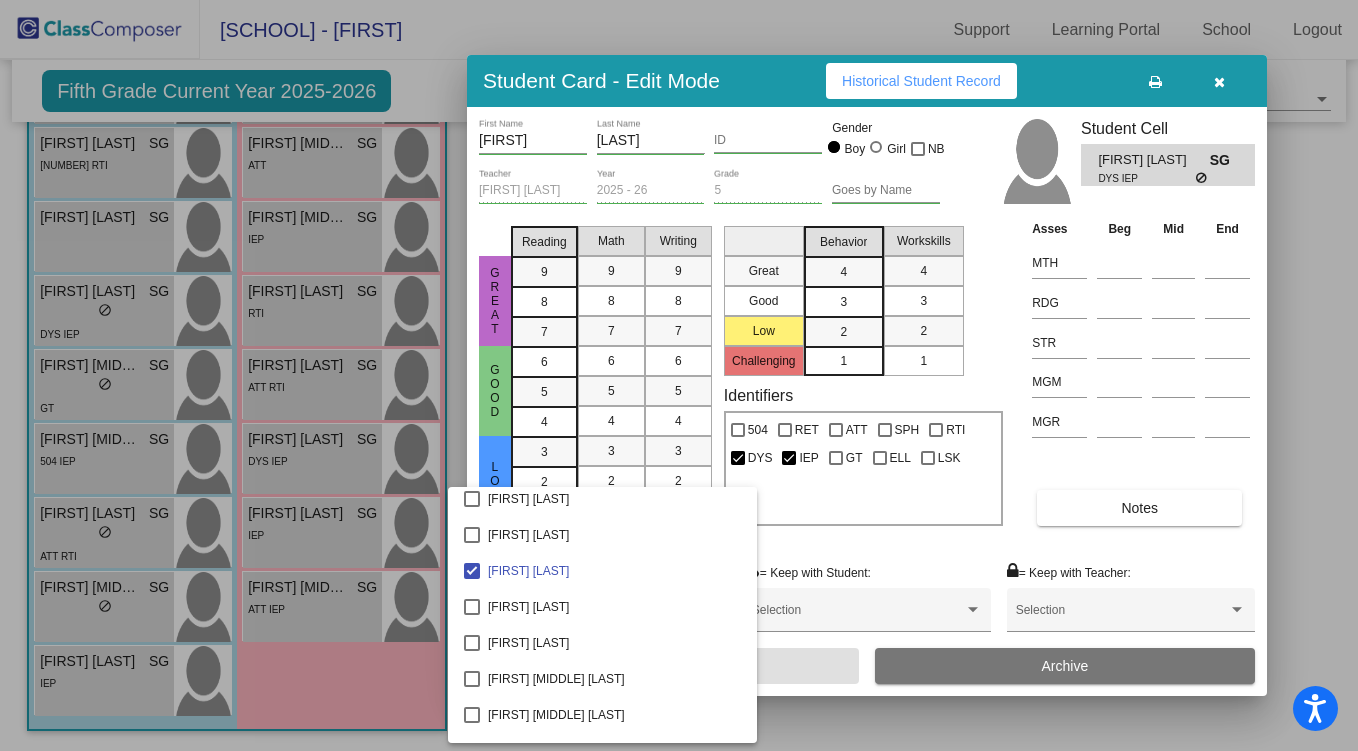 scroll, scrollTop: 1341, scrollLeft: 0, axis: vertical 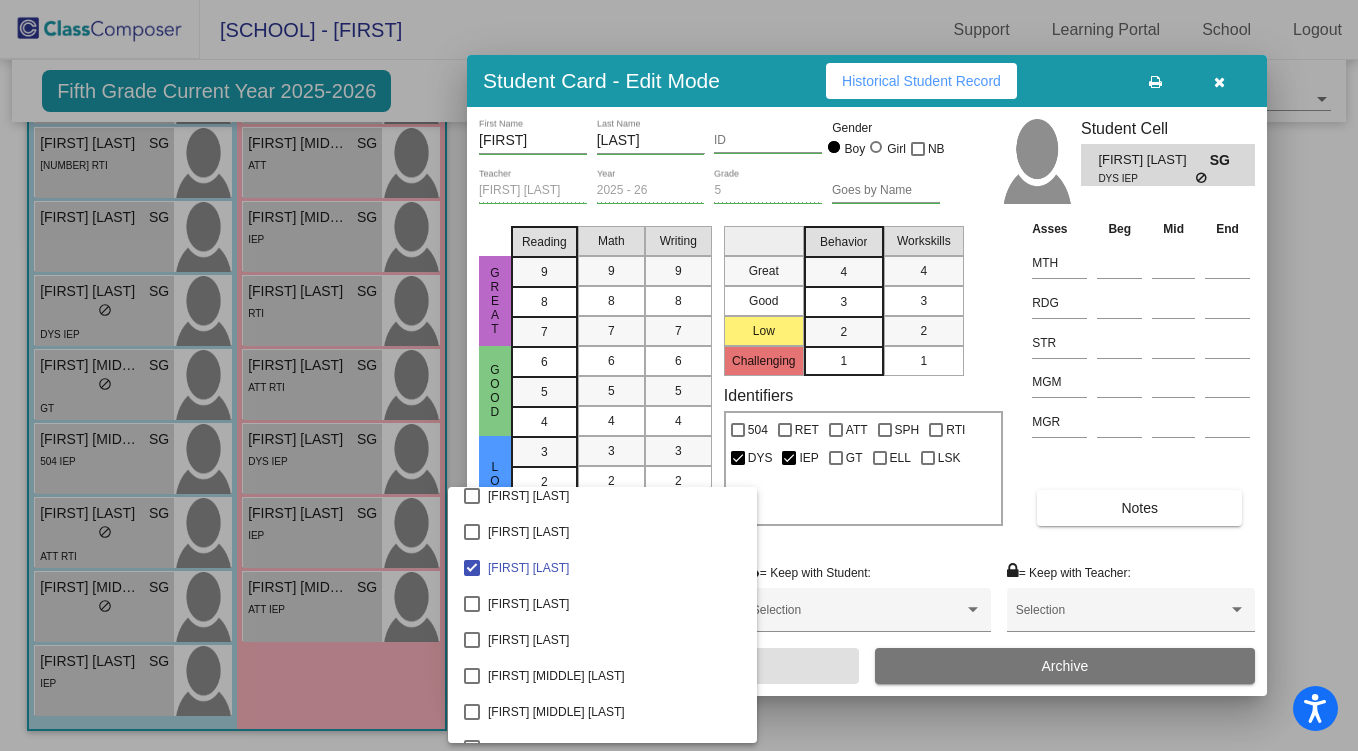 click at bounding box center (679, 375) 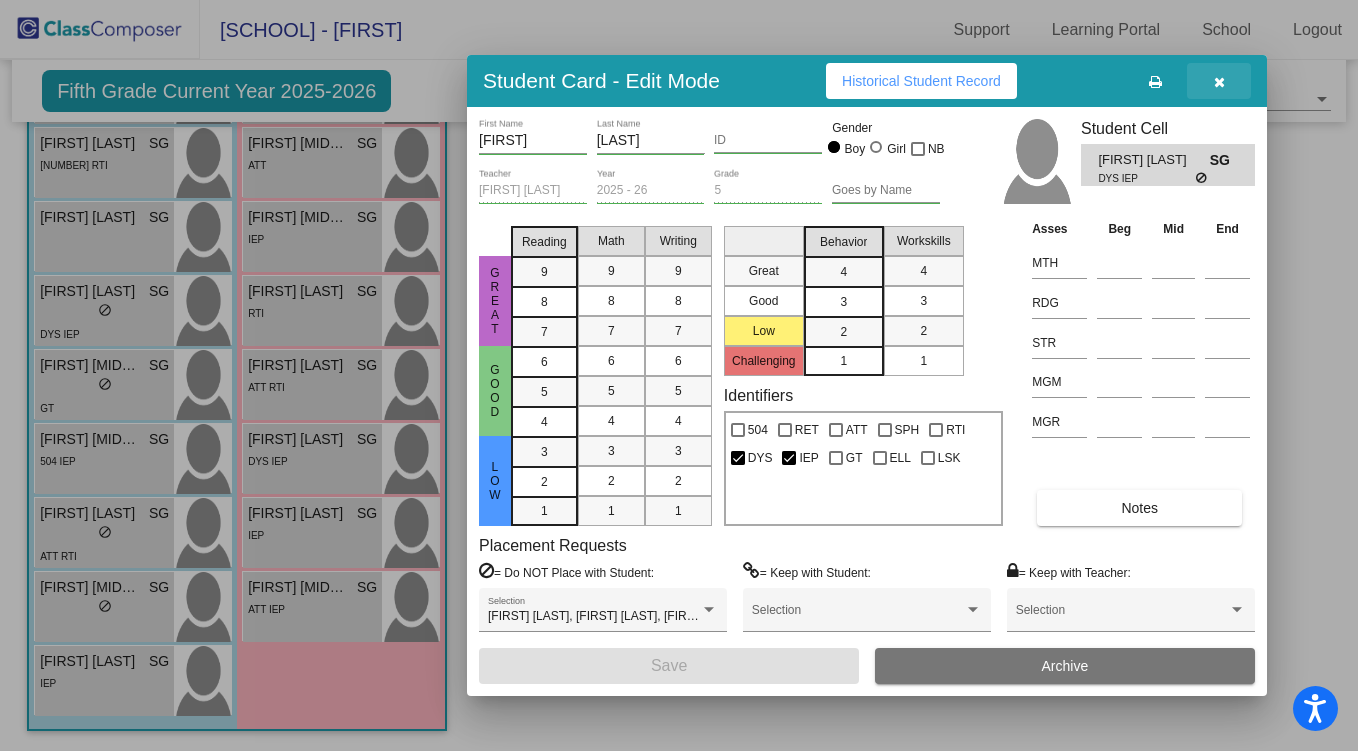 click at bounding box center [1219, 81] 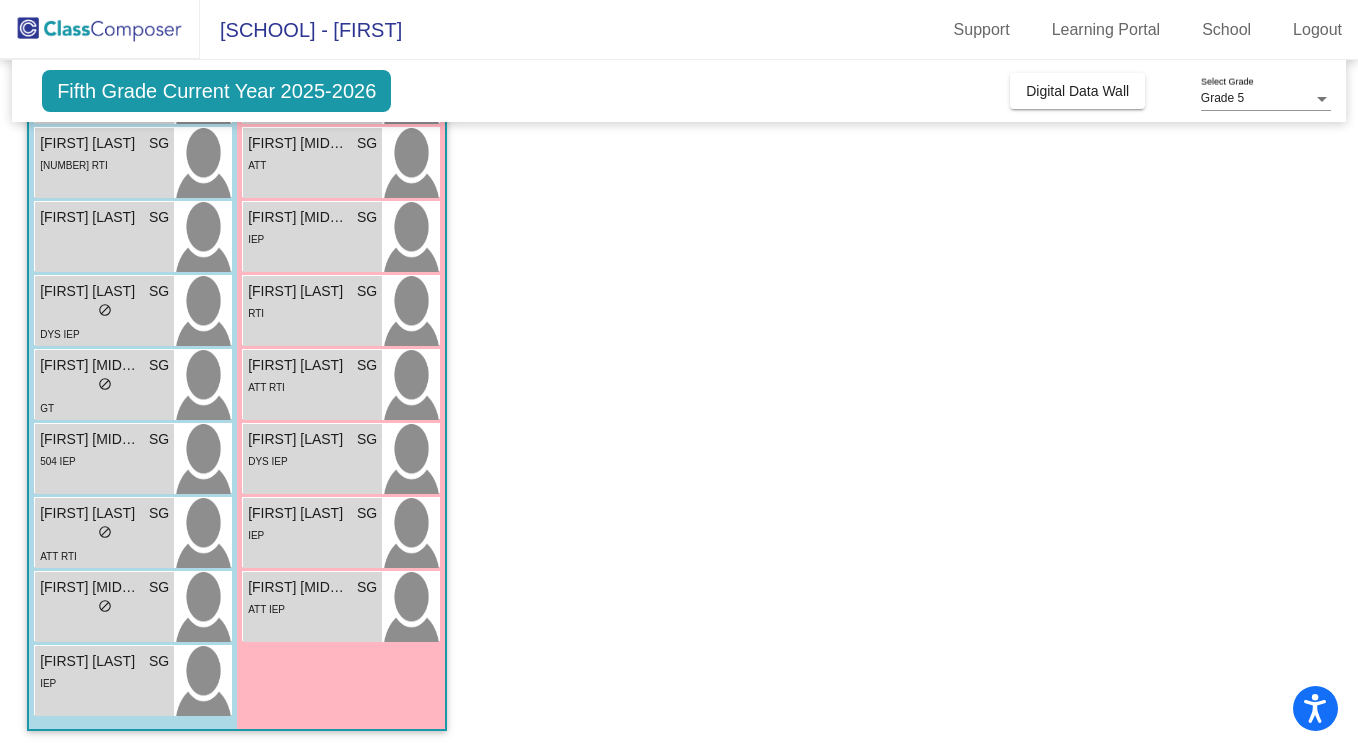 scroll, scrollTop: 0, scrollLeft: 0, axis: both 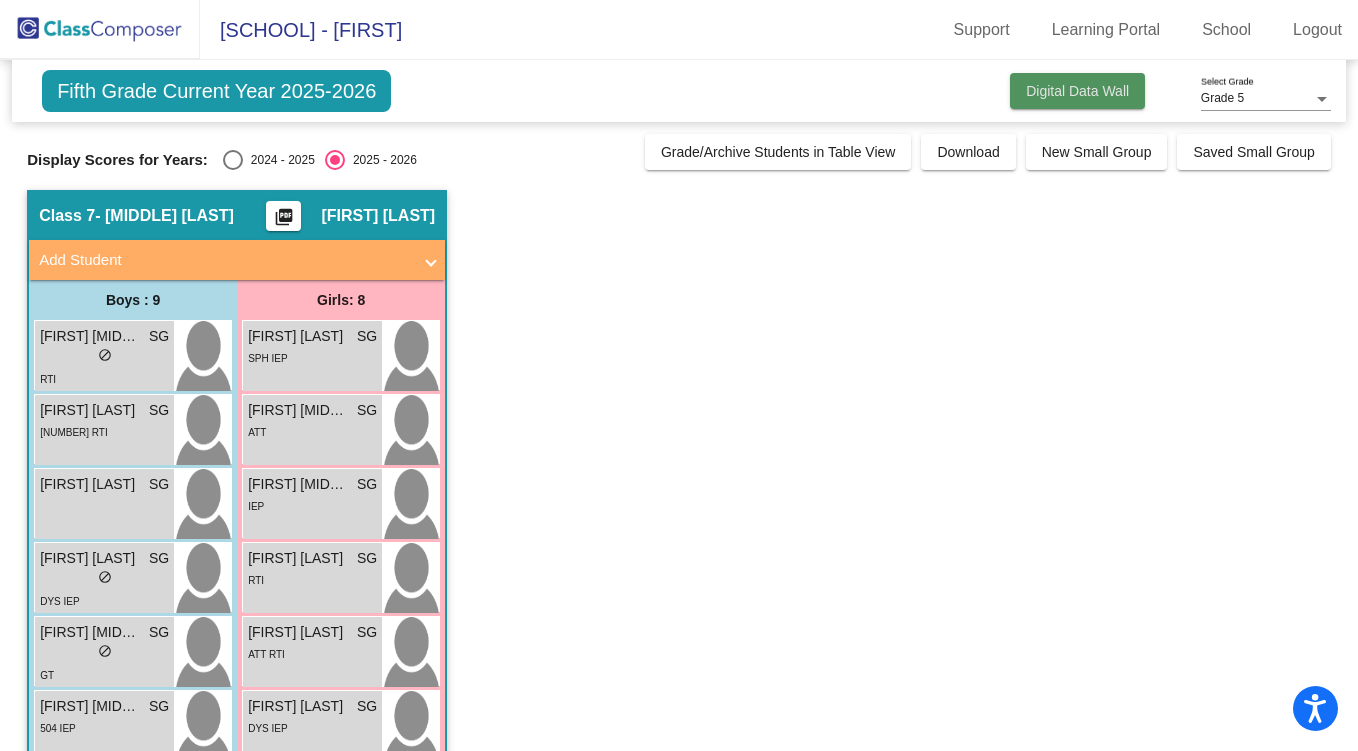 click on "Digital Data Wall" 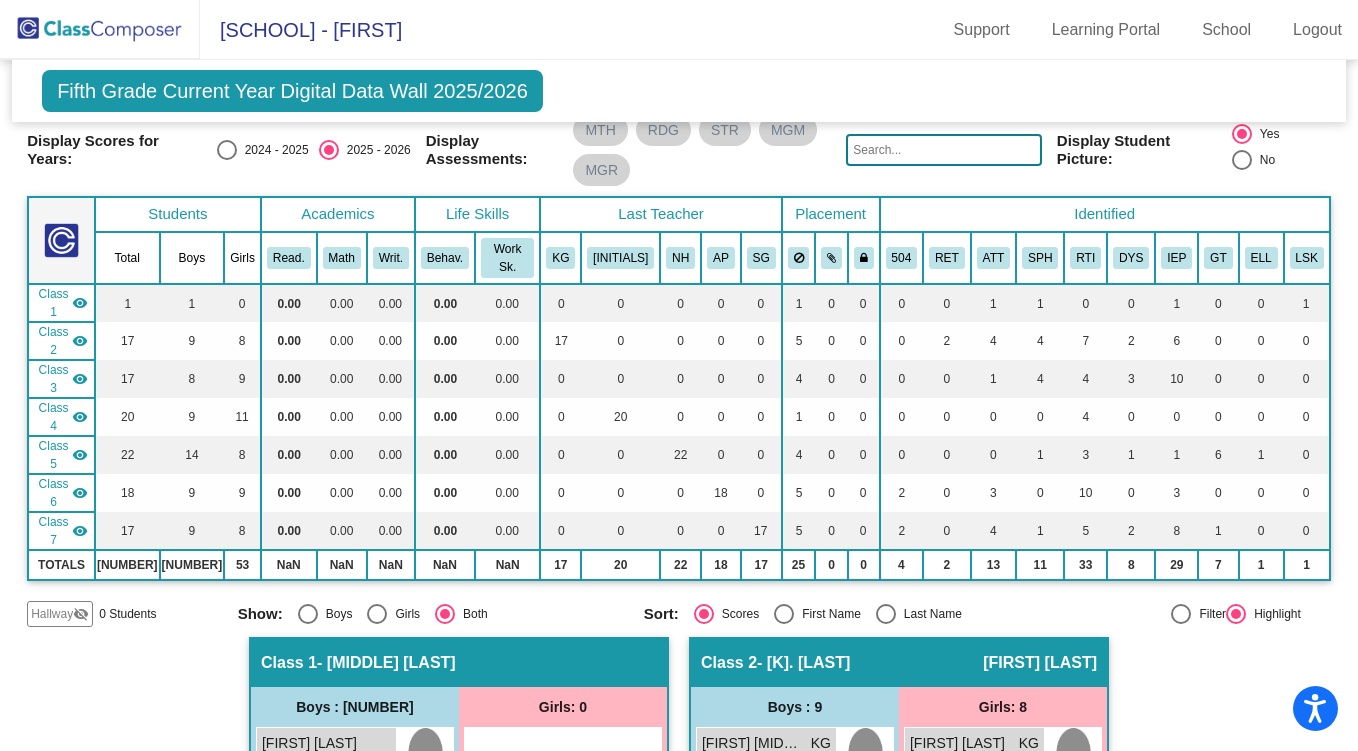 scroll, scrollTop: 0, scrollLeft: 0, axis: both 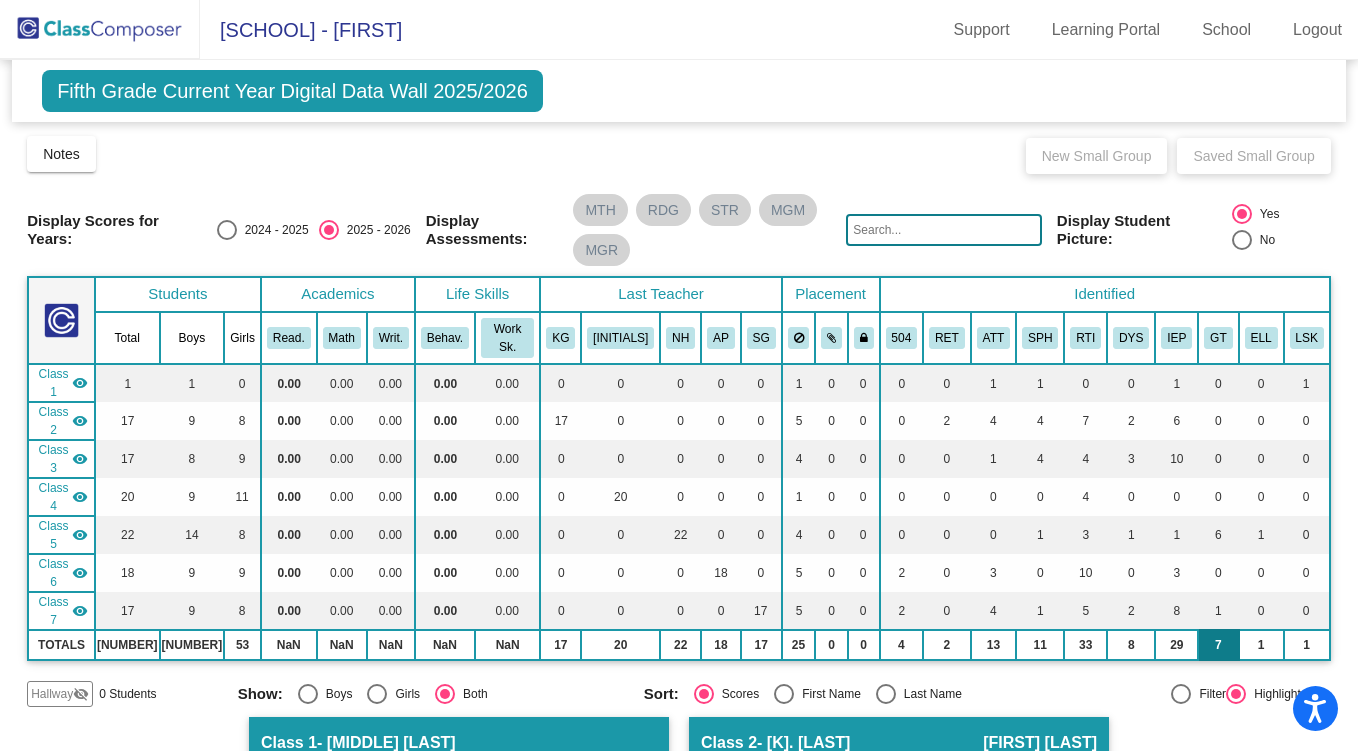 click on "7" 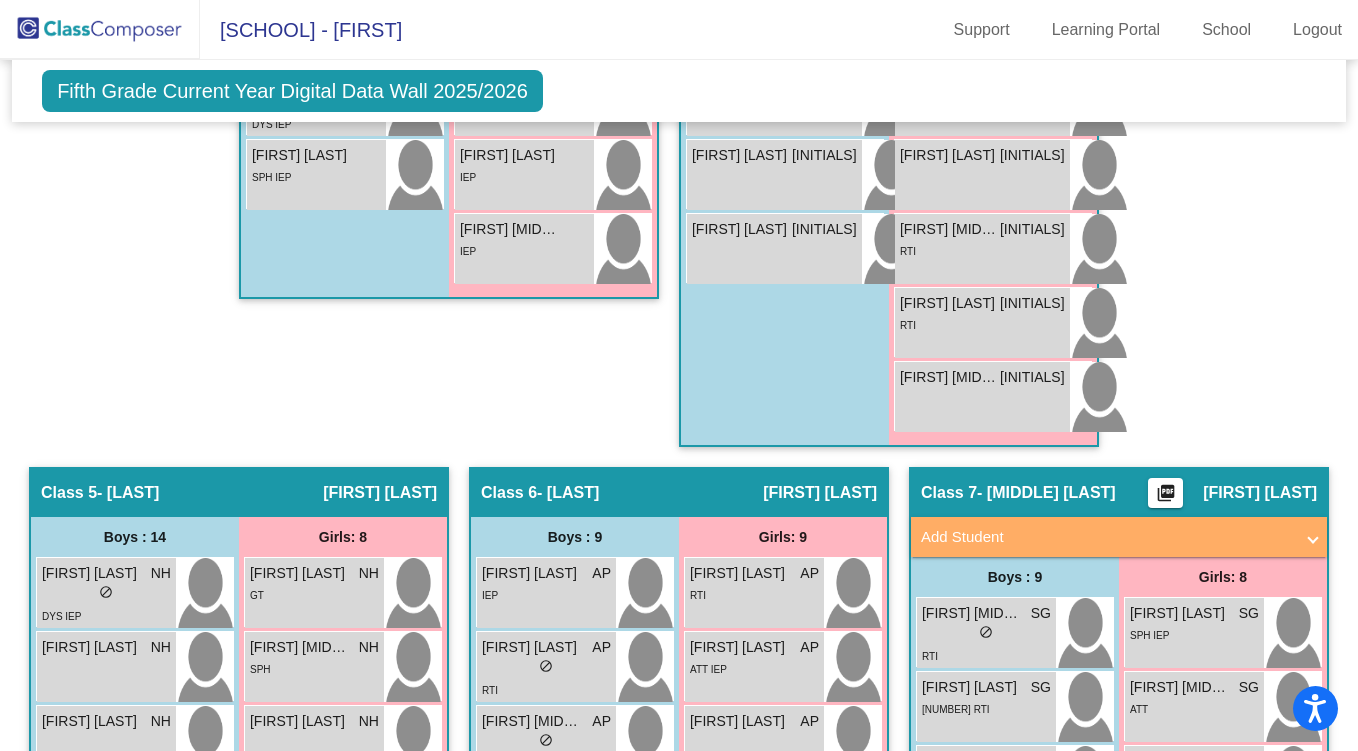 scroll, scrollTop: 1972, scrollLeft: 0, axis: vertical 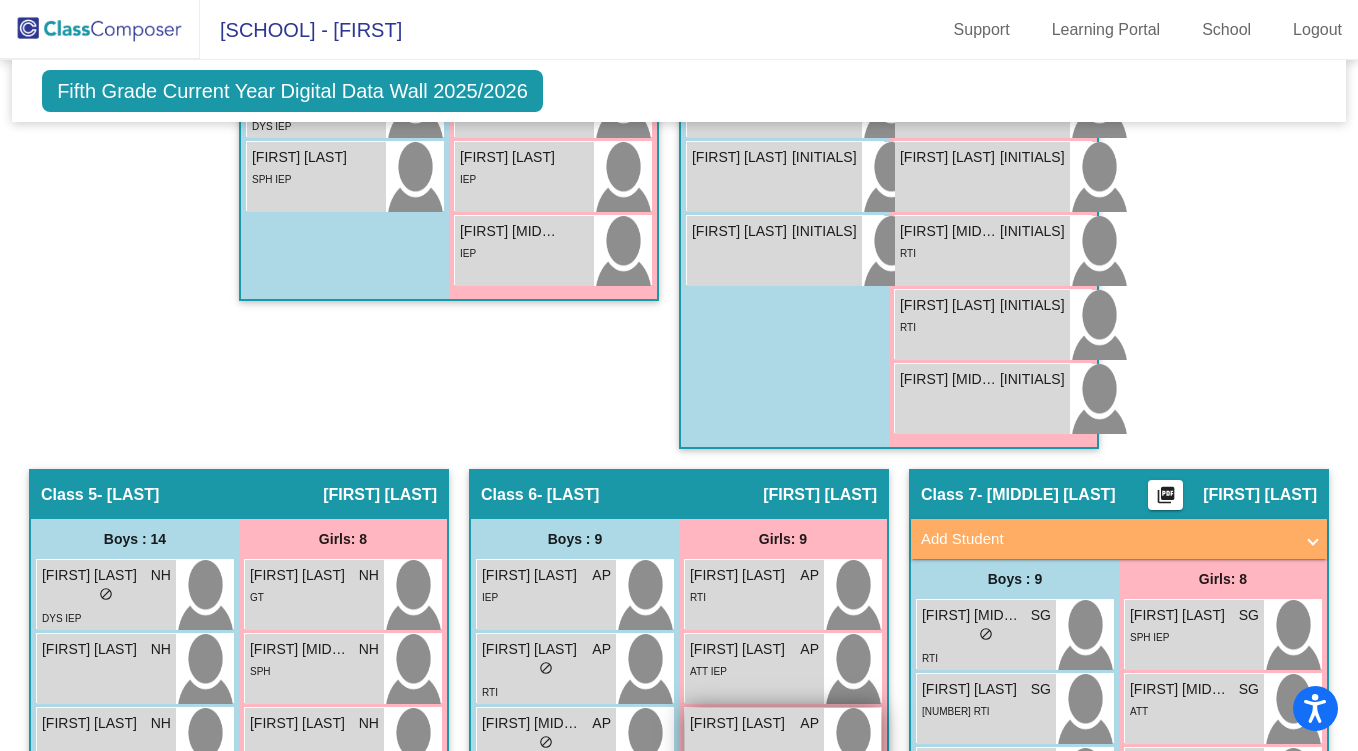 click at bounding box center (852, 743) 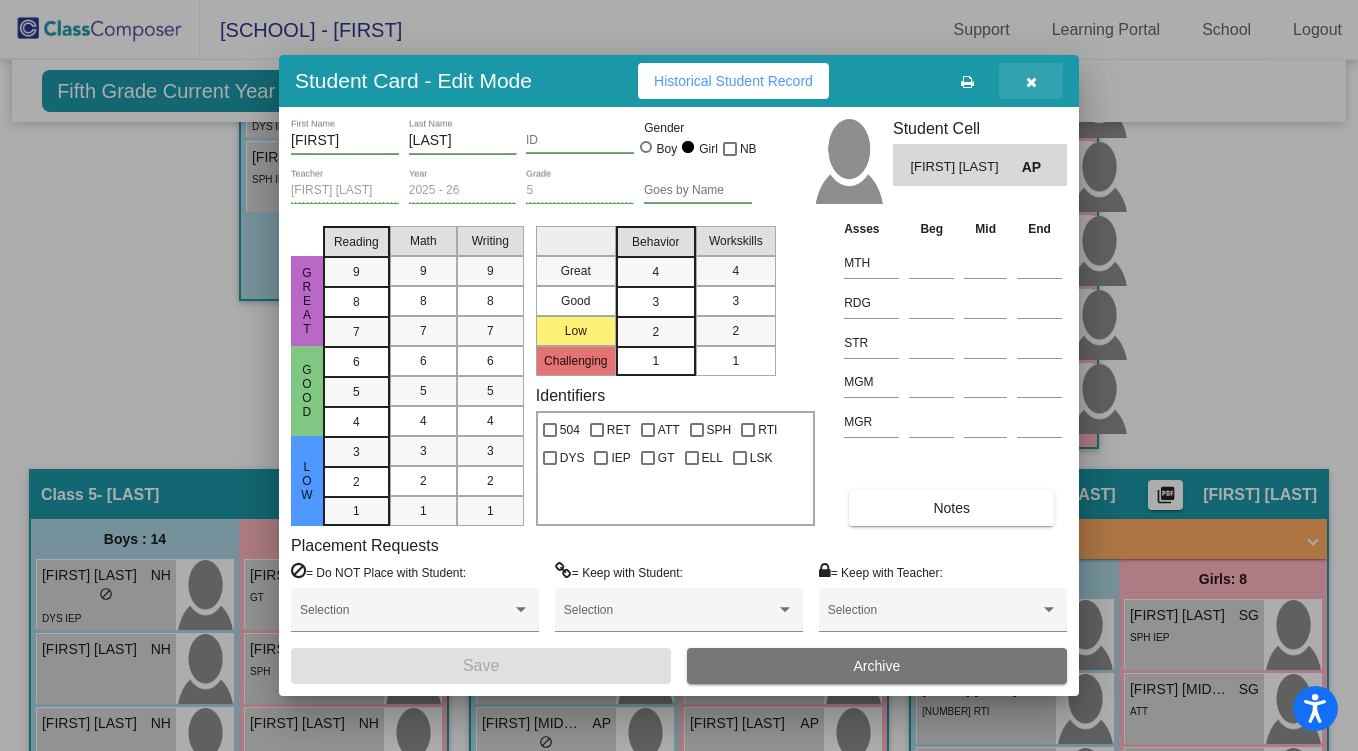 click at bounding box center [1031, 82] 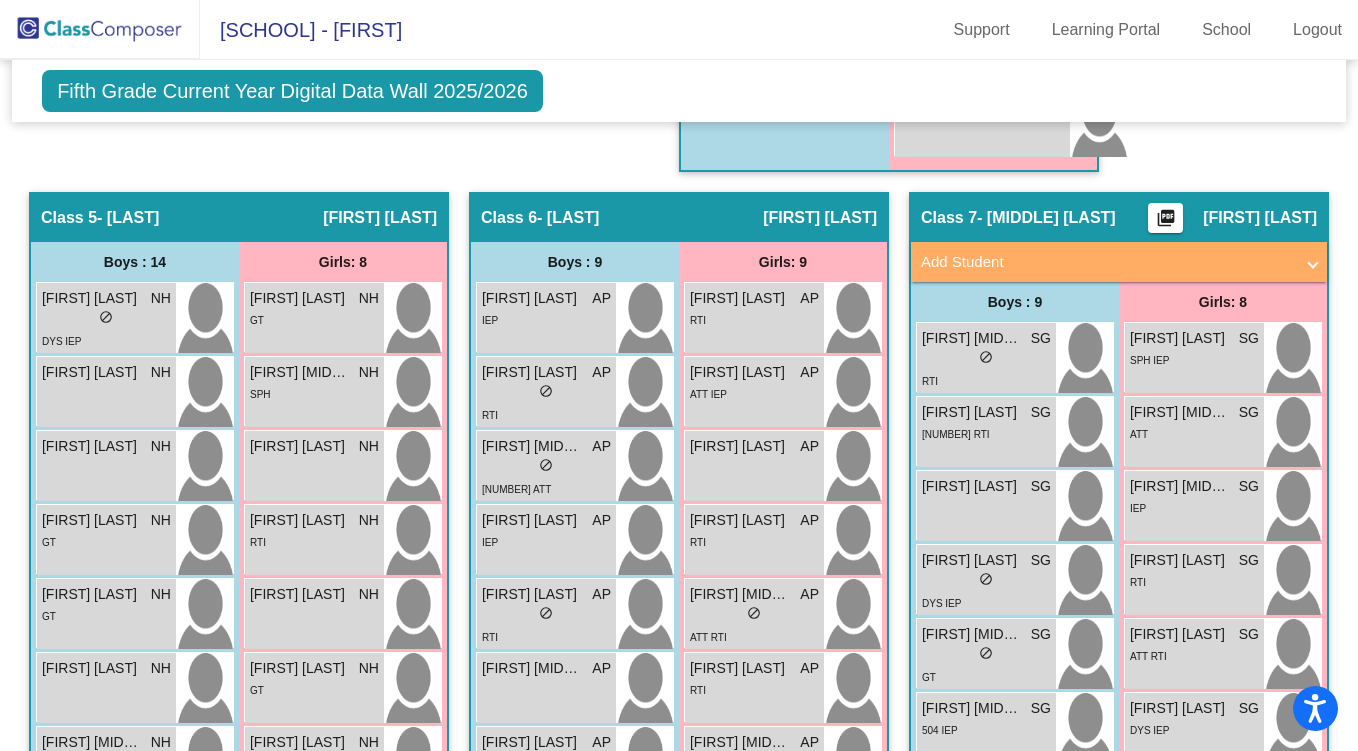 scroll, scrollTop: 2251, scrollLeft: 0, axis: vertical 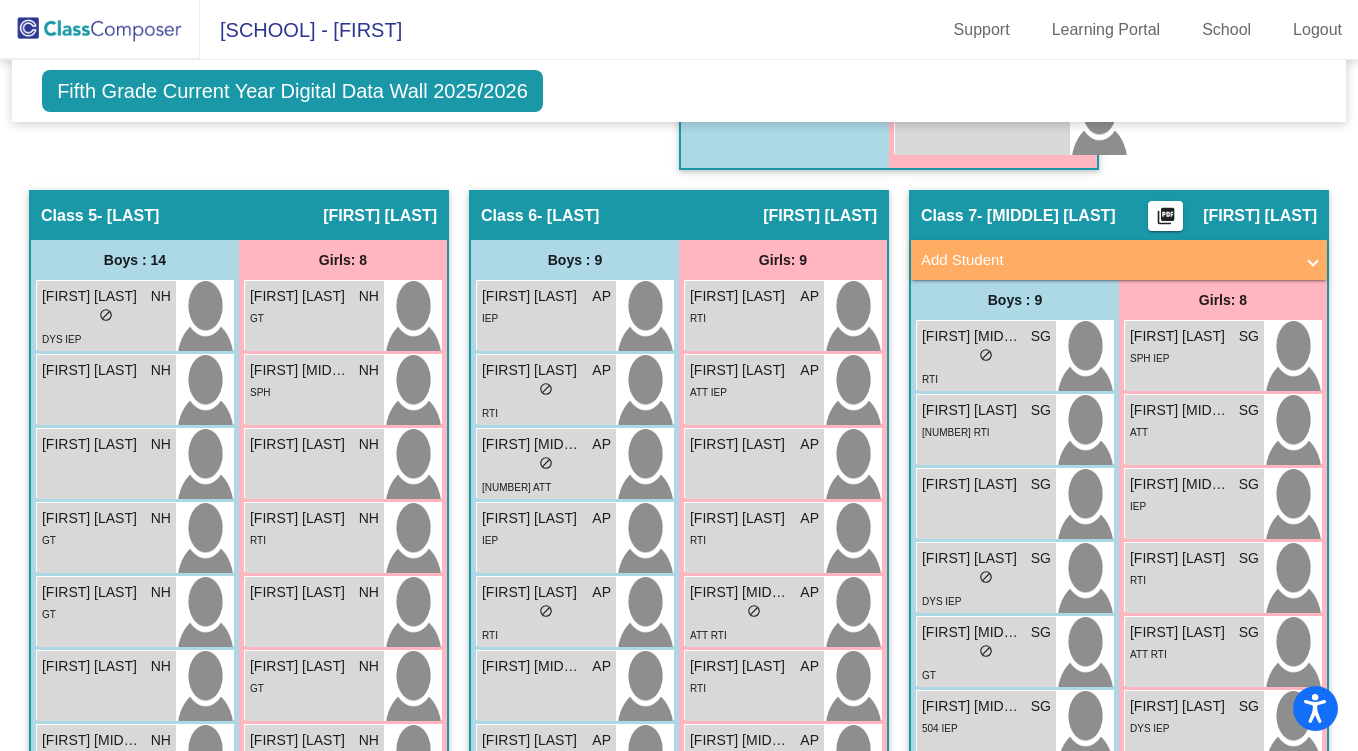 click on "Hallway   - Hallway Class  picture_as_pdf  Add Student  First Name Last Name Student Id  (Recommended)   Boy   Girl   Non Binary Add Close  Boys : 1    No Students   Girls: 0   No Students   Class 1   - C. Ruvalcaba  picture_as_pdf  Add Student  First Name Last Name Student Id  (Recommended)   Boy   Girl   Non Binary Add Close  Boys : 1  Josiah Martinez lock do_not_disturb_alt ATT SPH IEP LSK Girls: 0   No Students   Class 2   - K. Garcia  picture_as_pdf Kimberly Garcia  Add Student  First Name Last Name Student Id  (Recommended)   Boy   Girl   Non Binary Add Close  Boys : 9  Ayden J. Everett KG lock do_not_disturb_alt SPH IEP Davyn Cortez KG lock do_not_disturb_alt RET ATT RTI Felipe Gallegos KG lock do_not_disturb_alt SPH IEP Jacob Rubio KG lock do_not_disturb_alt Juan Pineda KG lock do_not_disturb_alt SPH IEP Kage Israel Molina KG lock do_not_disturb_alt ATT Kane Israel Molina KG lock do_not_disturb_alt ATT Liam J. Ruvalcaba KG lock do_not_disturb_alt DYS IEP Rogelio Trevino KG lock SPH IEP KG KG" 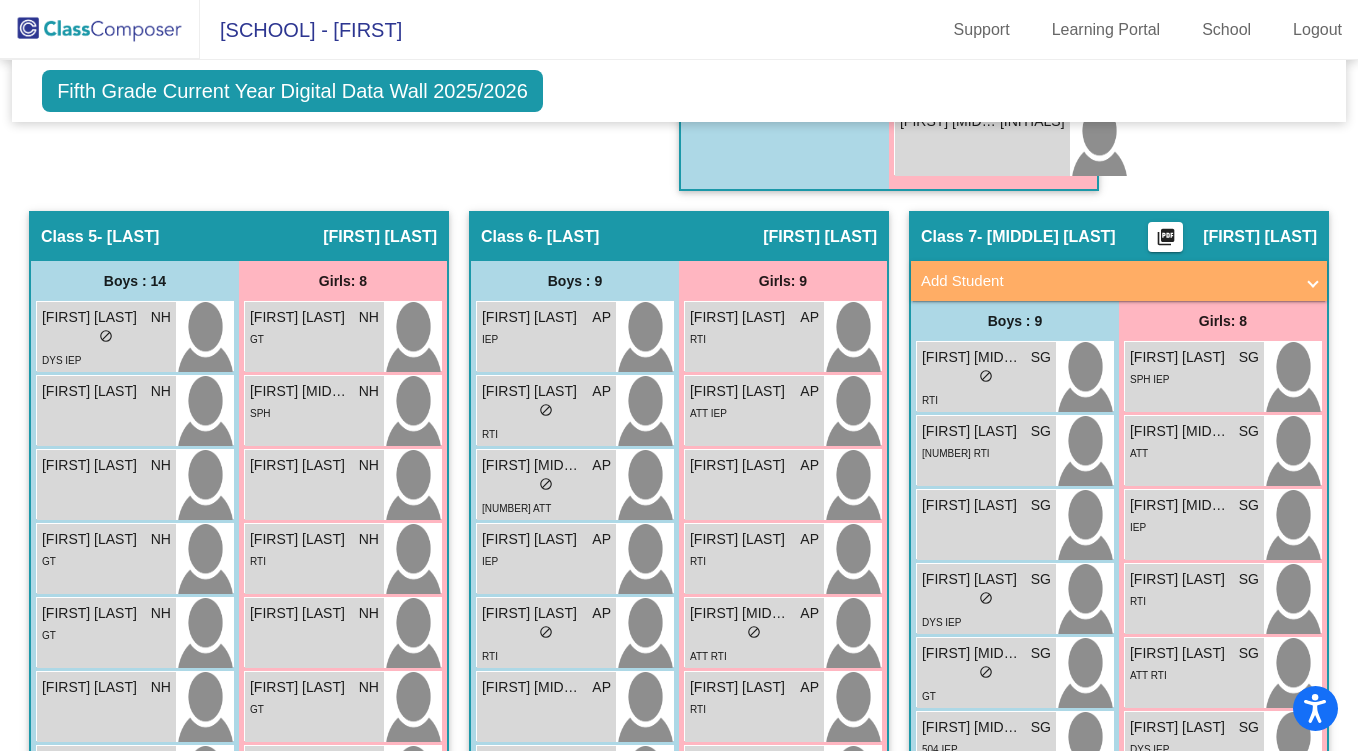 scroll, scrollTop: 2229, scrollLeft: 0, axis: vertical 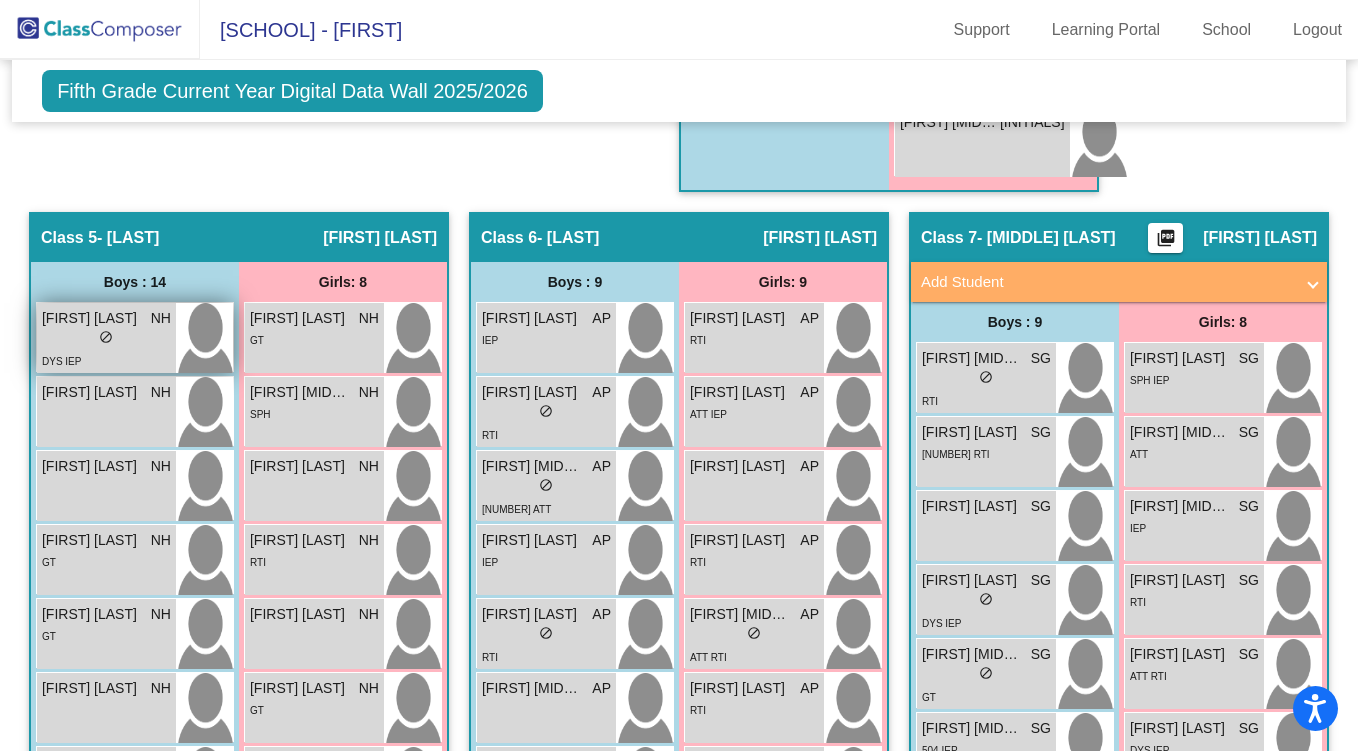 click on "do_not_disturb_alt" at bounding box center (106, 337) 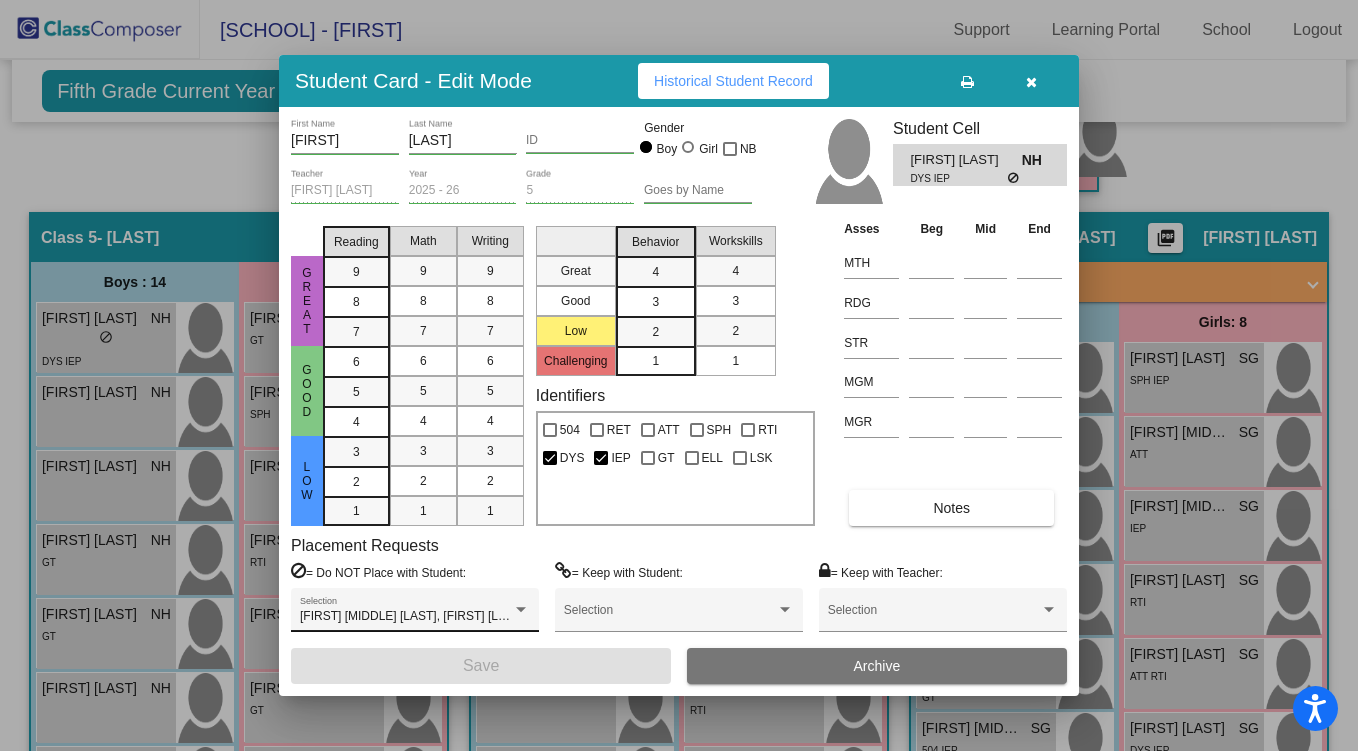 click on "[FIRST] [MIDDLE] [LAST], [FIRST] [LAST], [FIRST] [LAST], [FIRST] [LAST]" at bounding box center (500, 616) 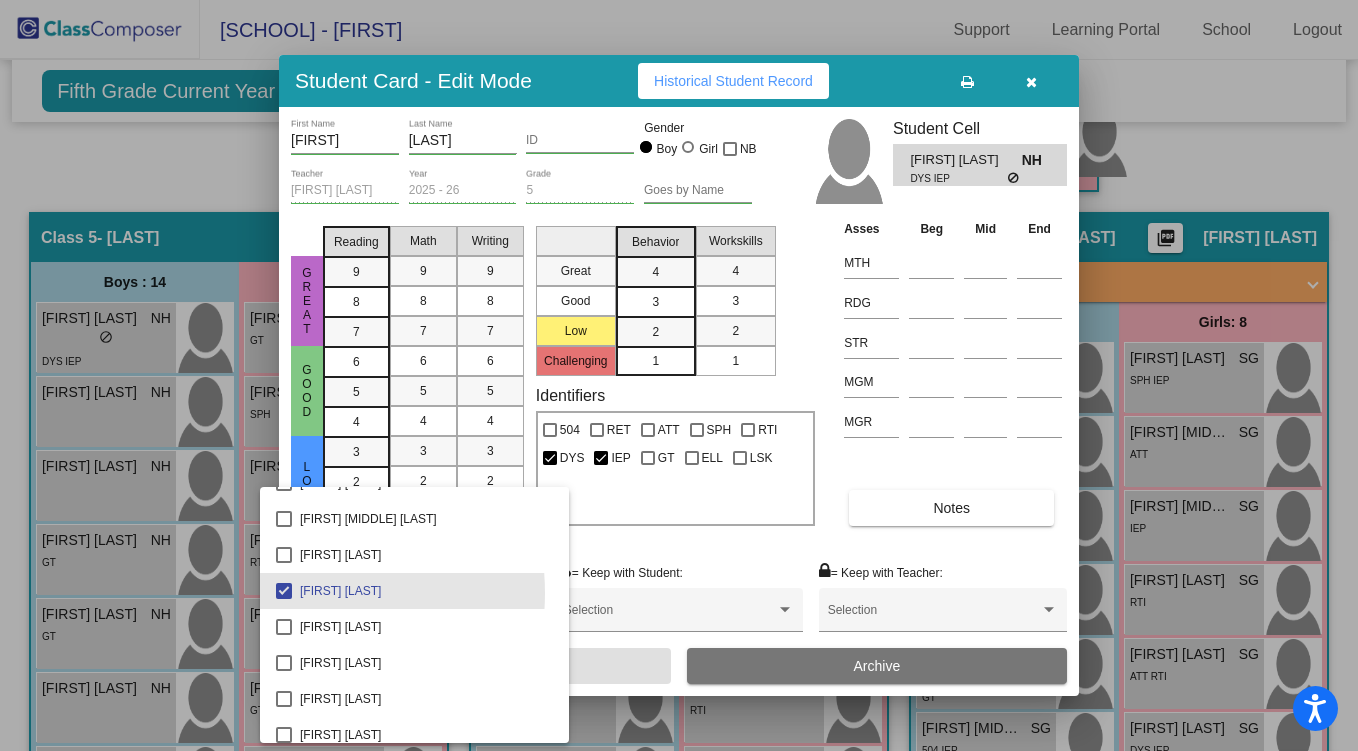 scroll, scrollTop: 2255, scrollLeft: 0, axis: vertical 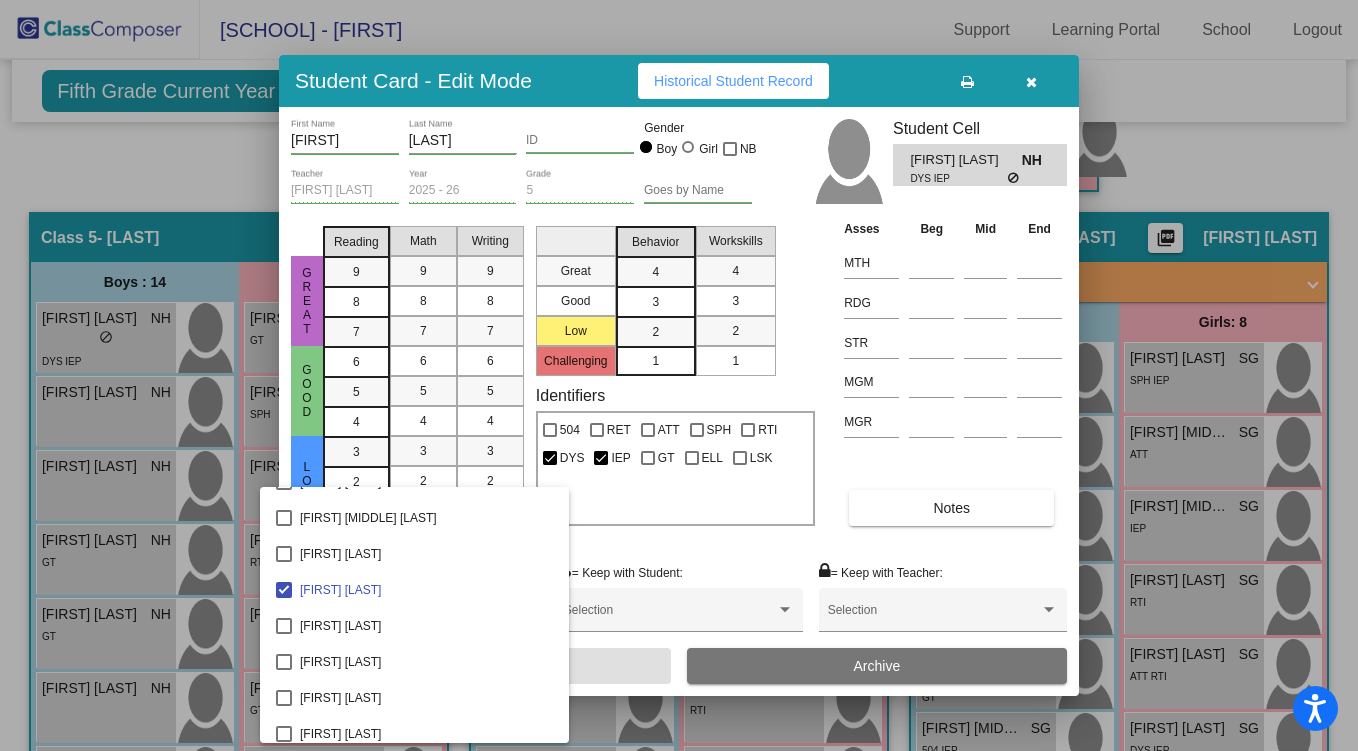 click at bounding box center [679, 375] 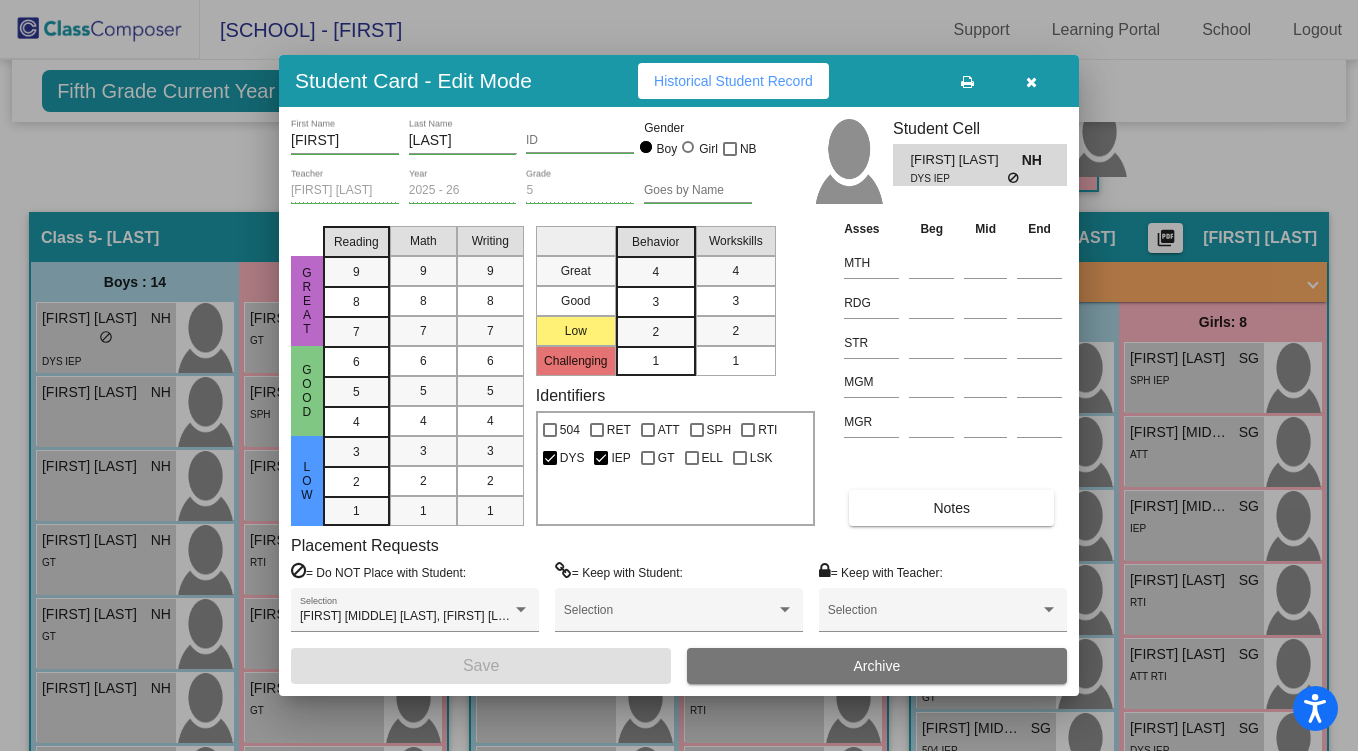 click at bounding box center (1031, 81) 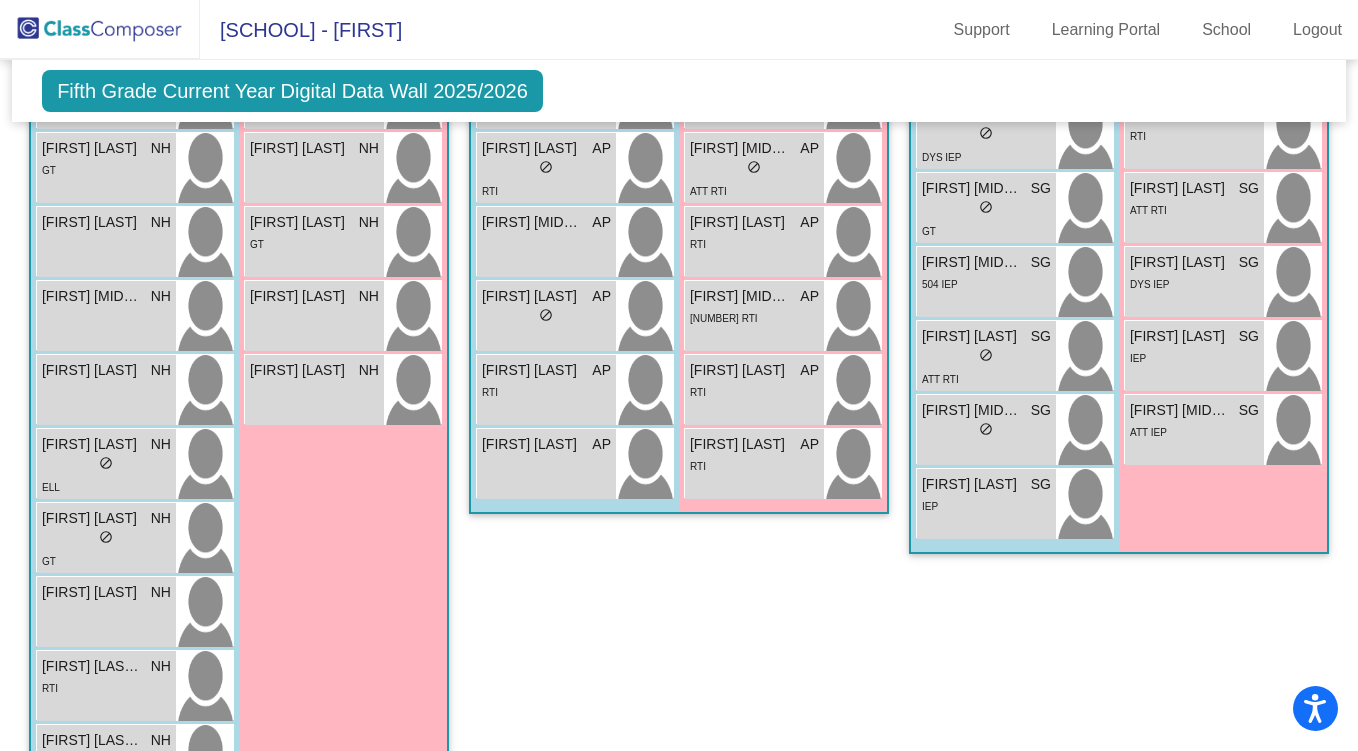 scroll, scrollTop: 2693, scrollLeft: 0, axis: vertical 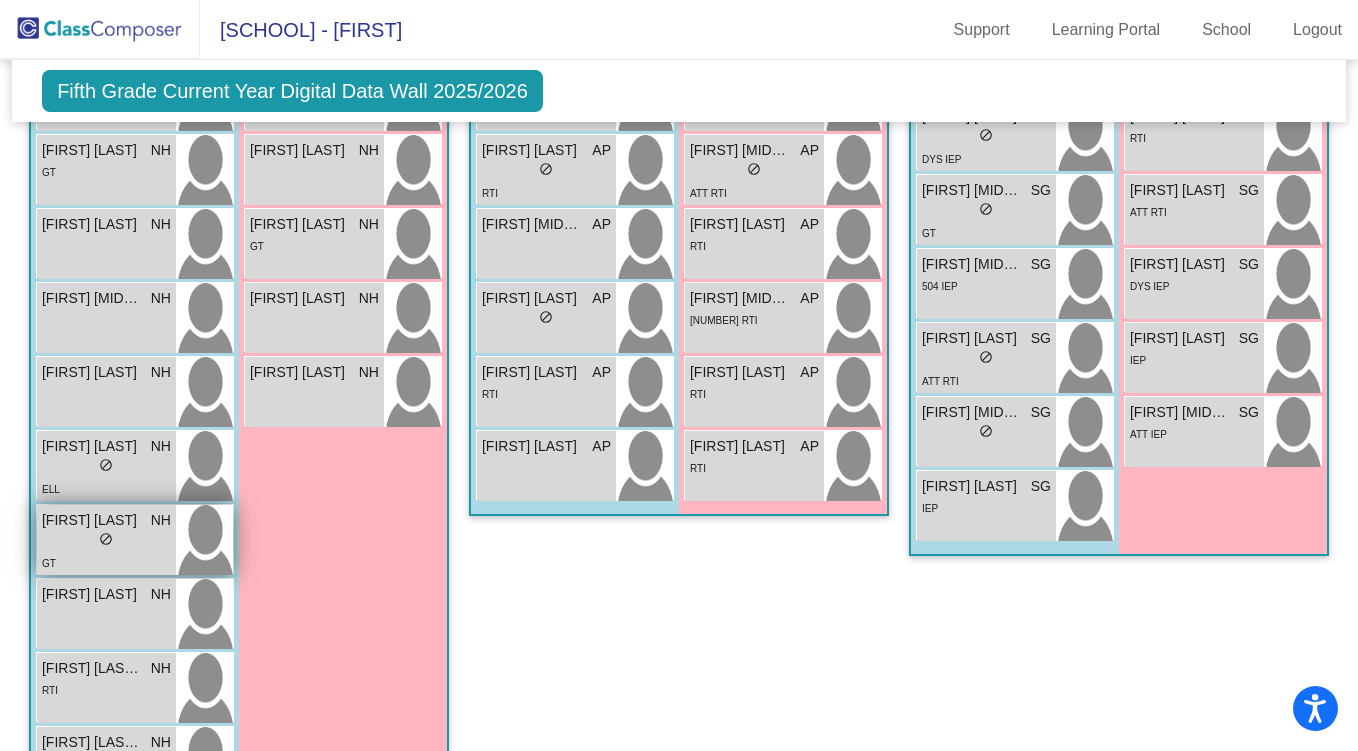 click on "GT" at bounding box center (106, 562) 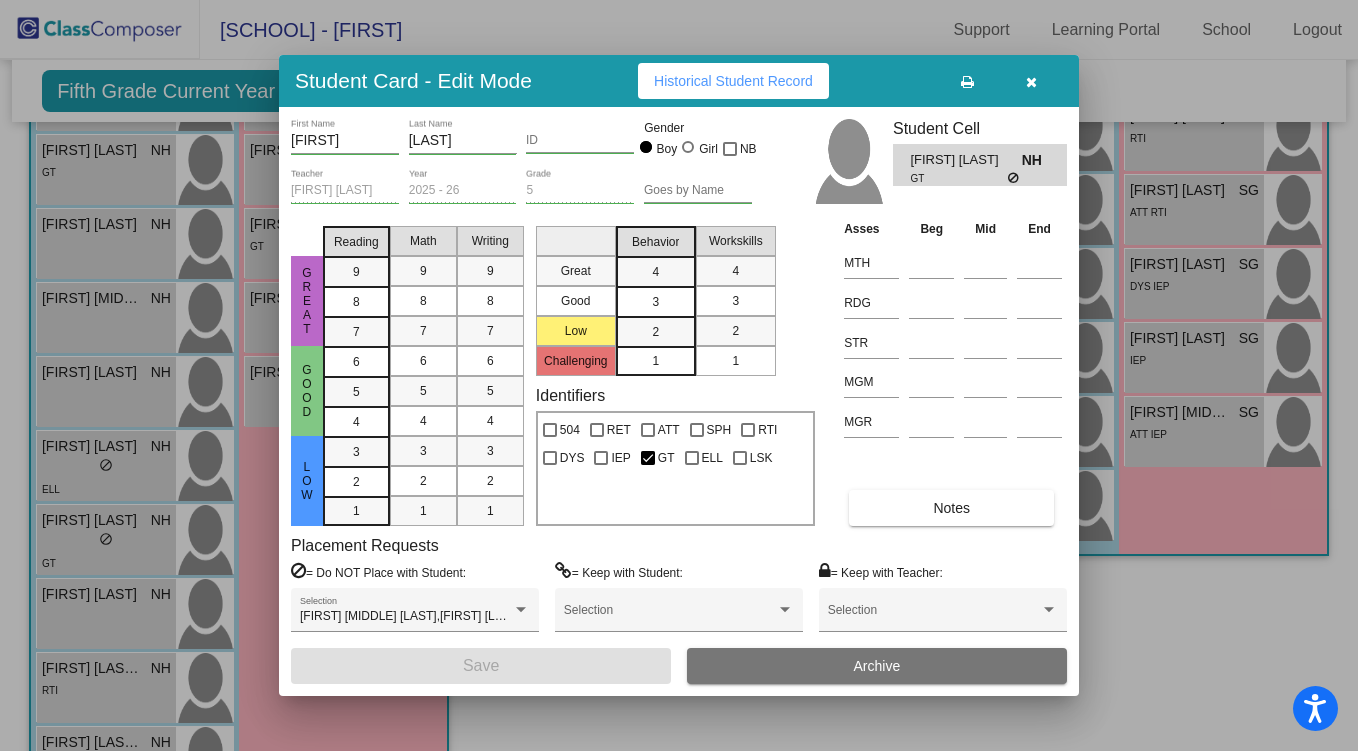 click at bounding box center [1031, 81] 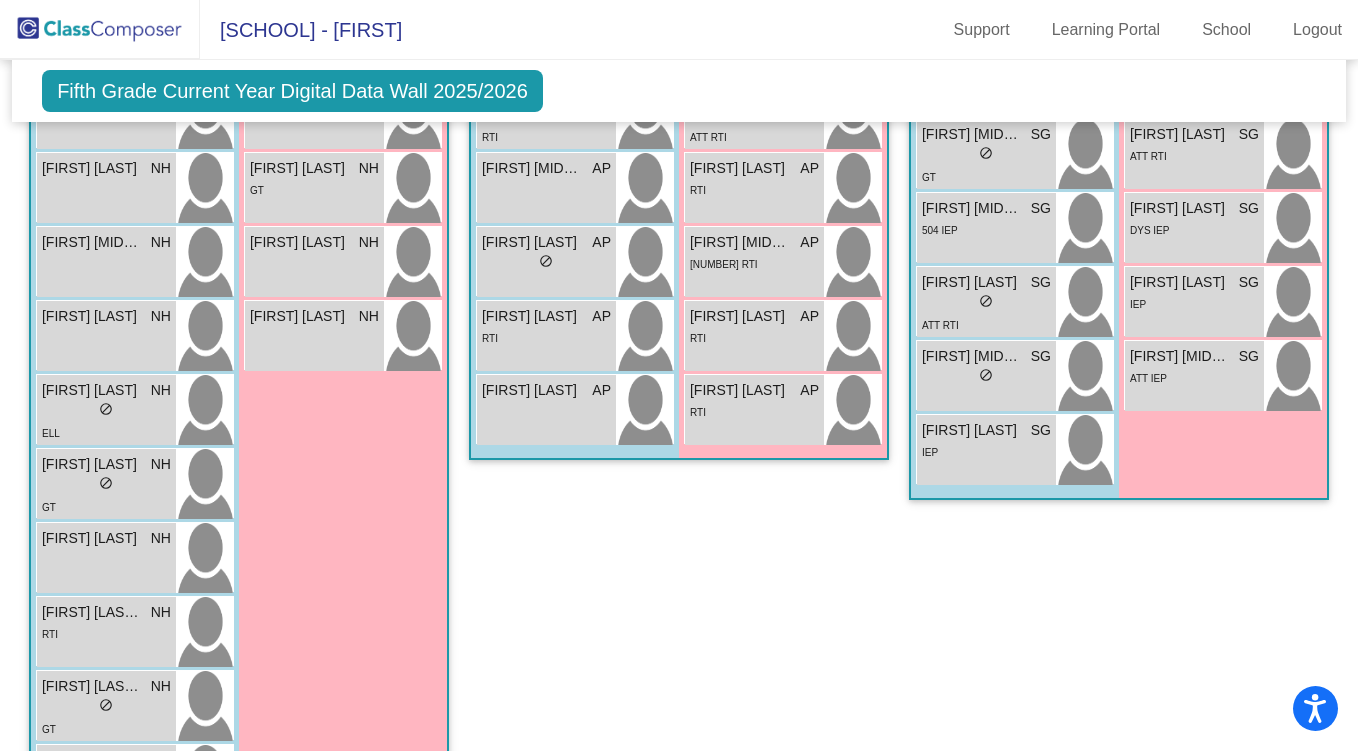 scroll, scrollTop: 2746, scrollLeft: 0, axis: vertical 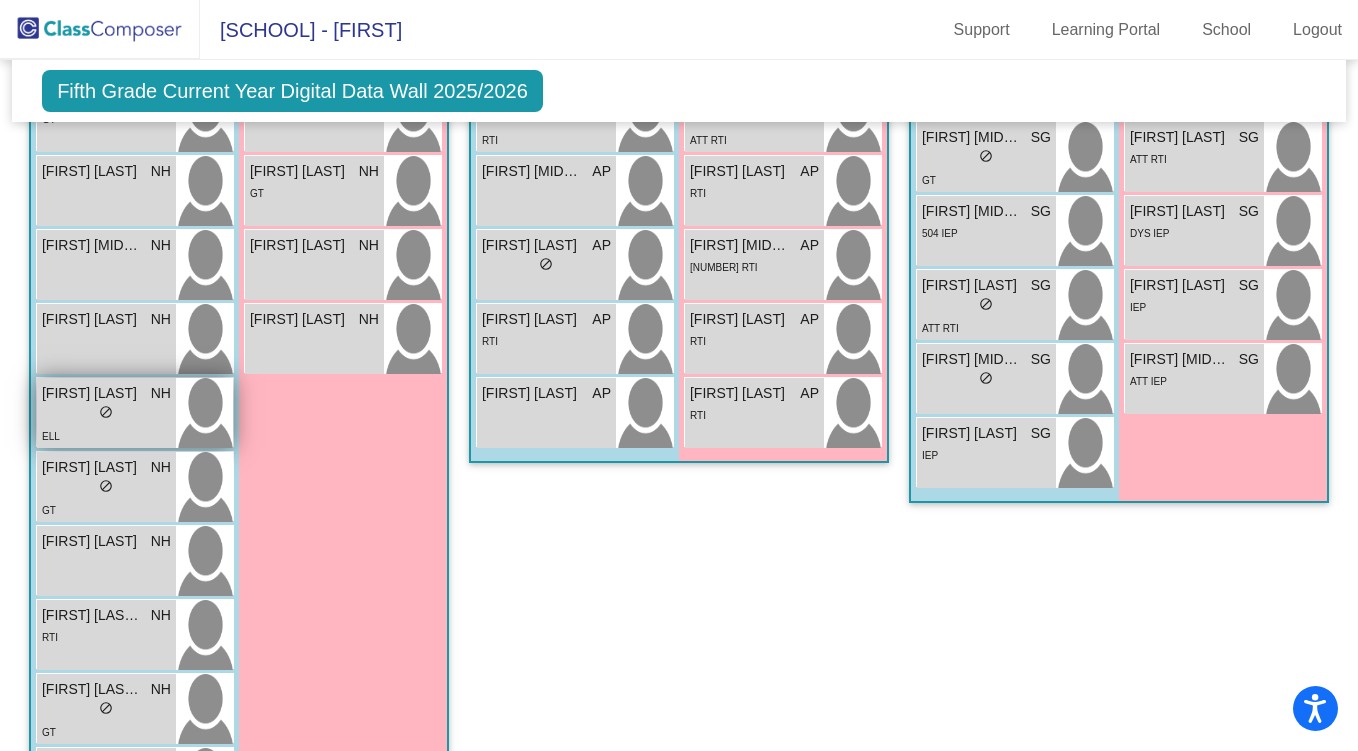 click on "lock do_not_disturb_alt" at bounding box center (106, 414) 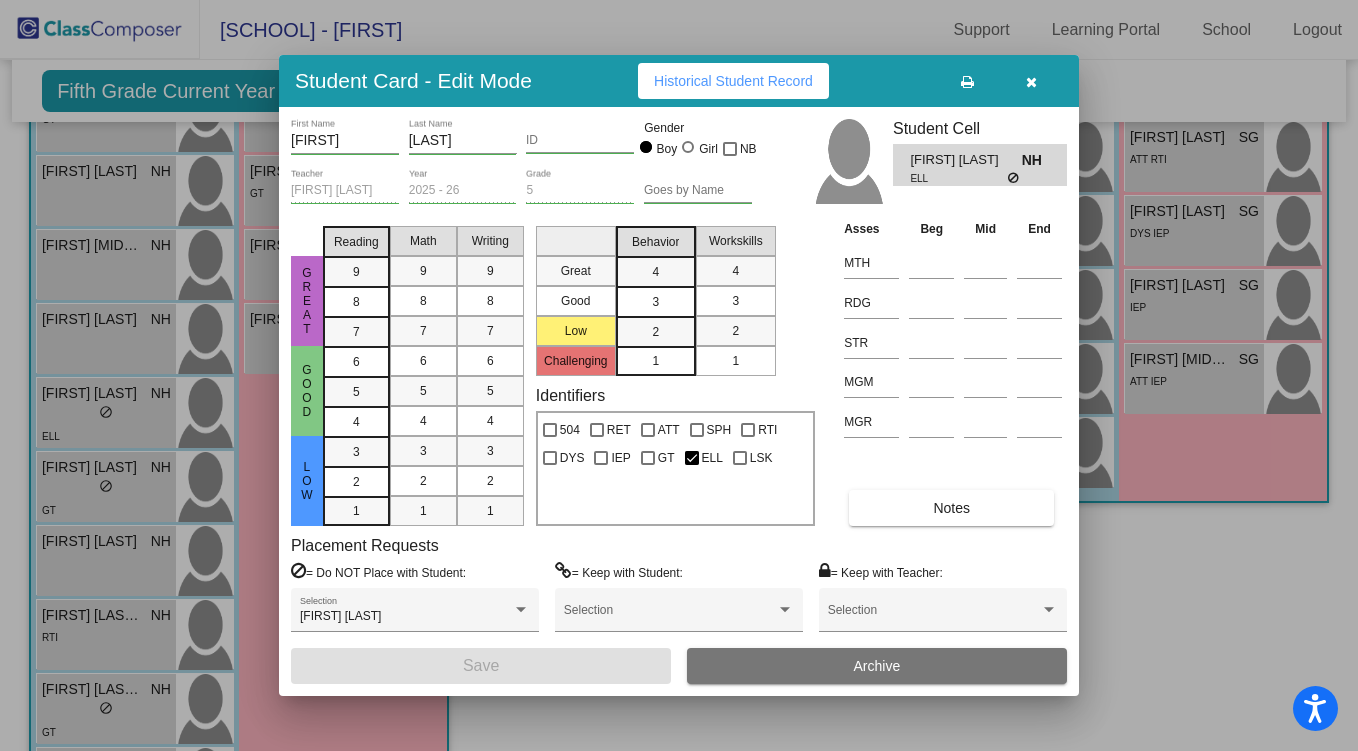 click at bounding box center [1031, 82] 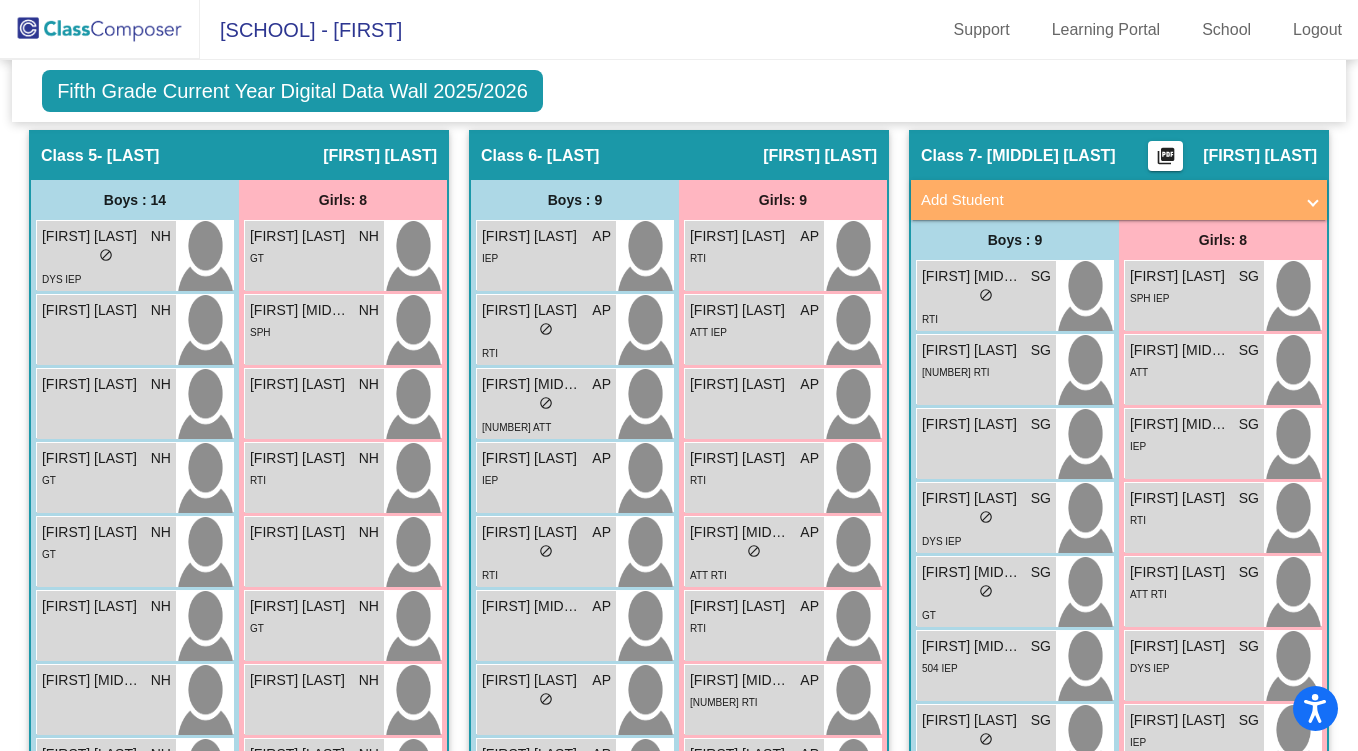 scroll, scrollTop: 2312, scrollLeft: 0, axis: vertical 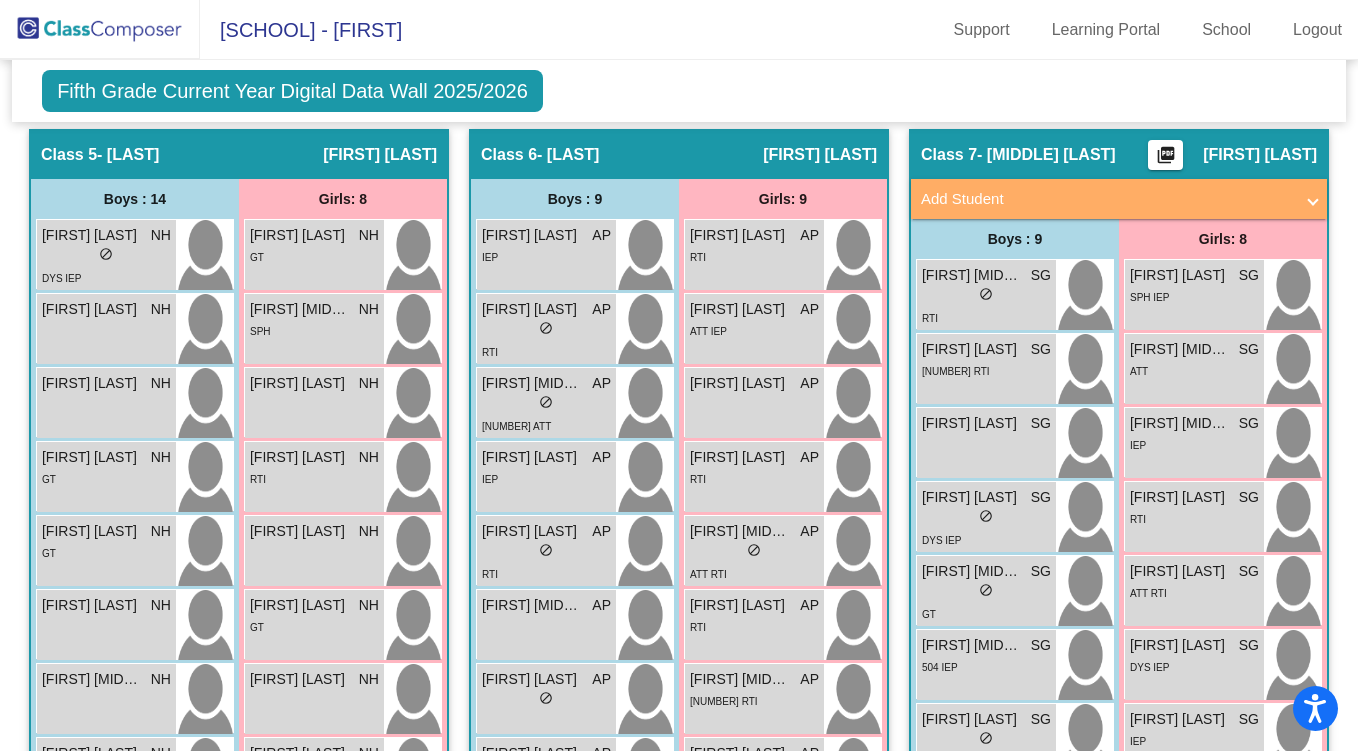 click on "Hallway   - Hallway Class  picture_as_pdf  Add Student  First Name Last Name Student Id  (Recommended)   Boy   Girl   Non Binary Add Close  Boys : 1    No Students   Girls: 0   No Students   Class 1   - C. Ruvalcaba  picture_as_pdf  Add Student  First Name Last Name Student Id  (Recommended)   Boy   Girl   Non Binary Add Close  Boys : 1  Josiah Martinez lock do_not_disturb_alt ATT SPH IEP LSK Girls: 0   No Students   Class 2   - K. Garcia  picture_as_pdf Kimberly Garcia  Add Student  First Name Last Name Student Id  (Recommended)   Boy   Girl   Non Binary Add Close  Boys : 9  Ayden J. Everett KG lock do_not_disturb_alt SPH IEP Davyn Cortez KG lock do_not_disturb_alt RET ATT RTI Felipe Gallegos KG lock do_not_disturb_alt SPH IEP Jacob Rubio KG lock do_not_disturb_alt Juan Pineda KG lock do_not_disturb_alt SPH IEP Kage Israel Molina KG lock do_not_disturb_alt ATT Kane Israel Molina KG lock do_not_disturb_alt ATT Liam J. Ruvalcaba KG lock do_not_disturb_alt DYS IEP Rogelio Trevino KG lock SPH IEP KG KG" 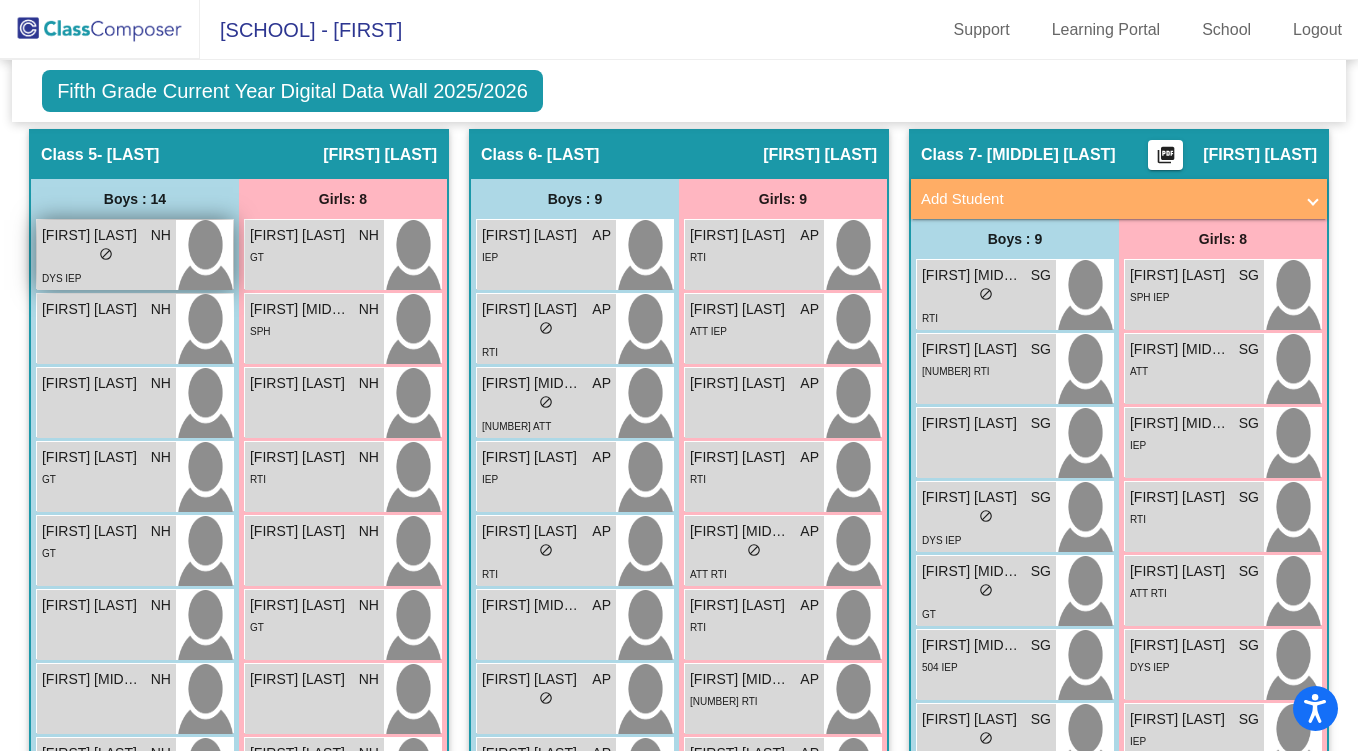 click on "[FIRST] [LAST]" at bounding box center [92, 235] 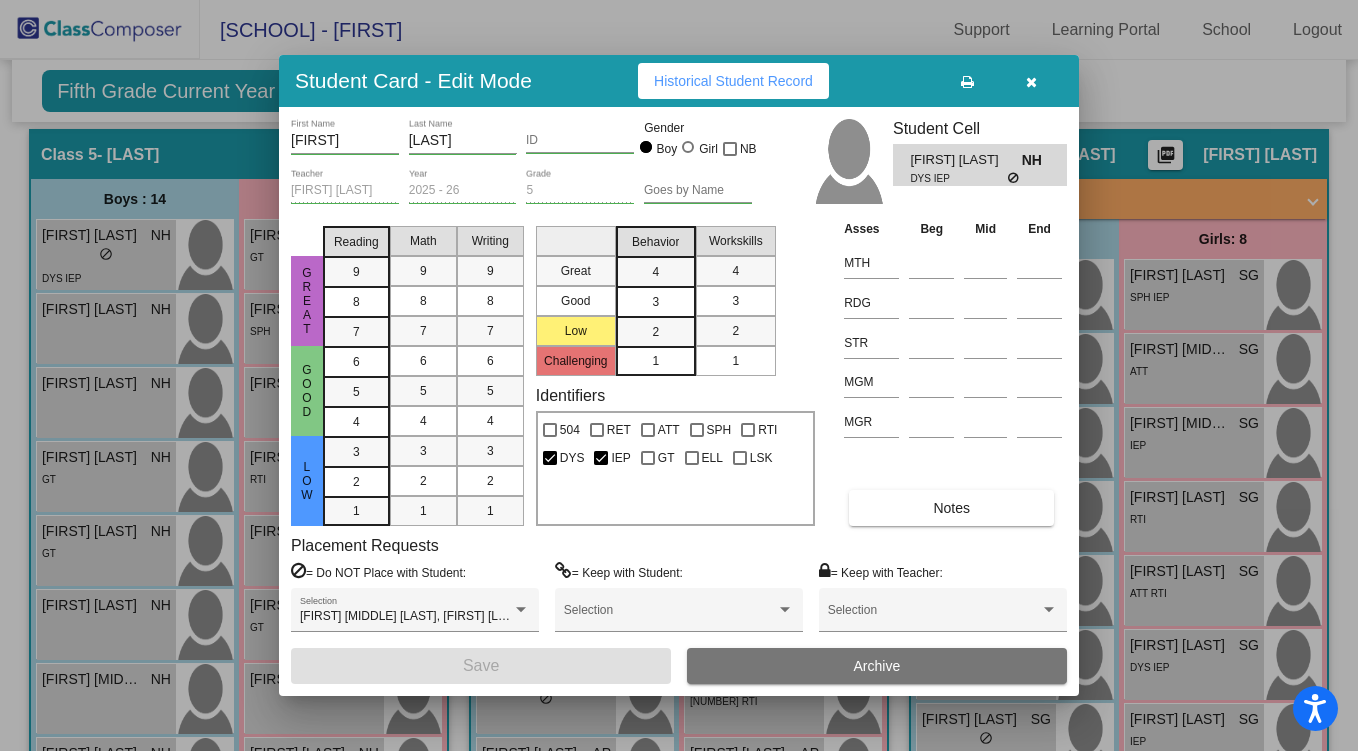 click at bounding box center [679, 375] 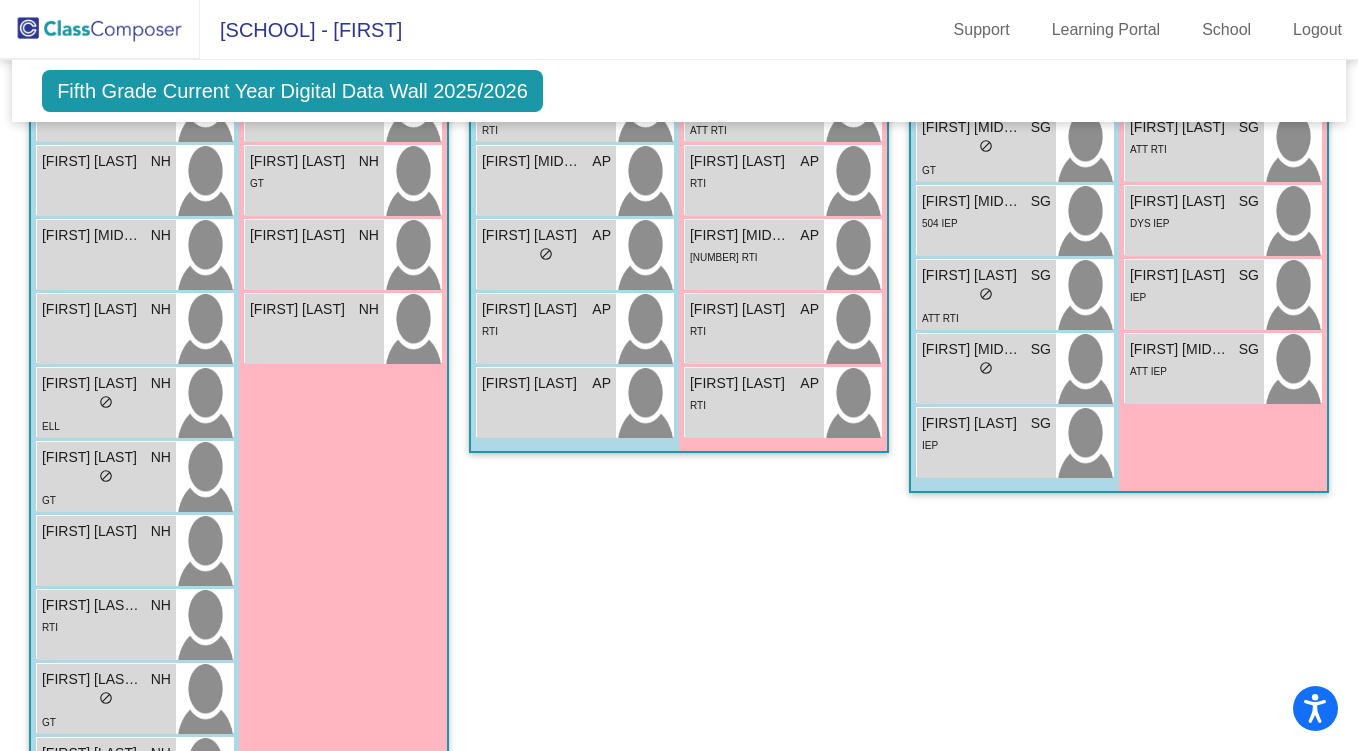 scroll, scrollTop: 2756, scrollLeft: 0, axis: vertical 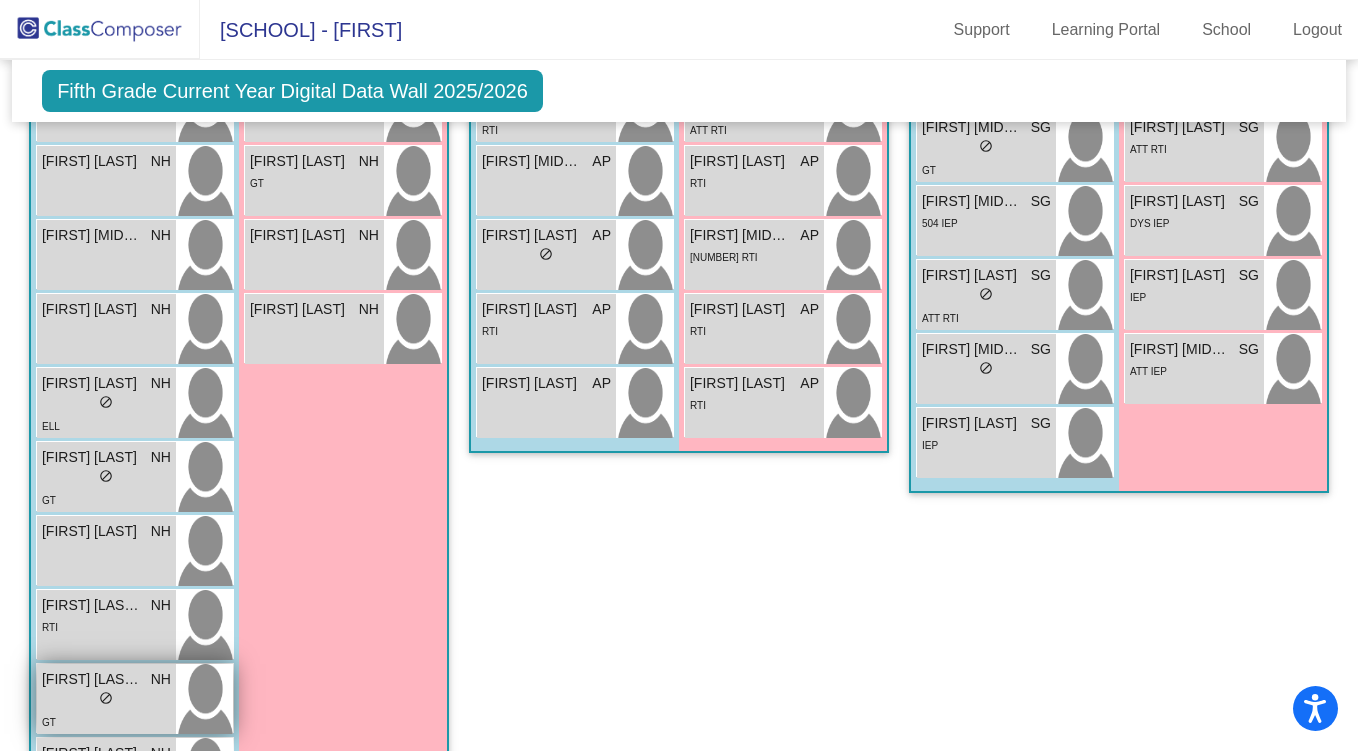 click on "lock do_not_disturb_alt" at bounding box center [106, 700] 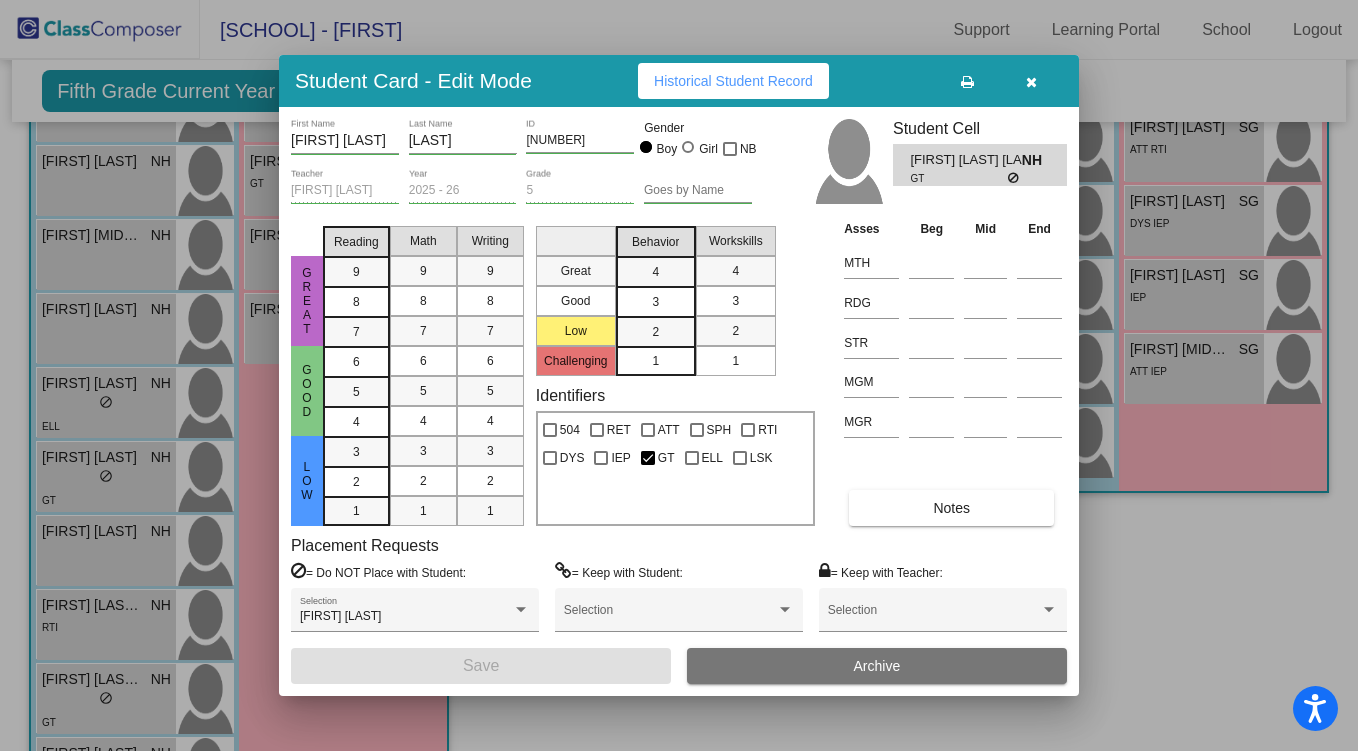 click at bounding box center [1031, 81] 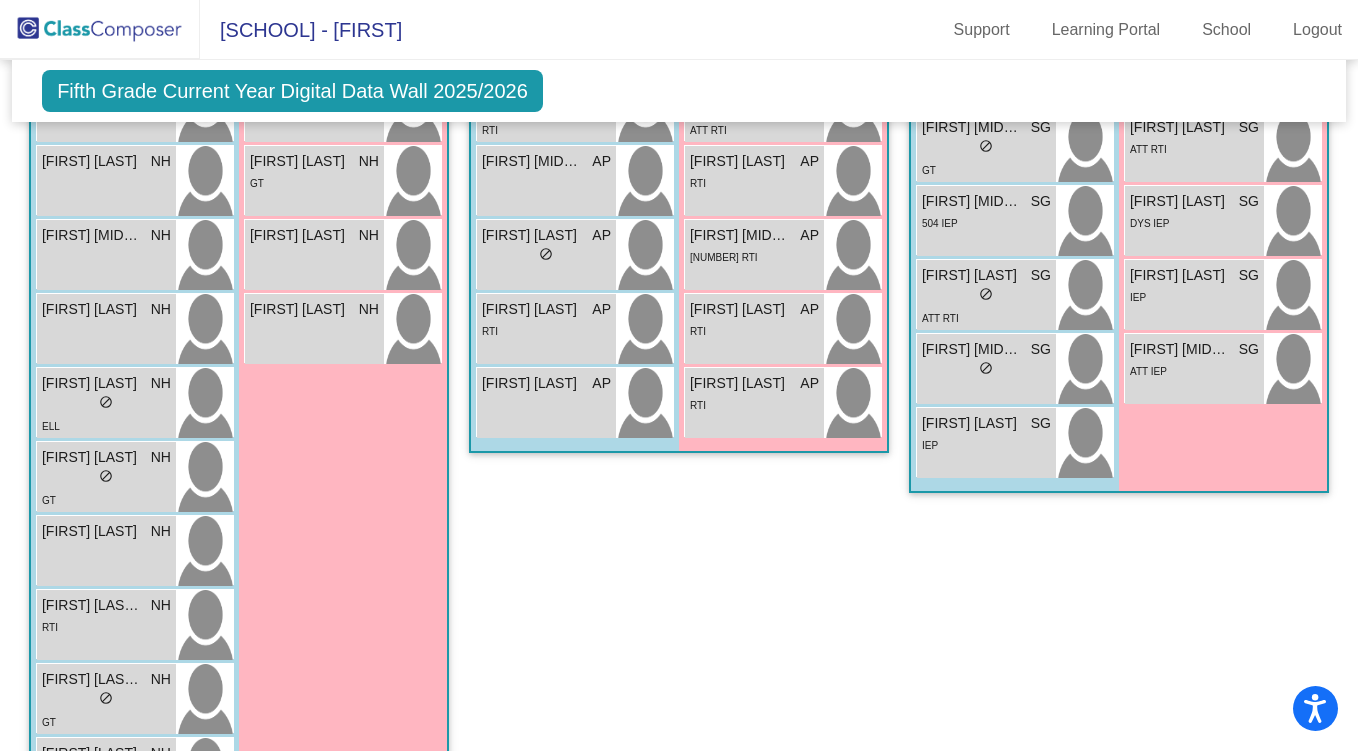 click on "[FIRST] [LAST] [LAST]" at bounding box center (92, 679) 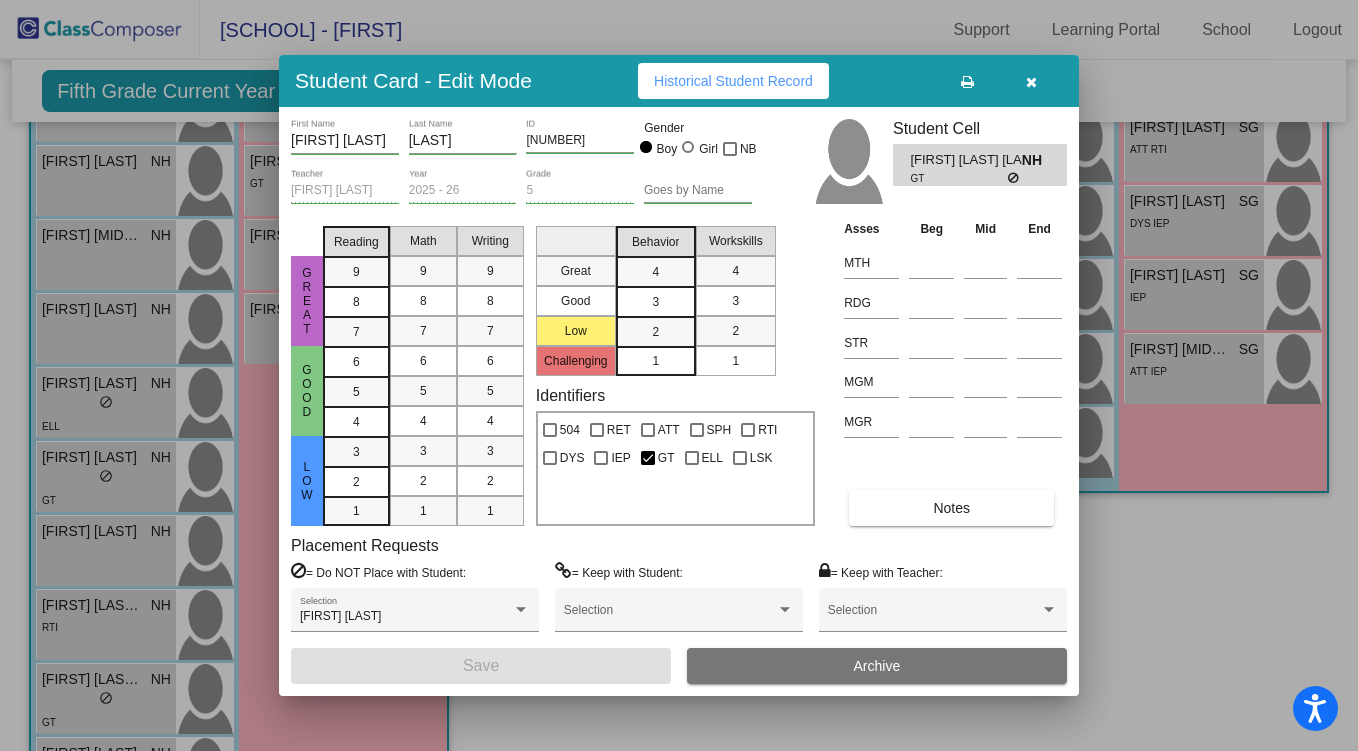 click at bounding box center [1031, 81] 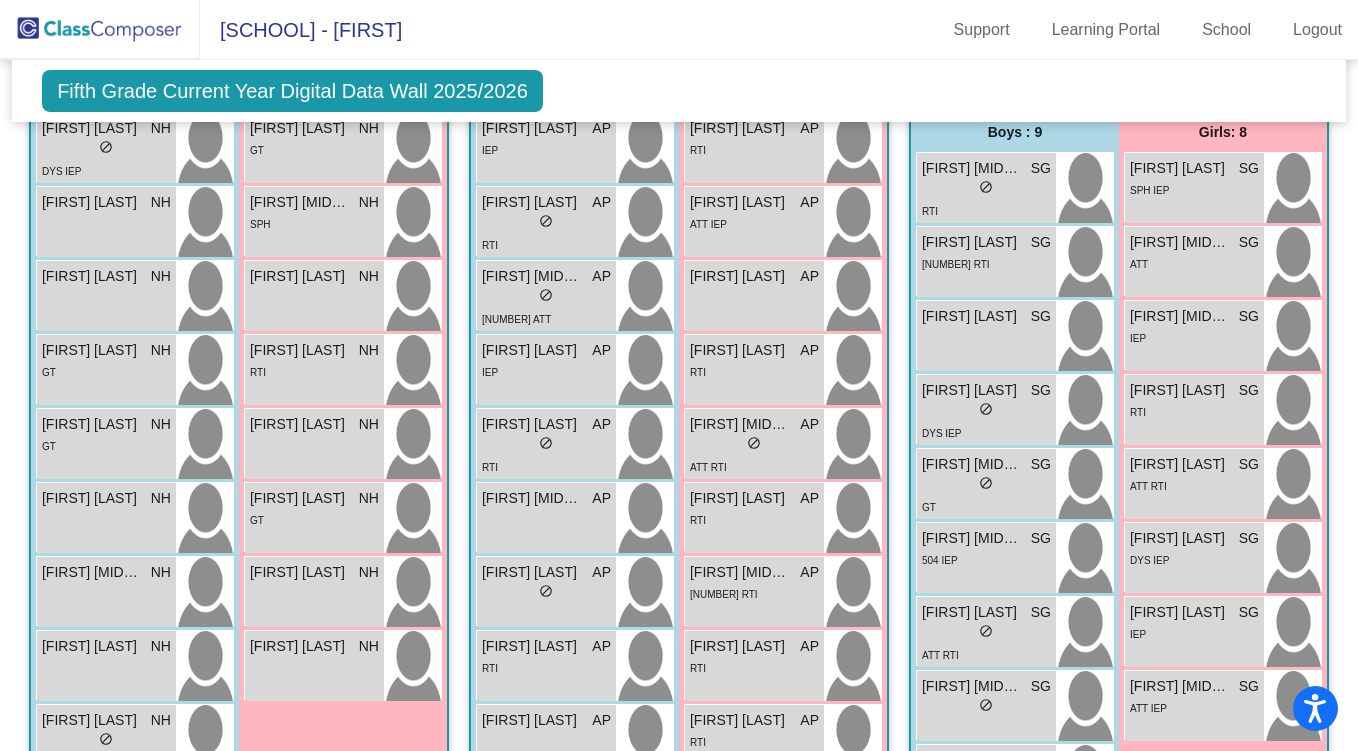 scroll, scrollTop: 2421, scrollLeft: 0, axis: vertical 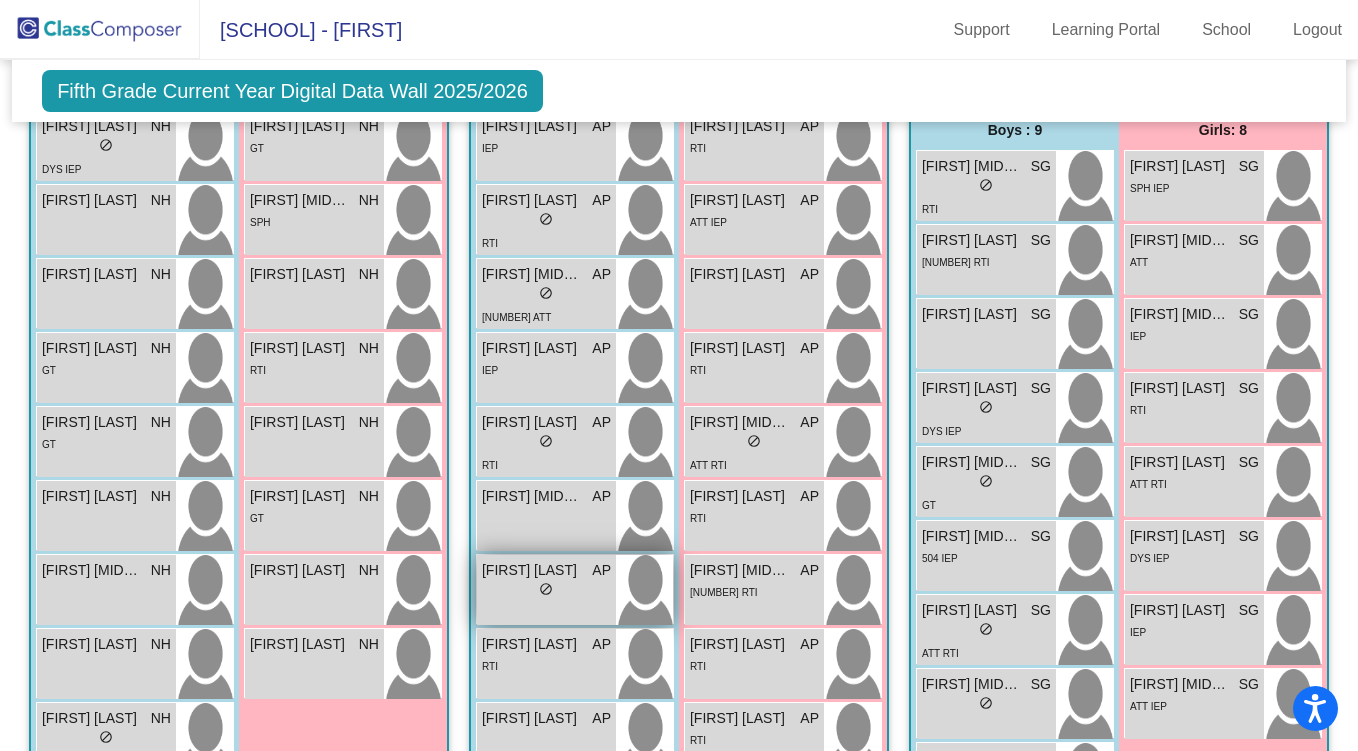 click on "do_not_disturb_alt" at bounding box center [546, 589] 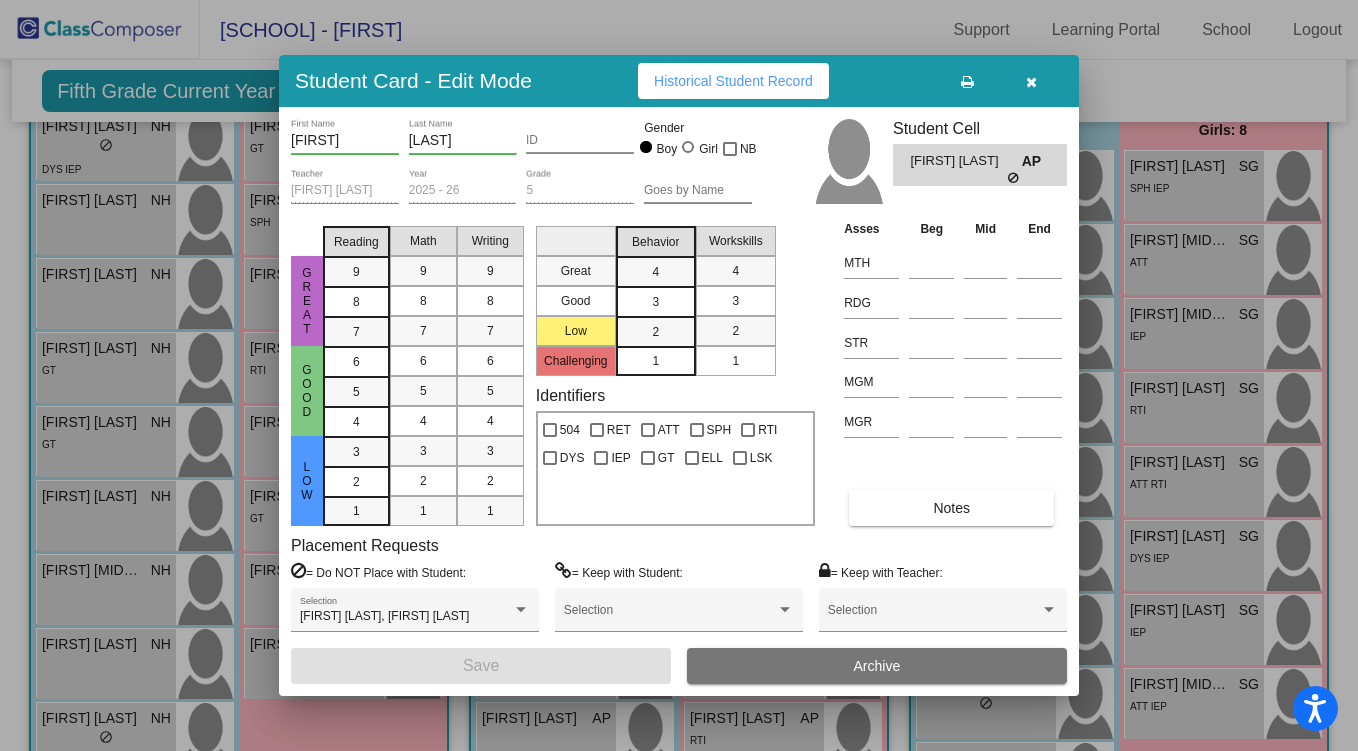 click at bounding box center (1031, 82) 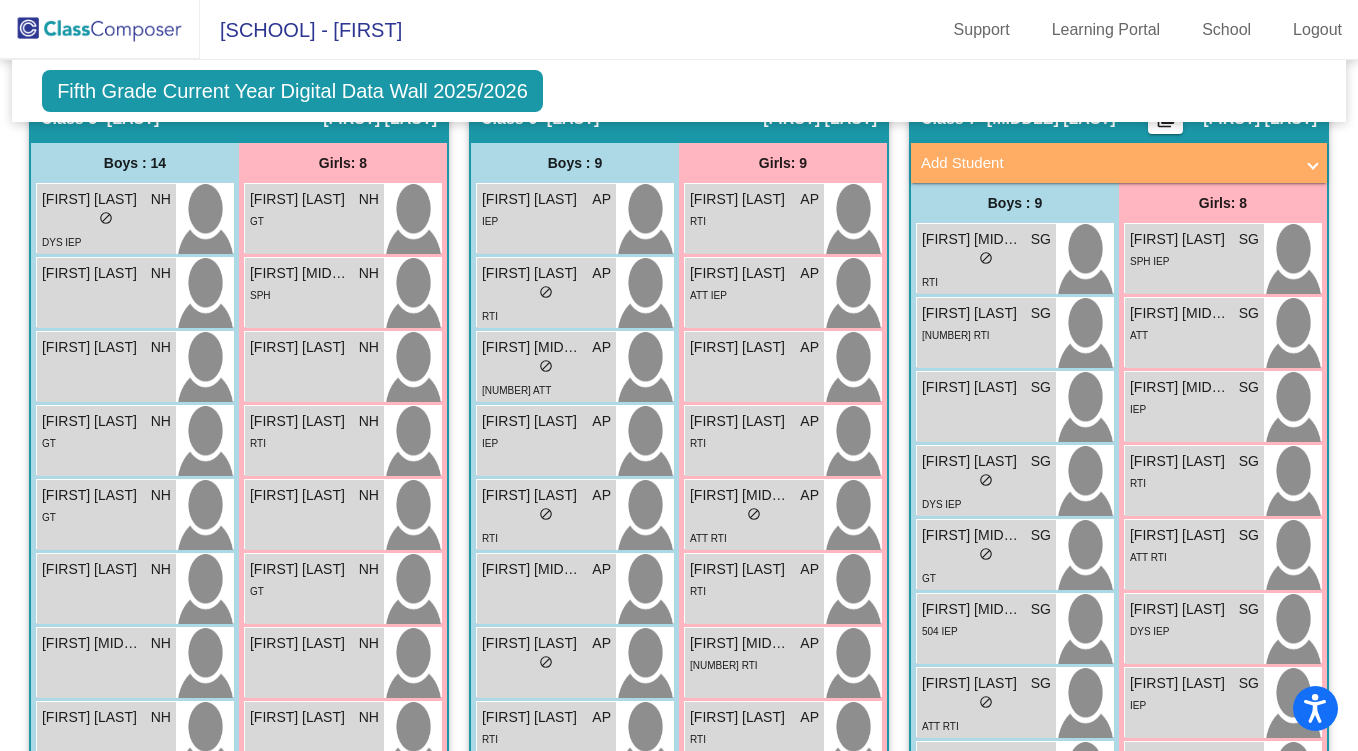 scroll, scrollTop: 2339, scrollLeft: 0, axis: vertical 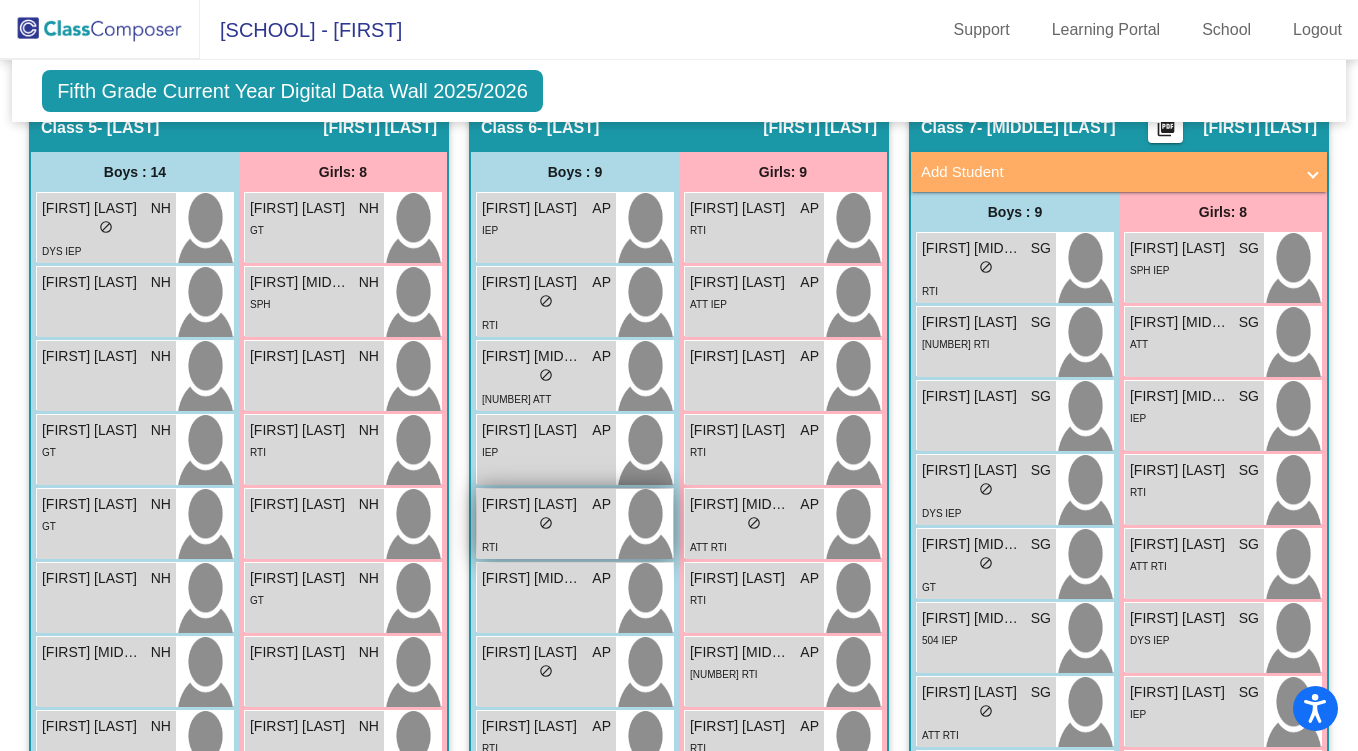 click on "do_not_disturb_alt" at bounding box center [546, 523] 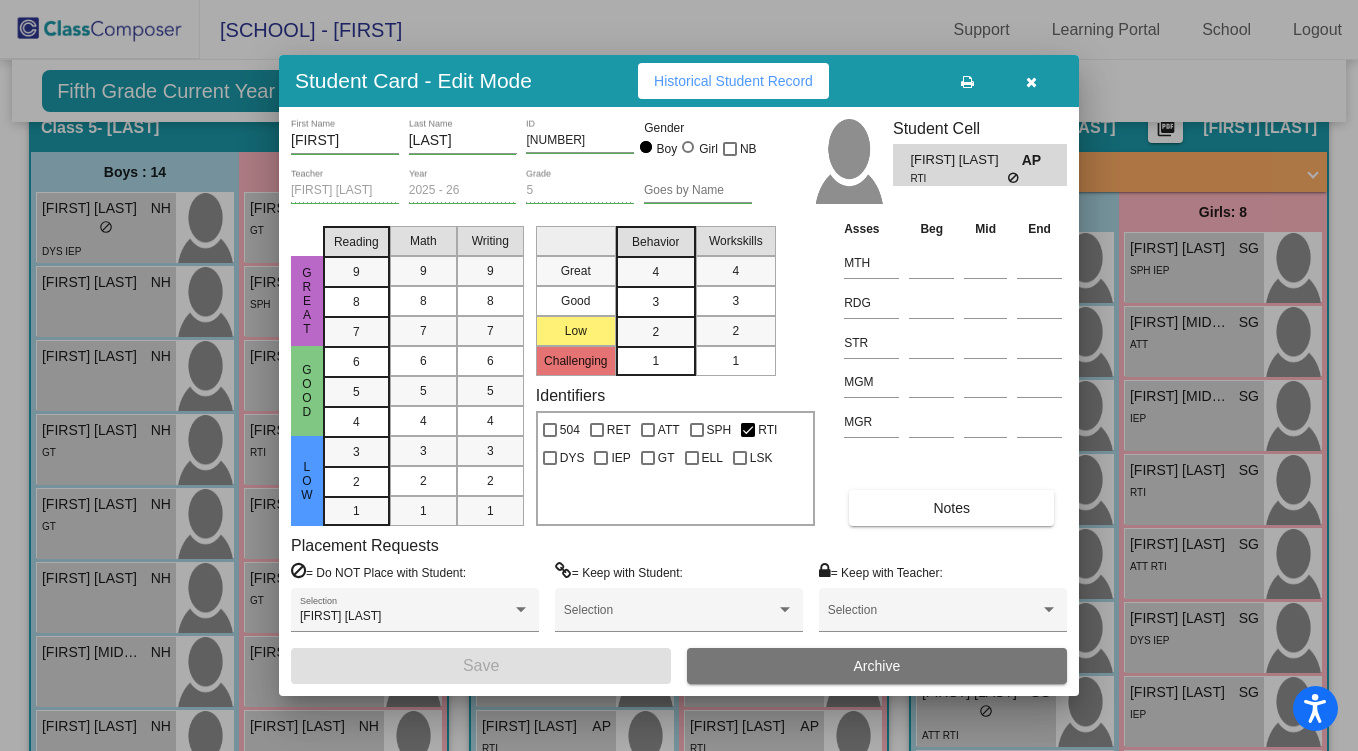 click at bounding box center (1031, 82) 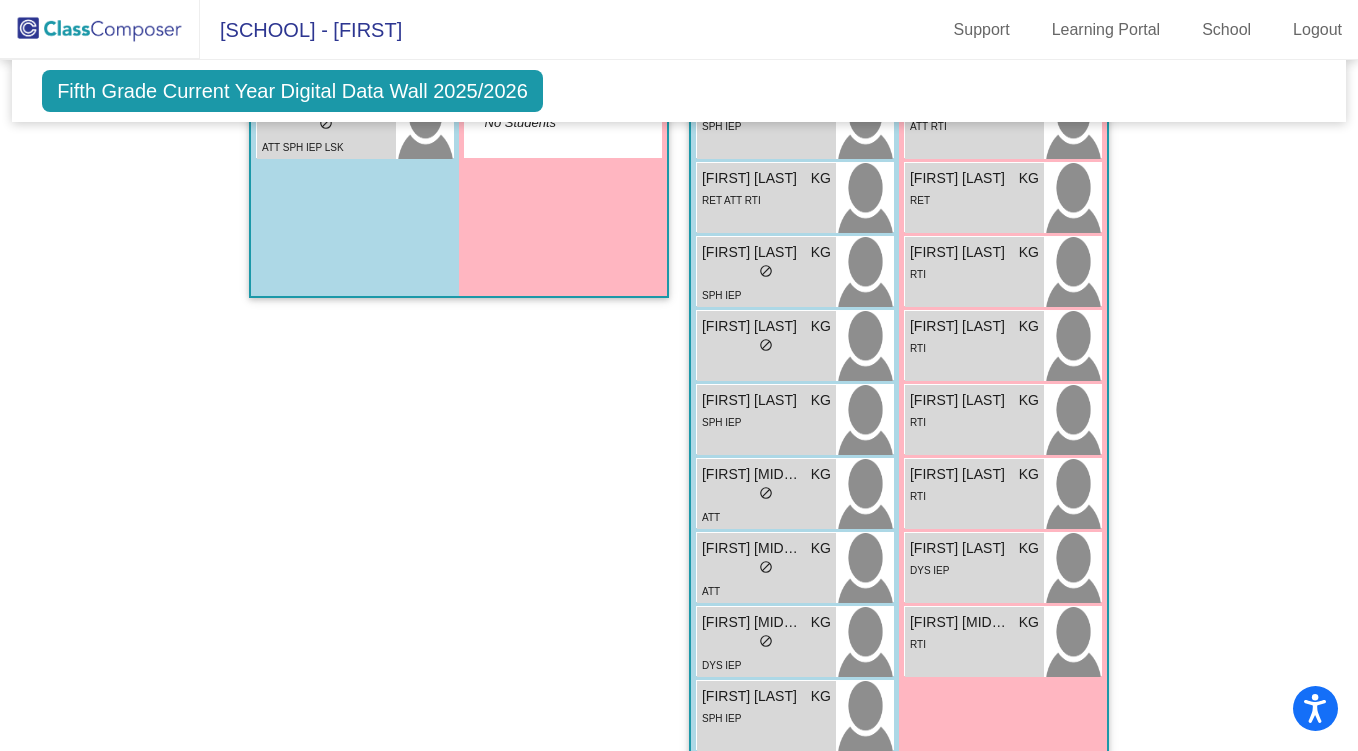 scroll, scrollTop: 722, scrollLeft: 0, axis: vertical 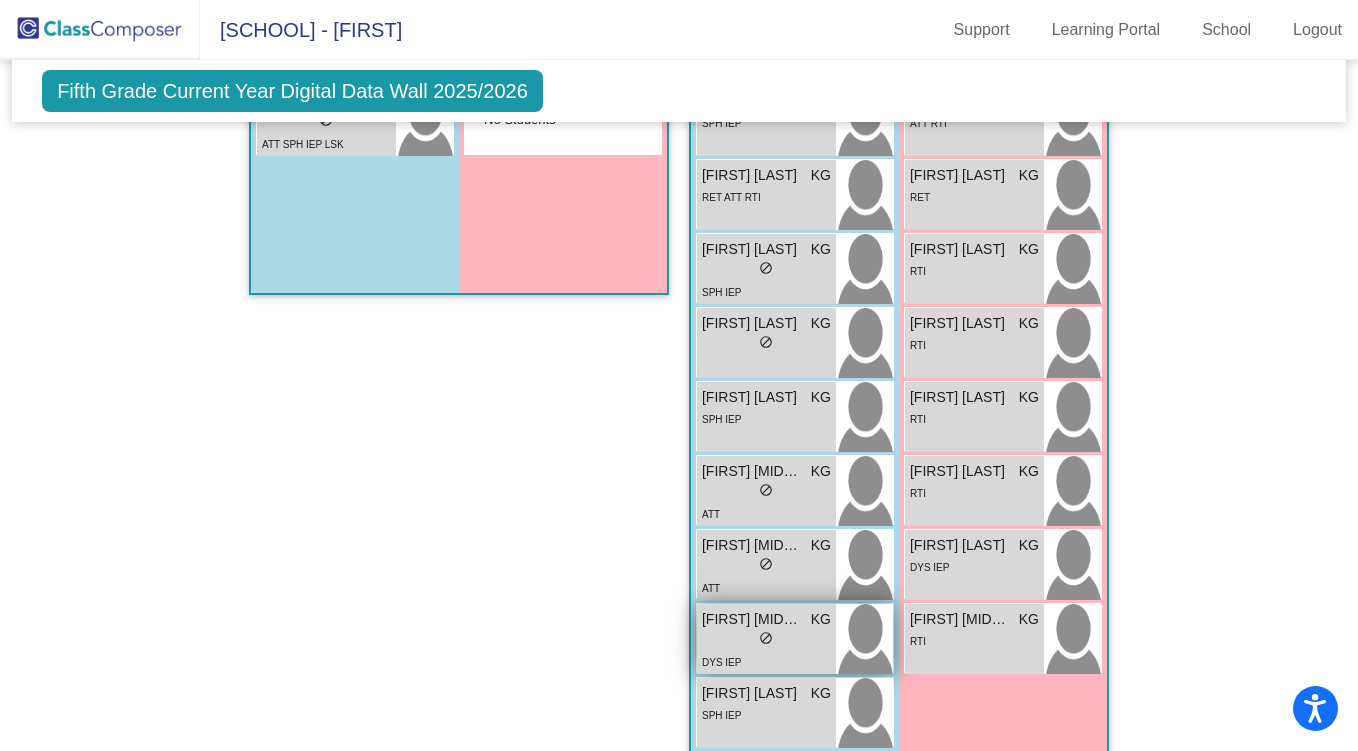 click on "do_not_disturb_alt" at bounding box center (766, 638) 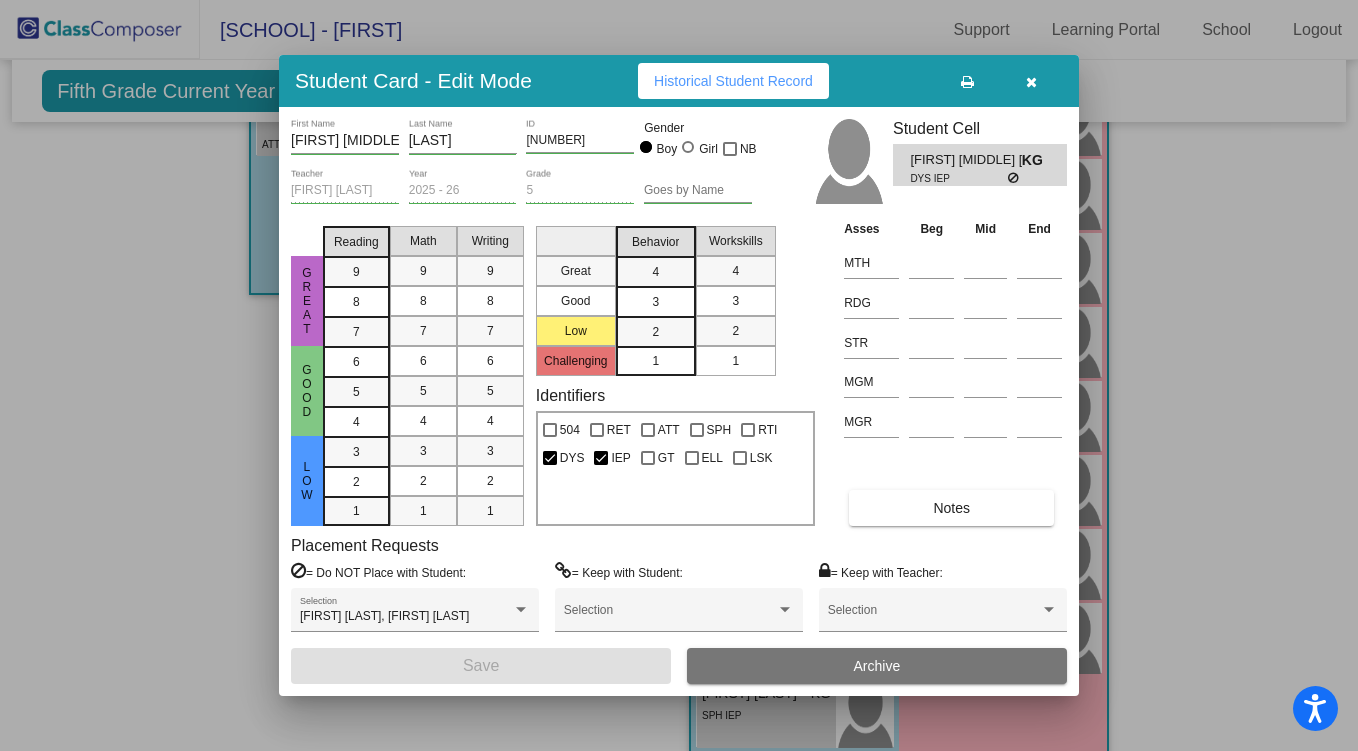 click at bounding box center [1031, 81] 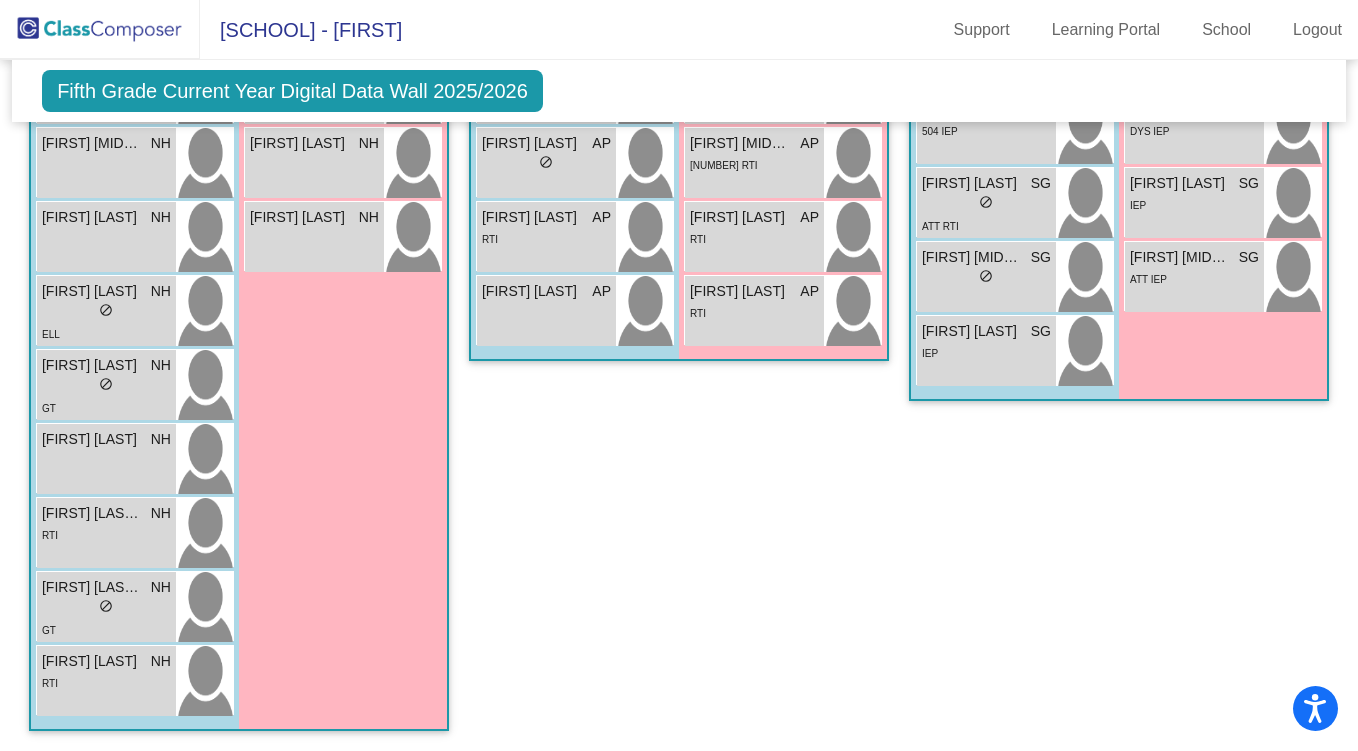scroll, scrollTop: 3601, scrollLeft: 0, axis: vertical 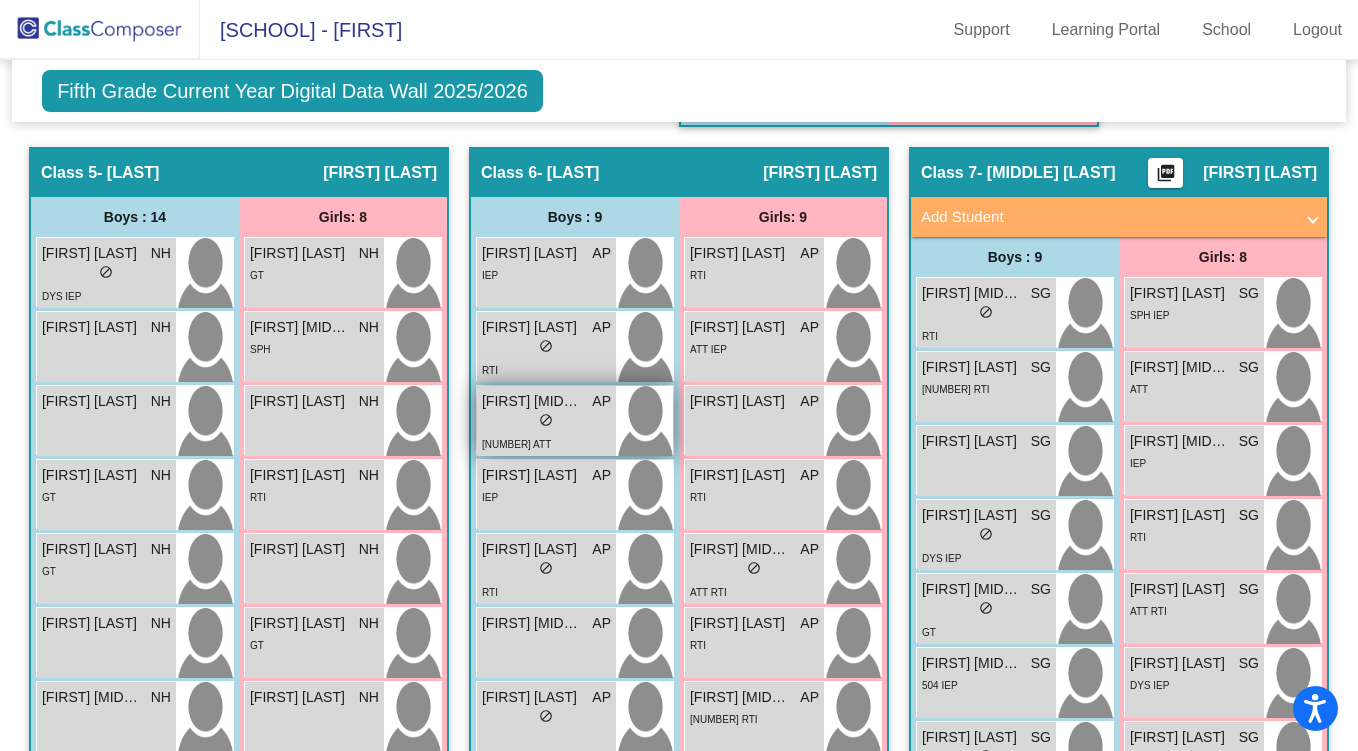 click on "lock do_not_disturb_alt" at bounding box center [546, 422] 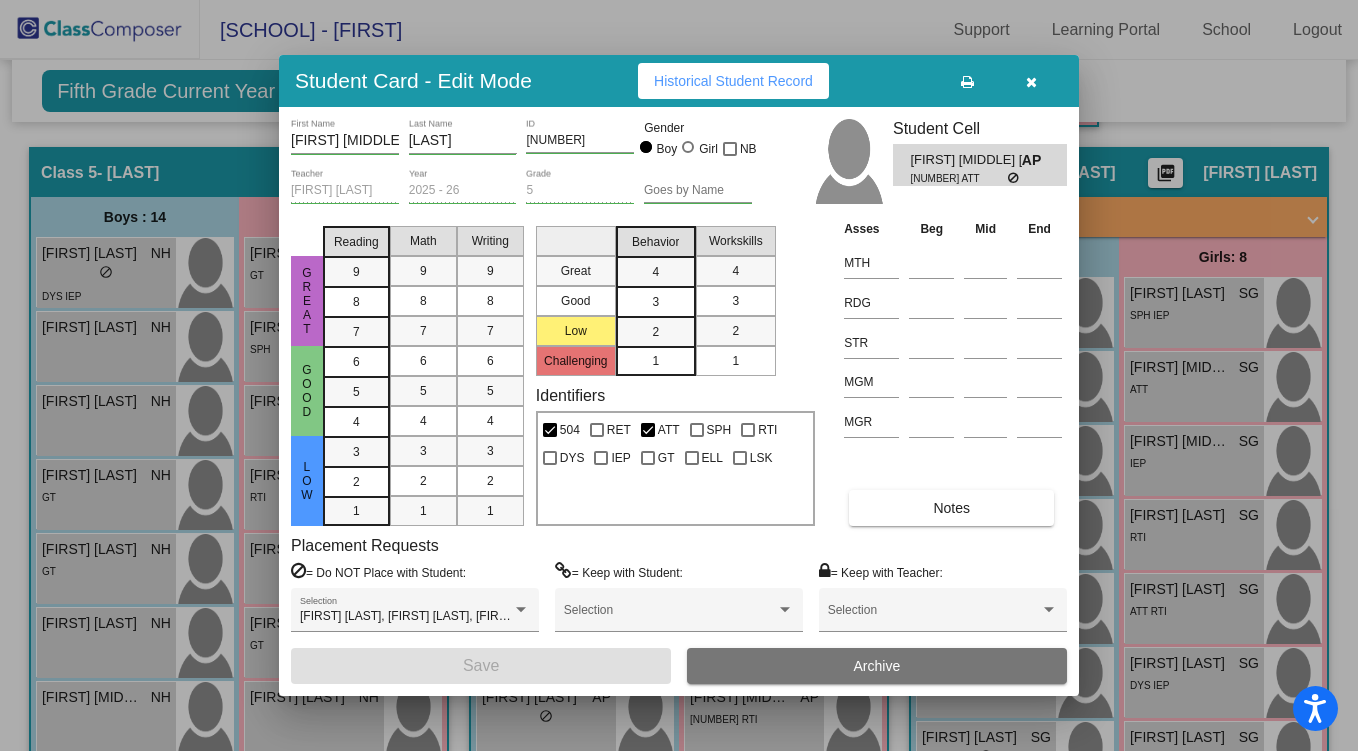 click at bounding box center [1031, 81] 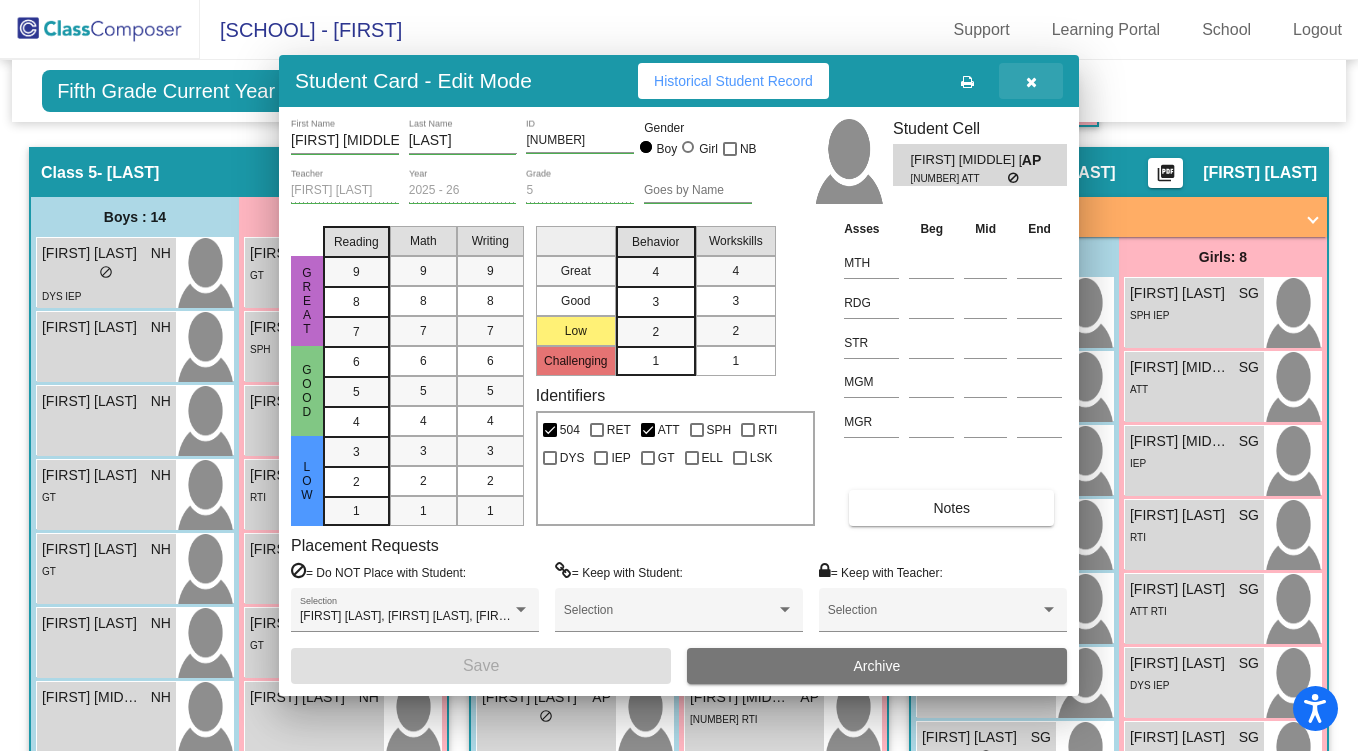 click on "Fifth Grade Current Year 2025/2026  Add, Move, or Retain Students Off   On  Incoming   Digital Data Wall" 